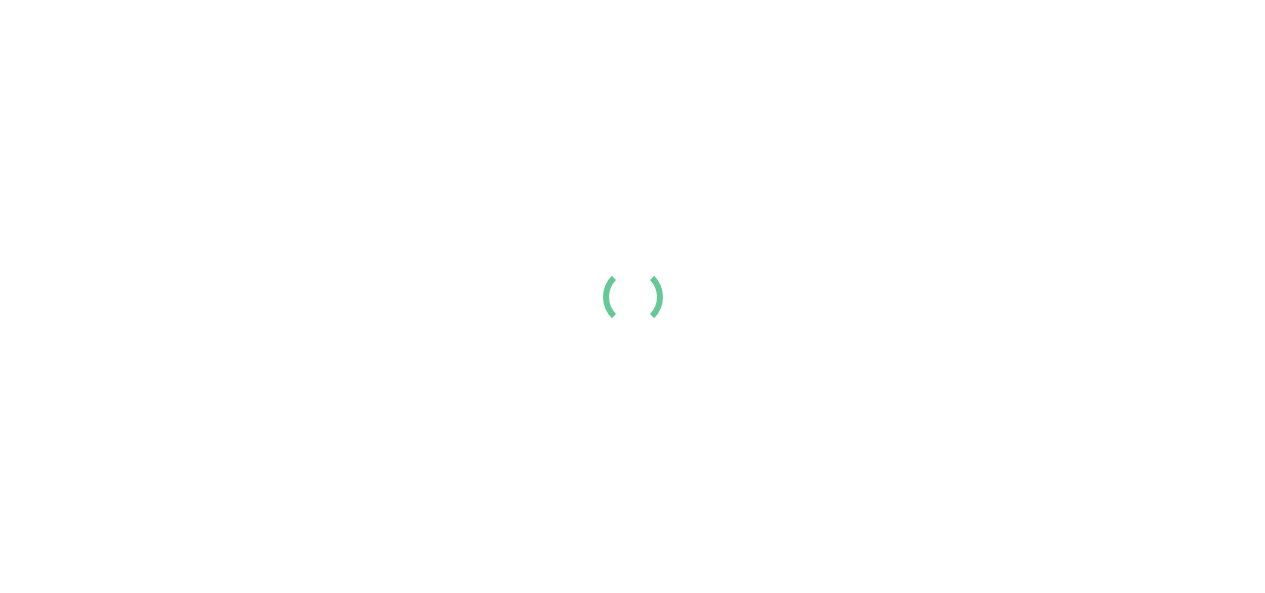 scroll, scrollTop: 0, scrollLeft: 0, axis: both 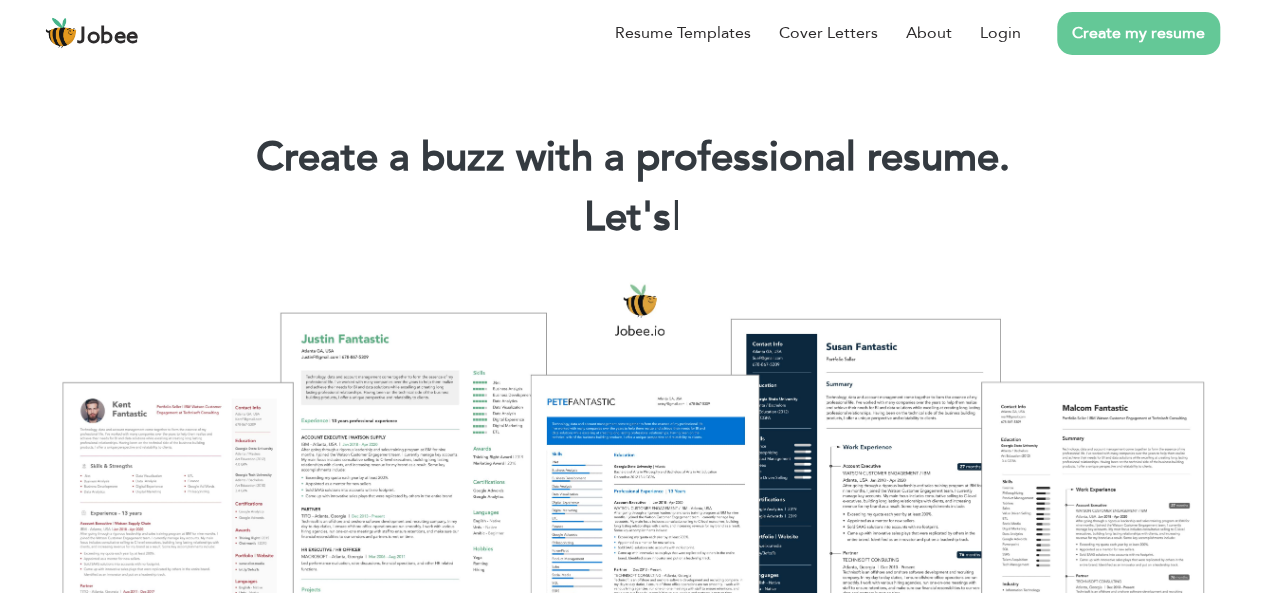 click on "Create my resume" at bounding box center (1138, 33) 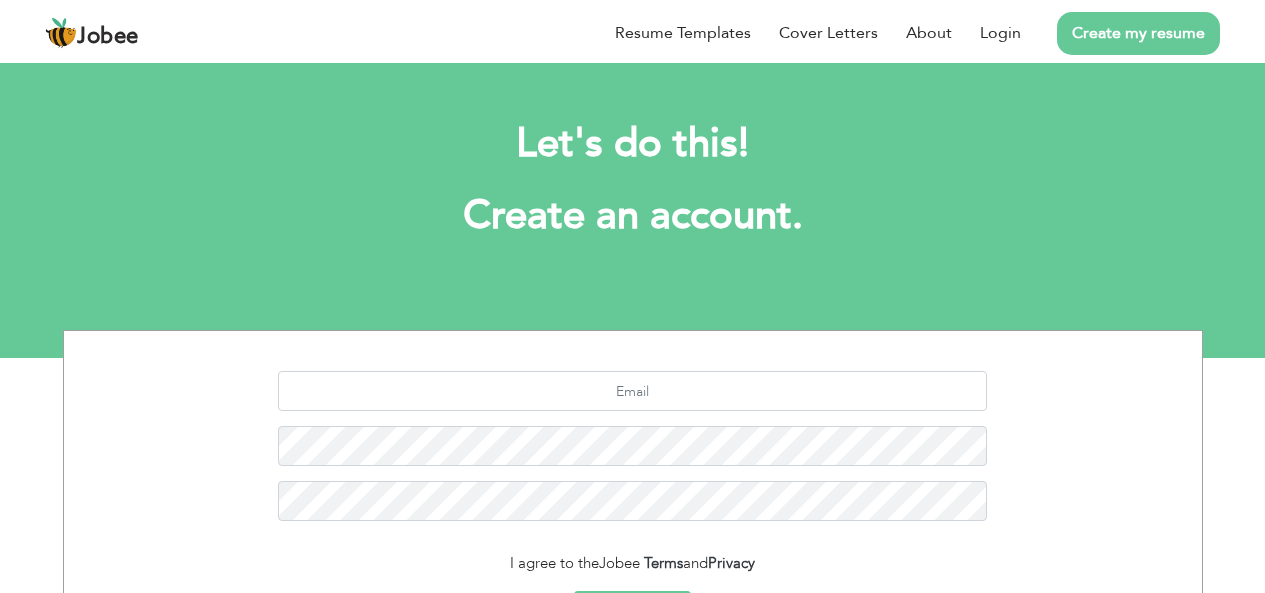 scroll, scrollTop: 0, scrollLeft: 0, axis: both 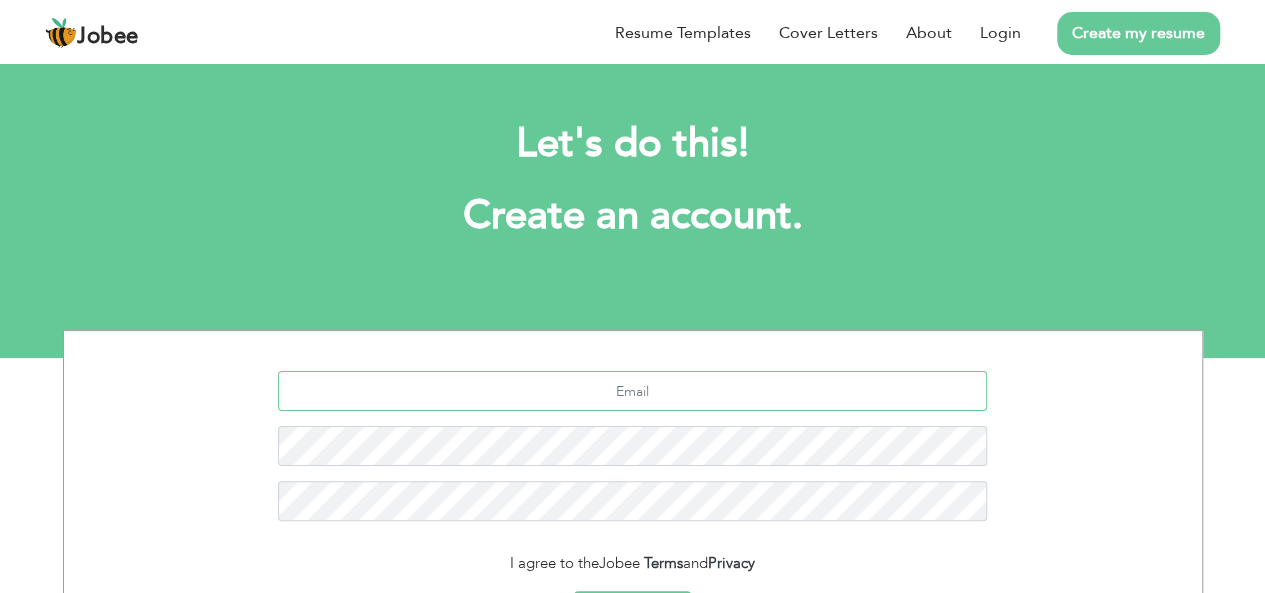 click at bounding box center (632, 391) 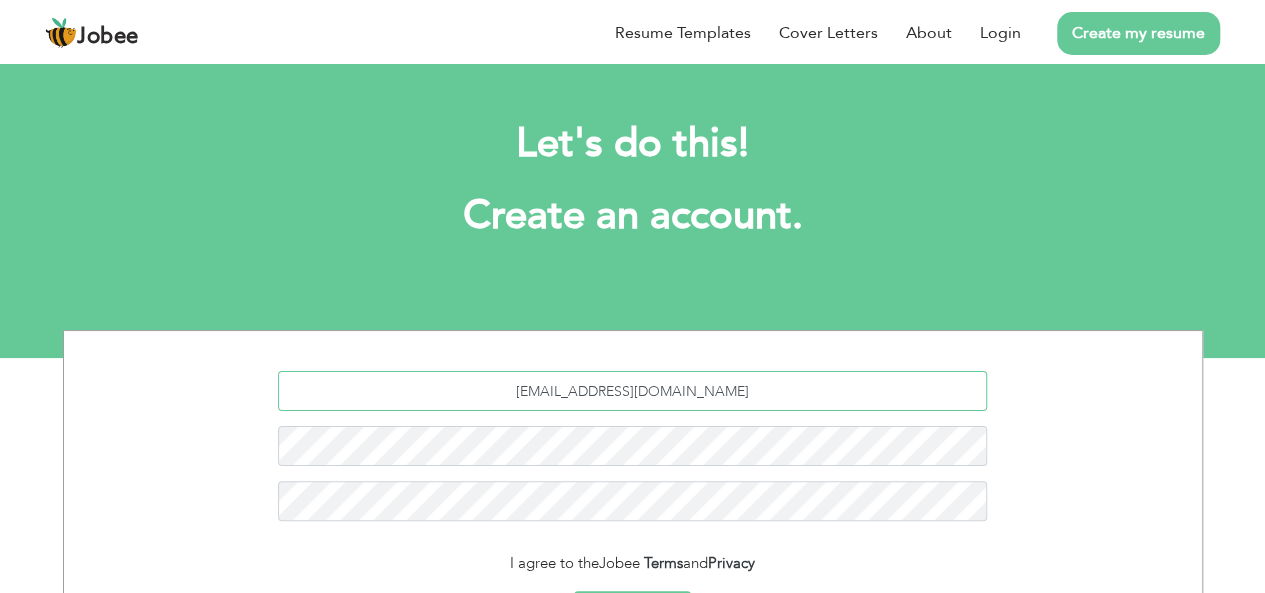 type on "[EMAIL_ADDRESS][DOMAIN_NAME]" 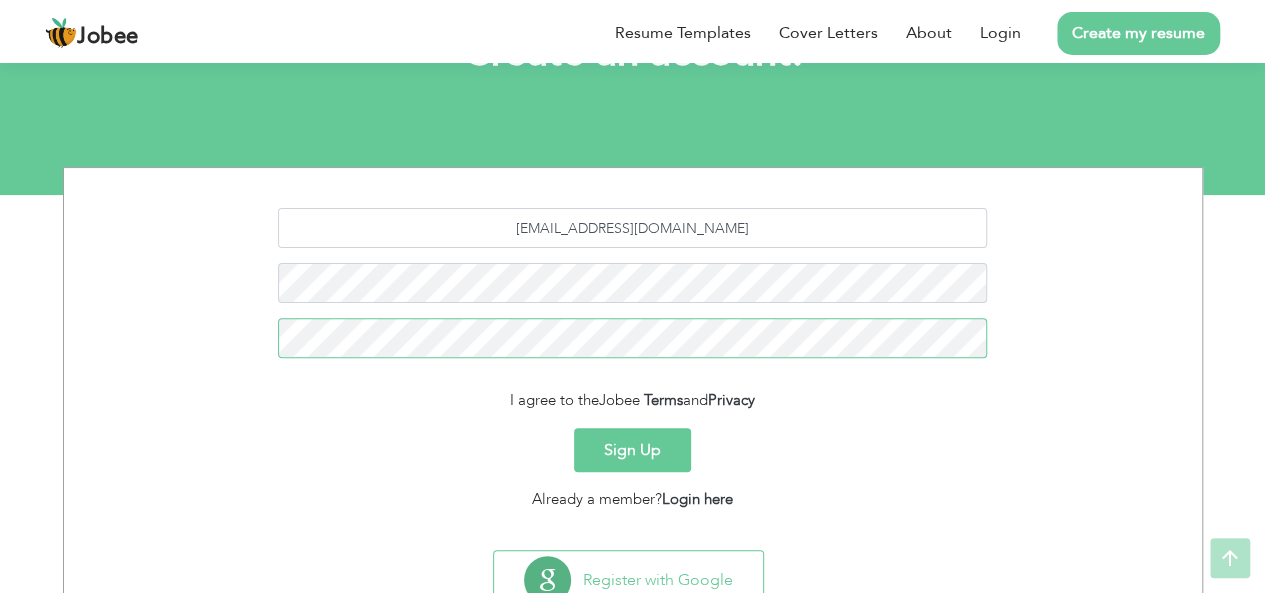 scroll, scrollTop: 171, scrollLeft: 0, axis: vertical 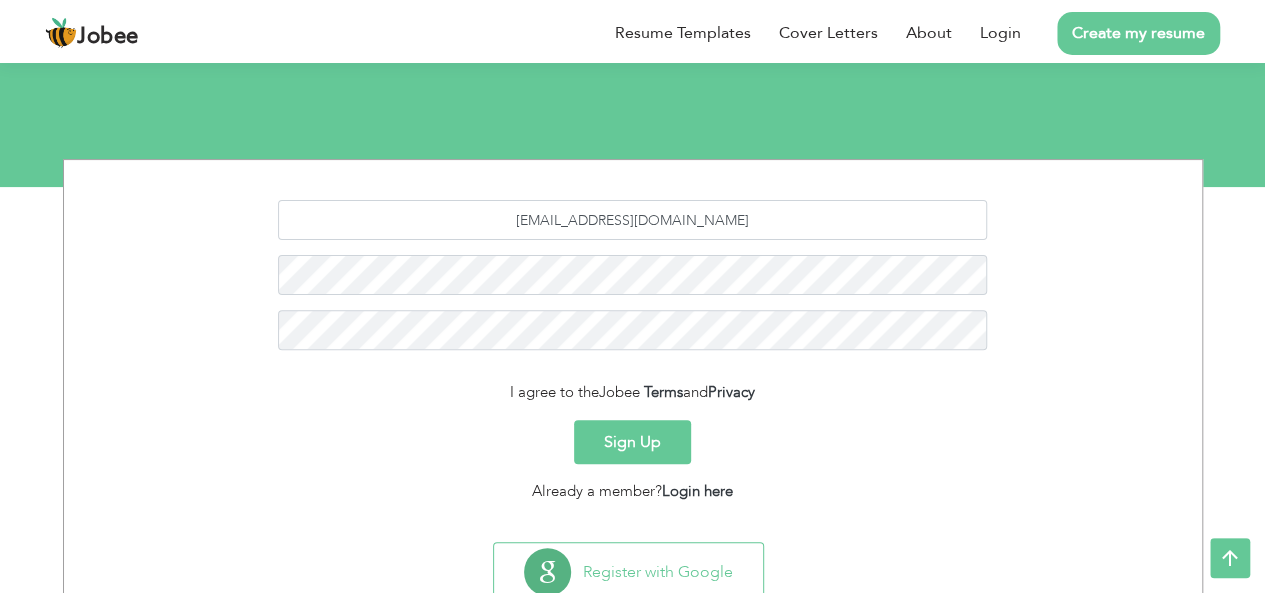 click on "Sign Up" at bounding box center [632, 442] 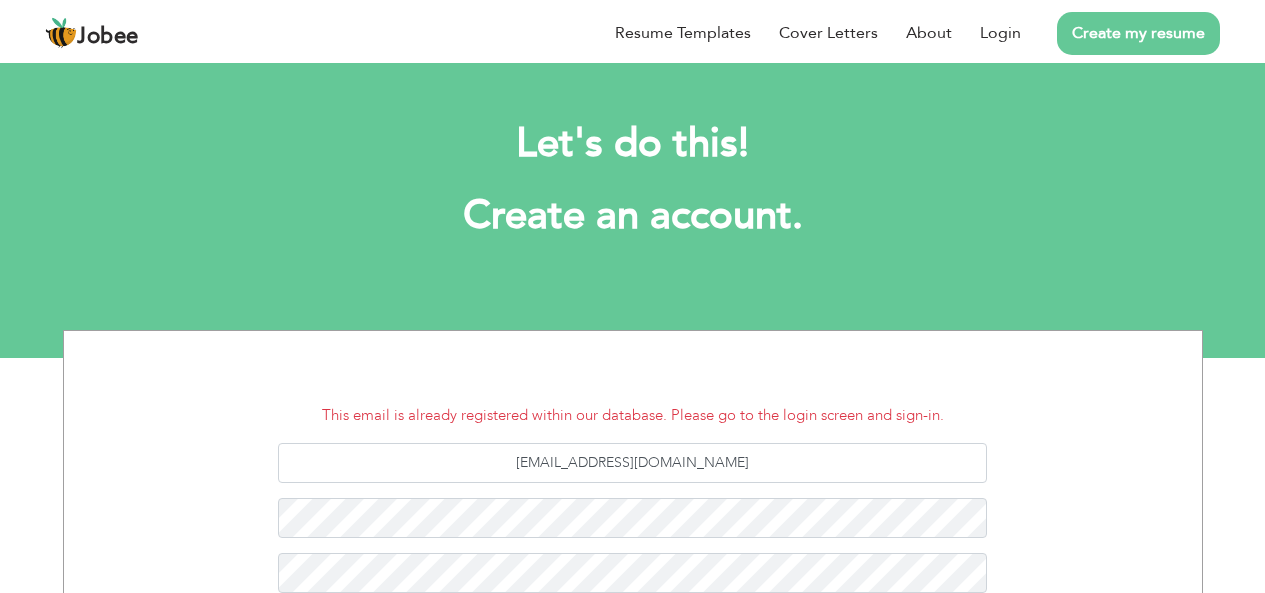 scroll, scrollTop: 0, scrollLeft: 0, axis: both 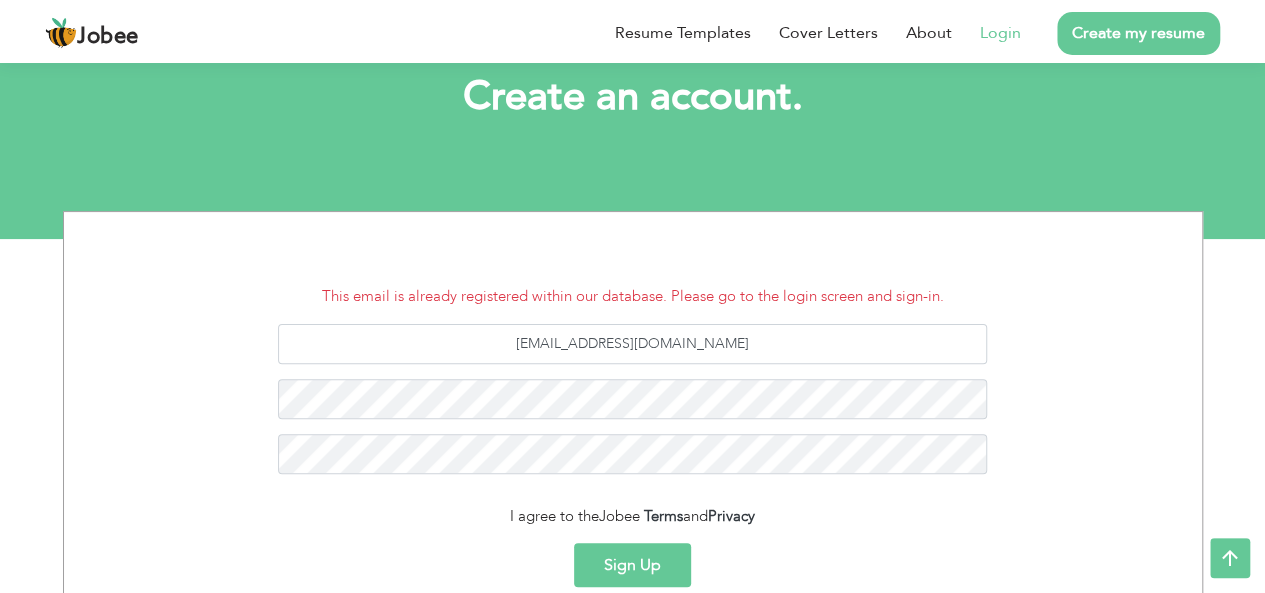 click on "Login" at bounding box center (1000, 33) 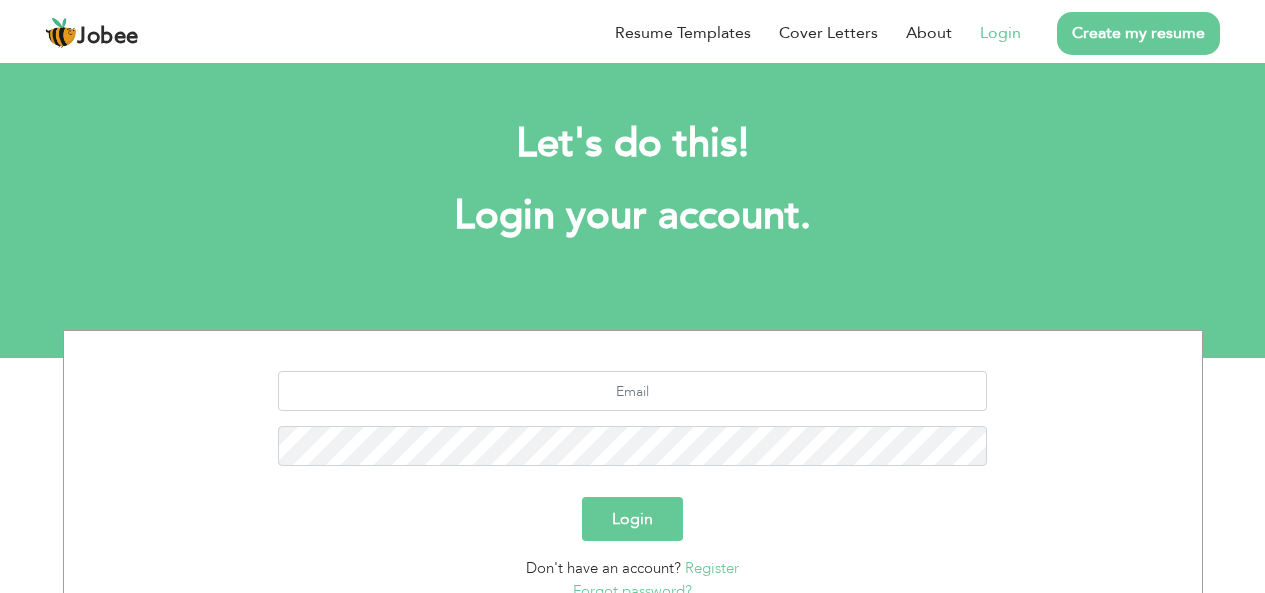 scroll, scrollTop: 0, scrollLeft: 0, axis: both 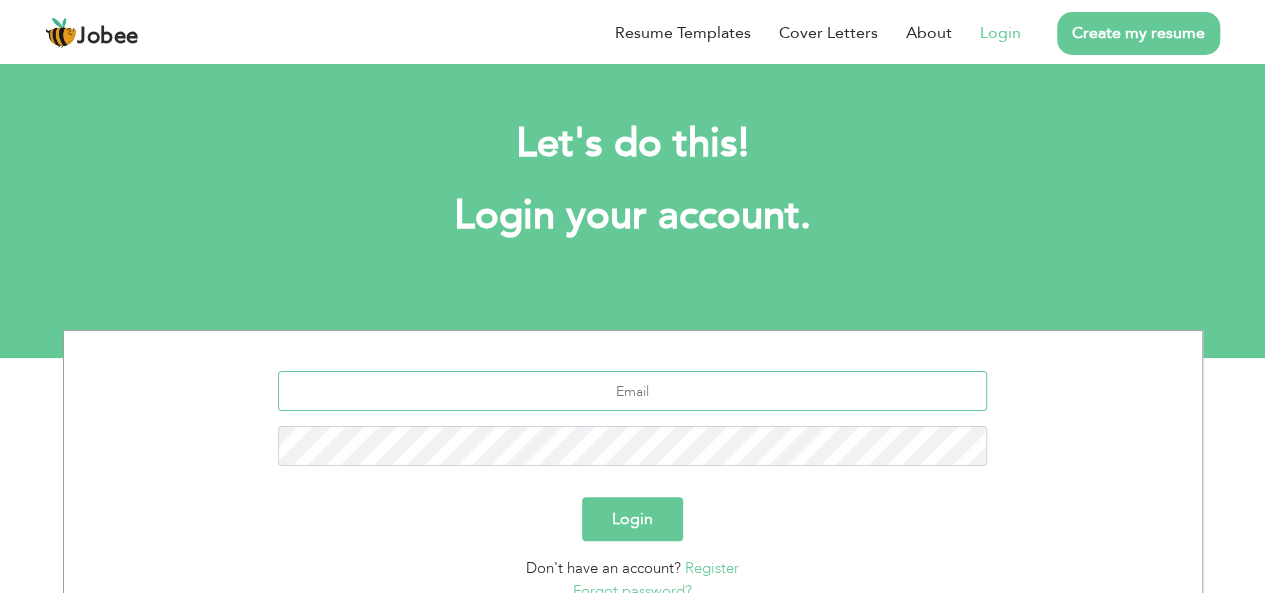 click at bounding box center [632, 391] 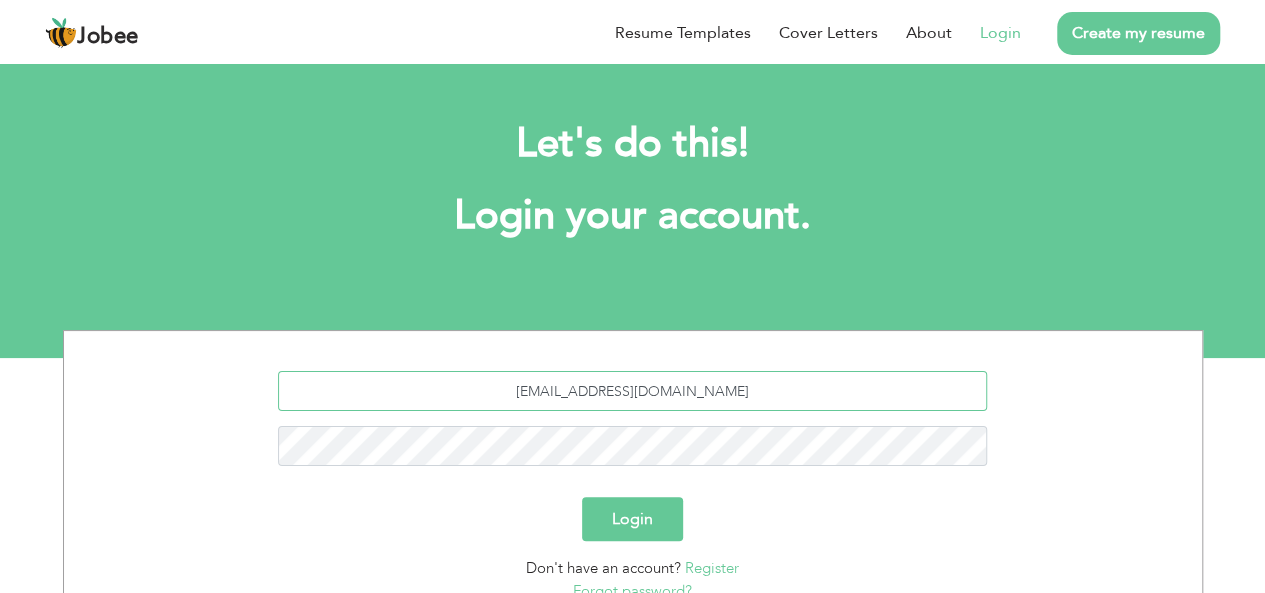 type on "[EMAIL_ADDRESS][DOMAIN_NAME]" 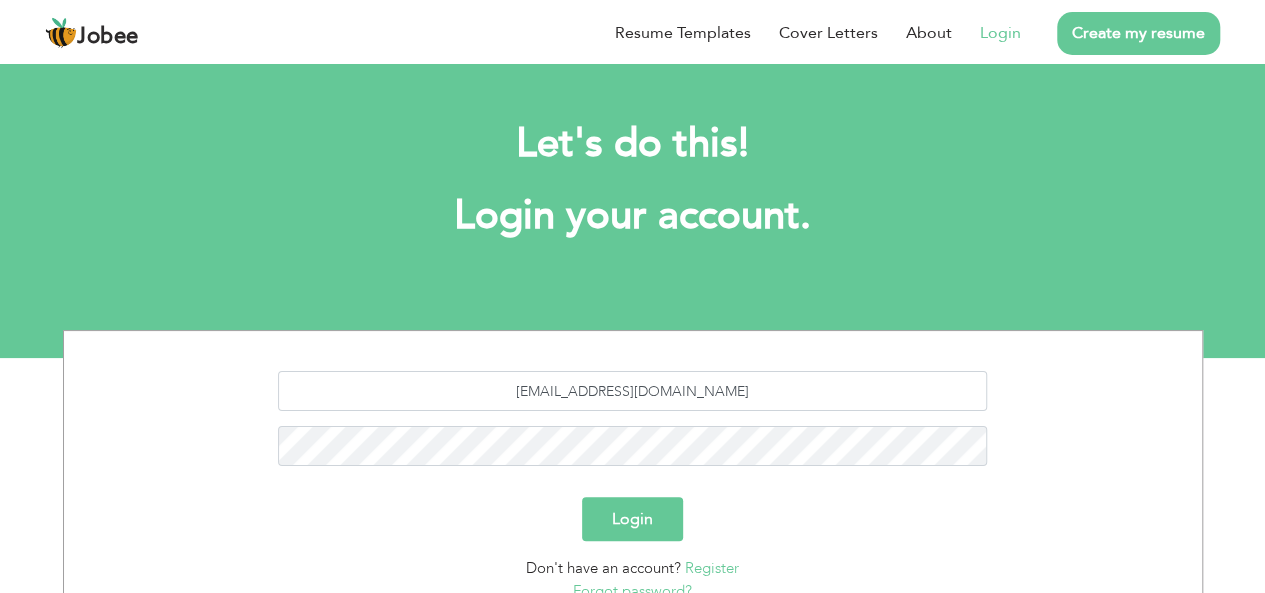 click on "Login" at bounding box center [632, 519] 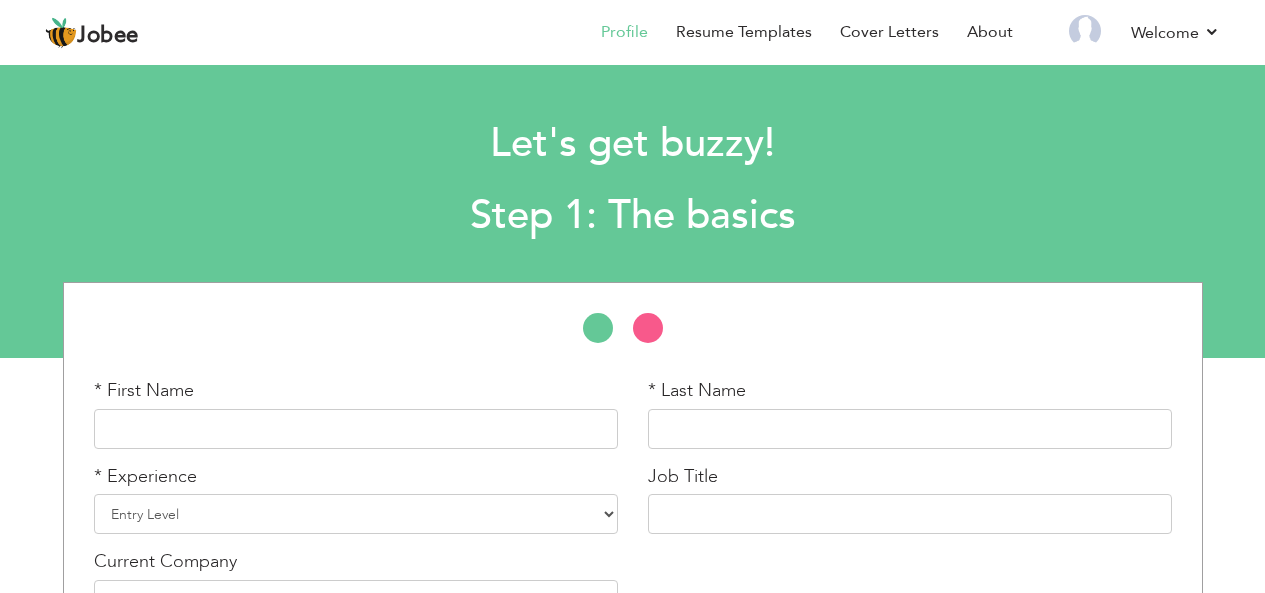 scroll, scrollTop: 0, scrollLeft: 0, axis: both 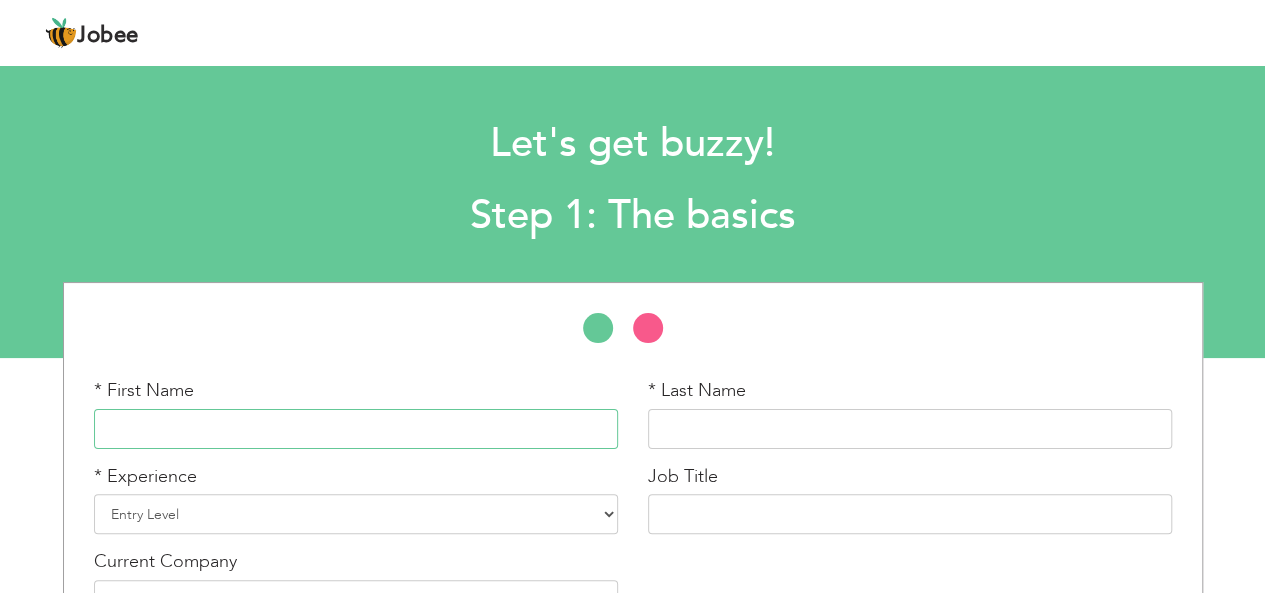click at bounding box center (356, 429) 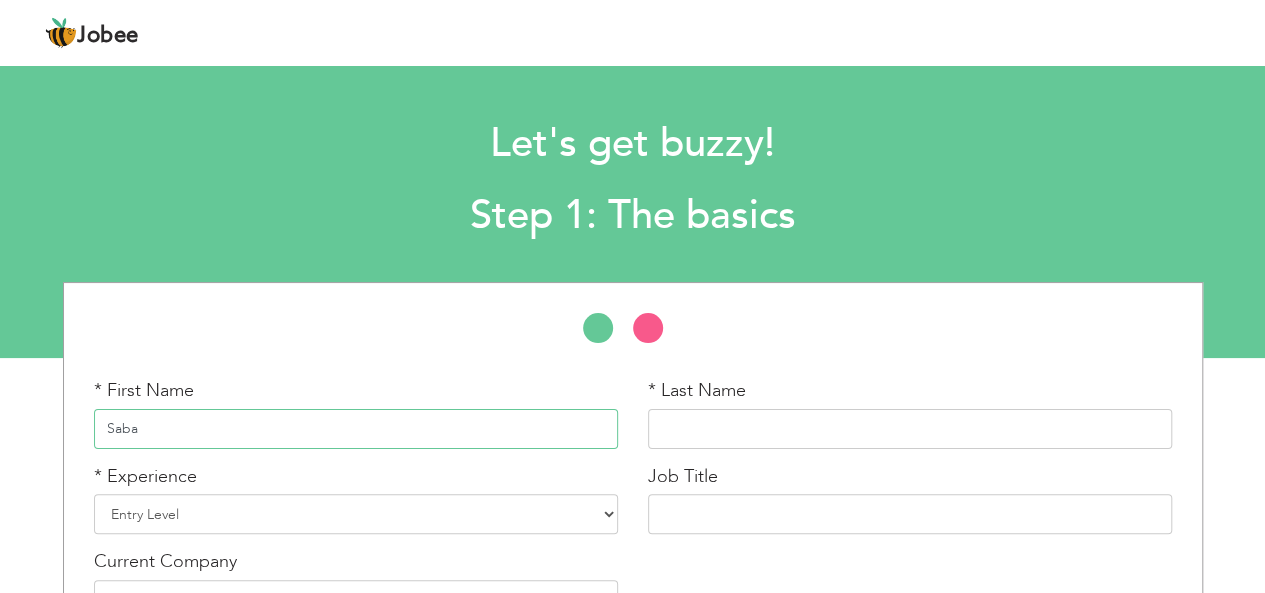 type on "Saba" 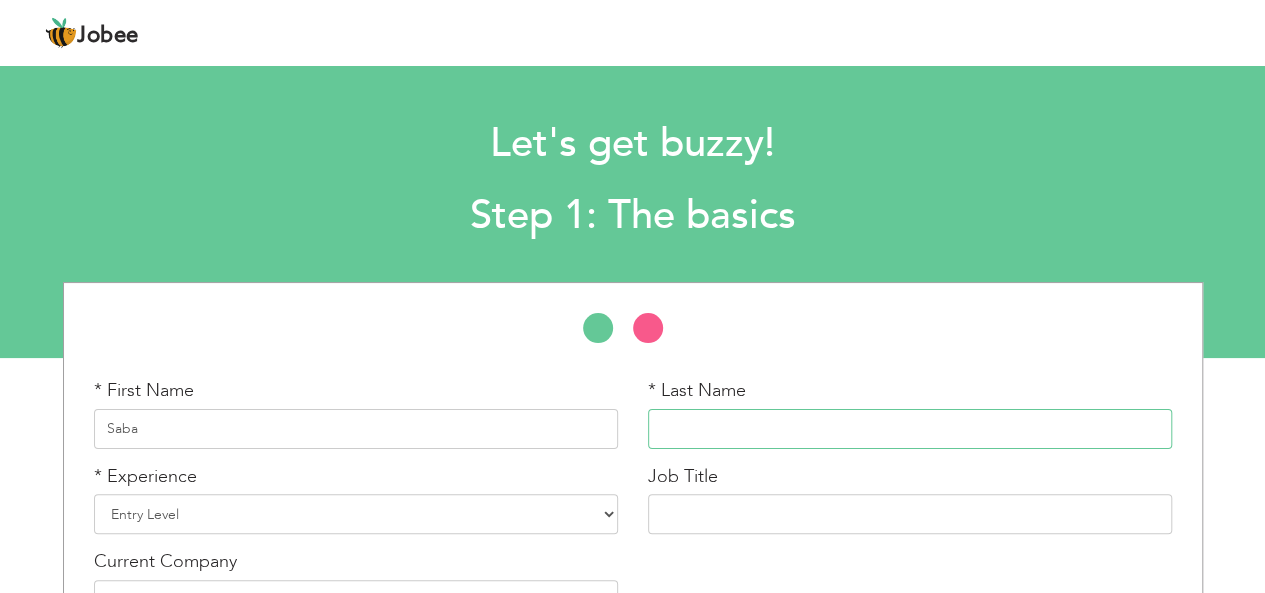 click at bounding box center (910, 429) 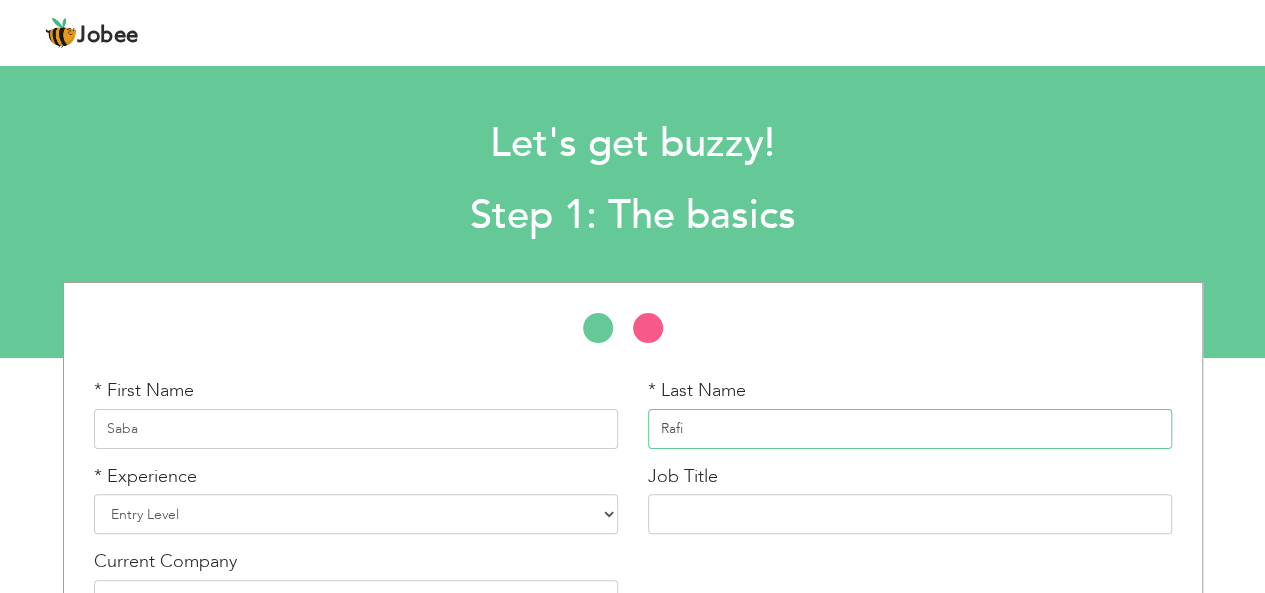 type on "Rafi" 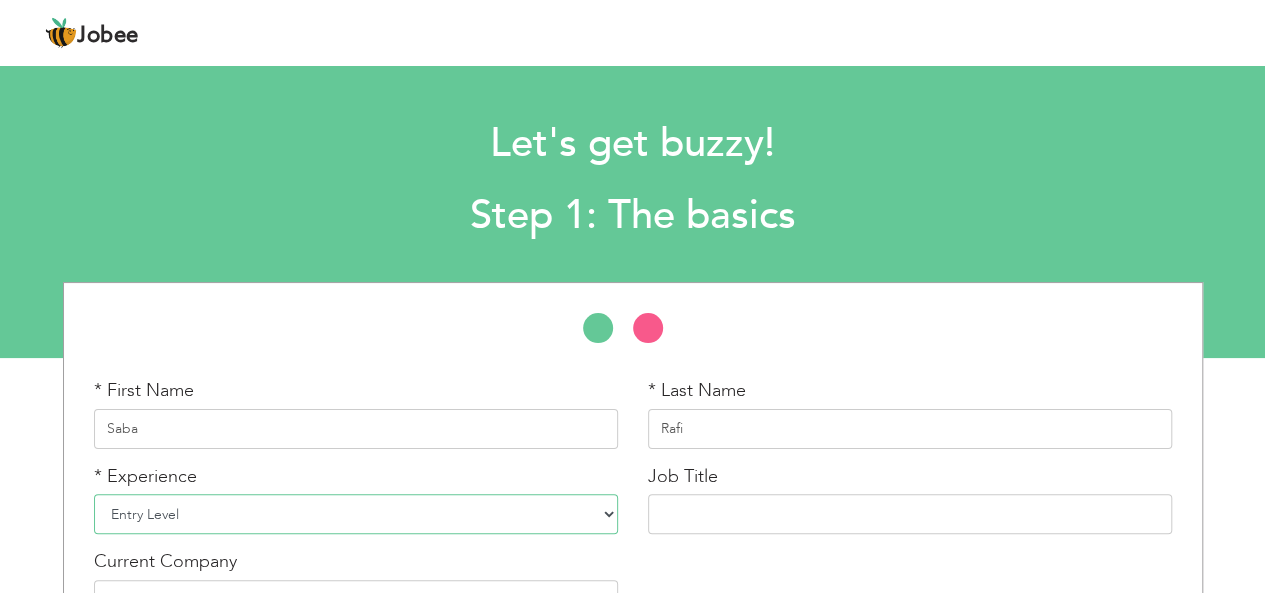 click on "Entry Level
Less than 1 Year
1 Year
2 Years
3 Years
4 Years
5 Years
6 Years
7 Years
8 Years
9 Years
10 Years
11 Years
12 Years
13 Years
14 Years
15 Years
16 Years
17 Years
18 Years
19 Years
20 Years
21 Years
22 Years
23 Years
24 Years
25 Years
26 Years
27 Years
28 Years
29 Years
30 Years
31 Years
32 Years
33 Years
34 Years
35 Years
More than 35 Years" at bounding box center [356, 514] 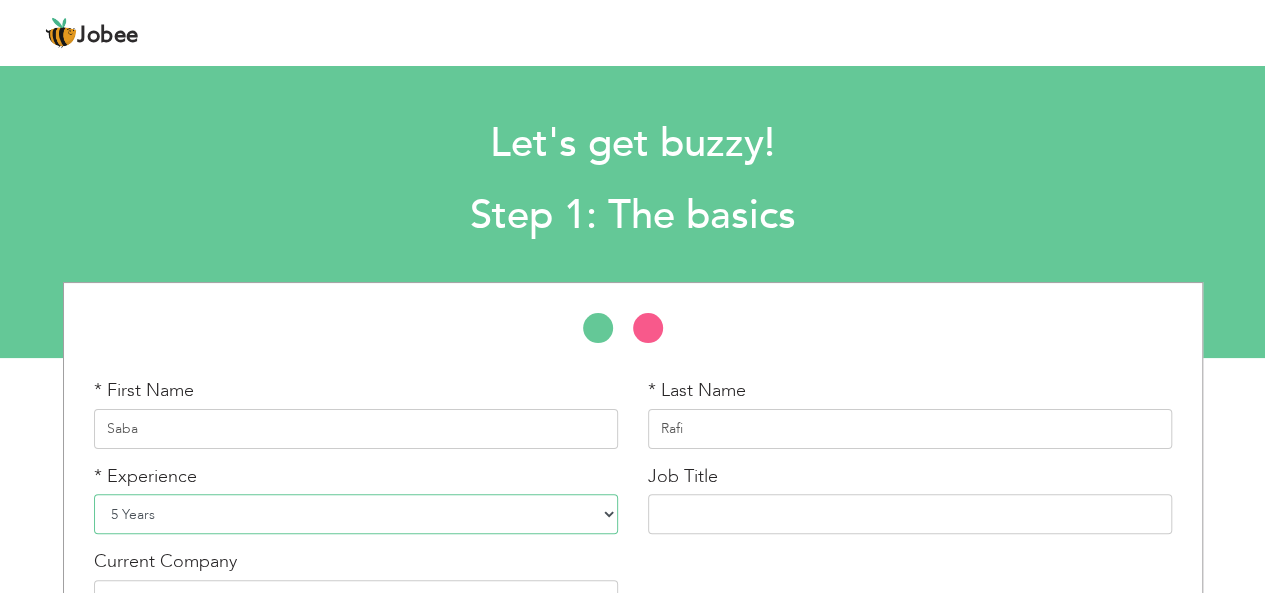click on "Entry Level
Less than 1 Year
1 Year
2 Years
3 Years
4 Years
5 Years
6 Years
7 Years
8 Years
9 Years
10 Years
11 Years
12 Years
13 Years
14 Years
15 Years
16 Years
17 Years
18 Years
19 Years
20 Years
21 Years
22 Years
23 Years
24 Years
25 Years
26 Years
27 Years
28 Years
29 Years
30 Years
31 Years
32 Years
33 Years
34 Years
35 Years
More than 35 Years" at bounding box center (356, 514) 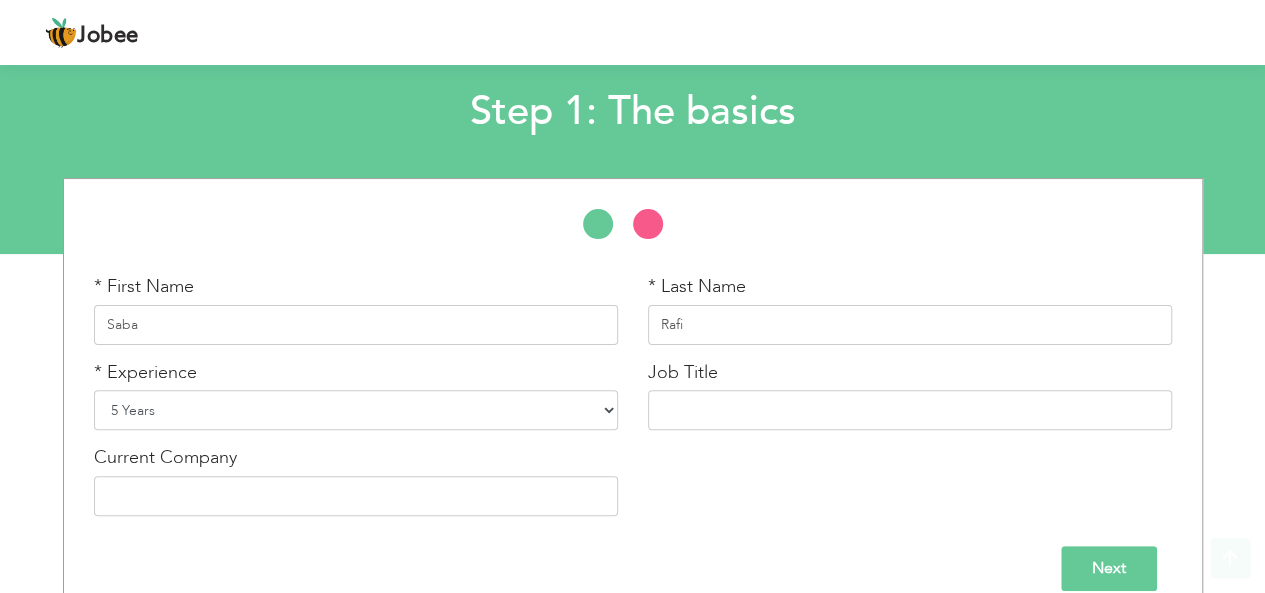 scroll, scrollTop: 131, scrollLeft: 0, axis: vertical 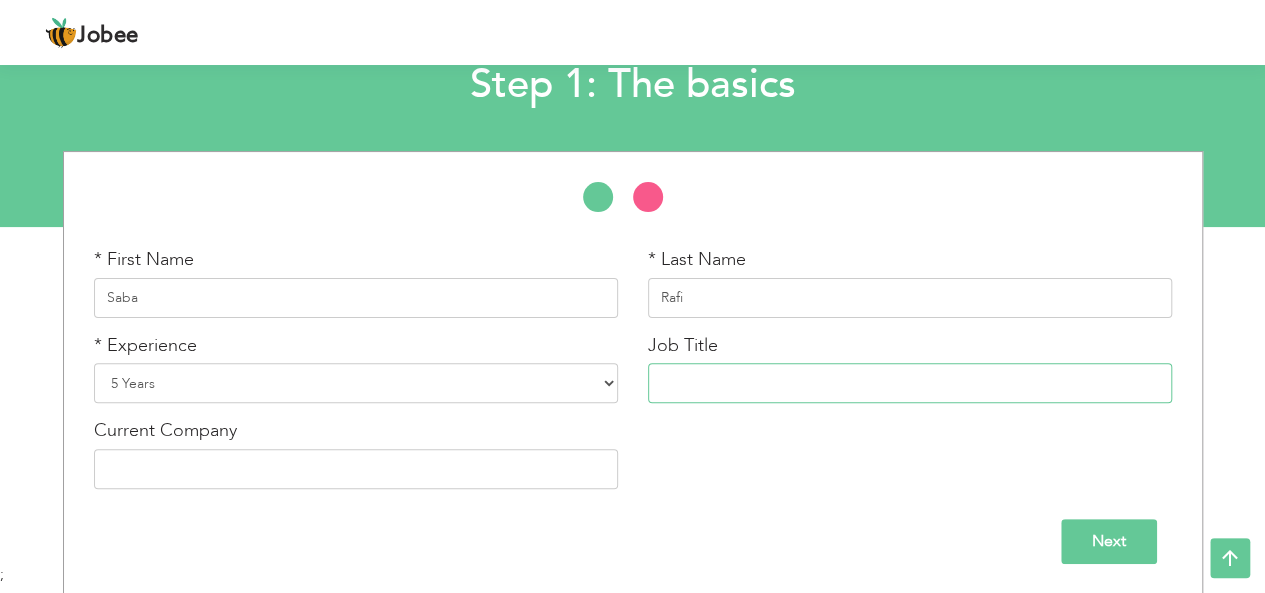 click at bounding box center (910, 383) 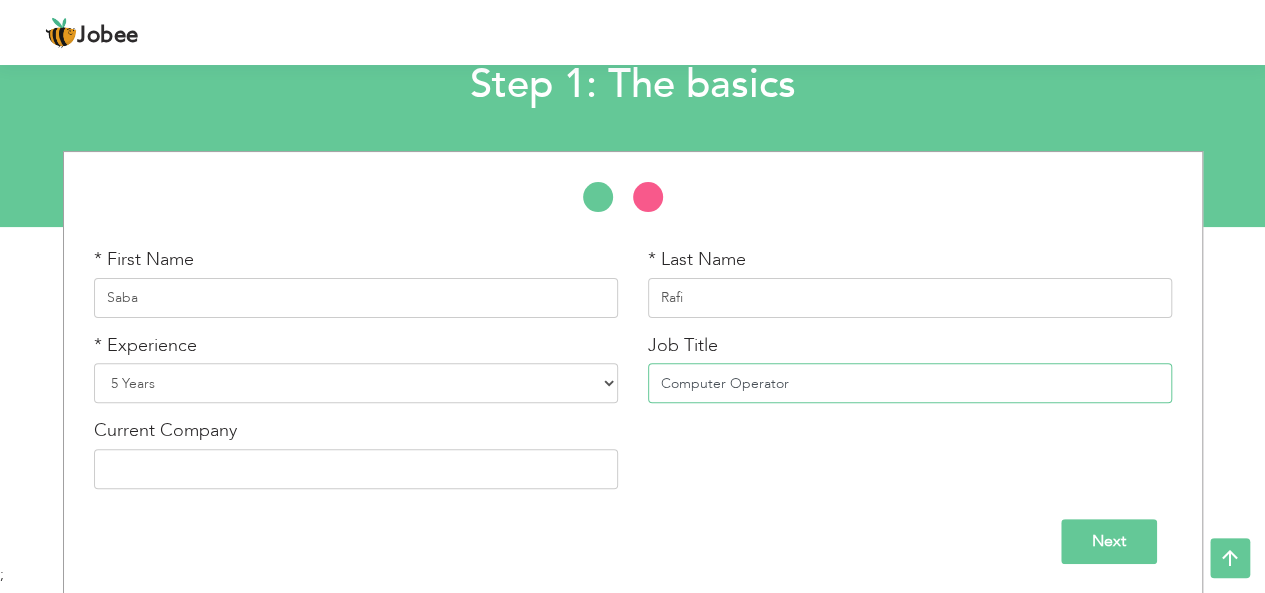 type on "Computer Operator" 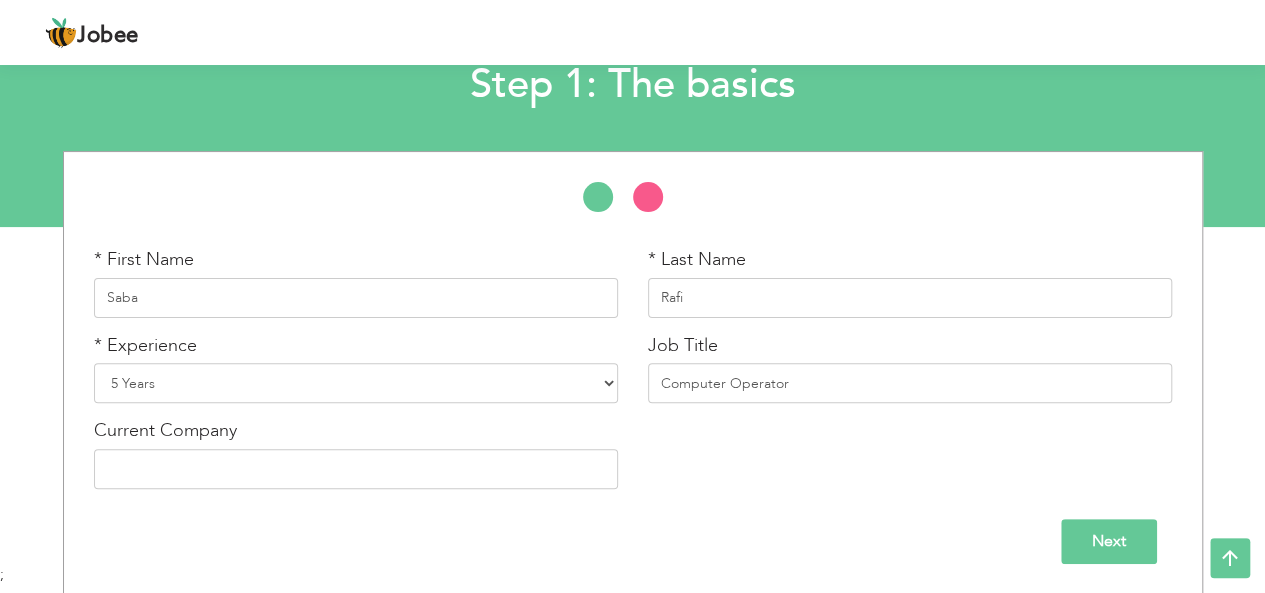 click on "Next" at bounding box center [1109, 541] 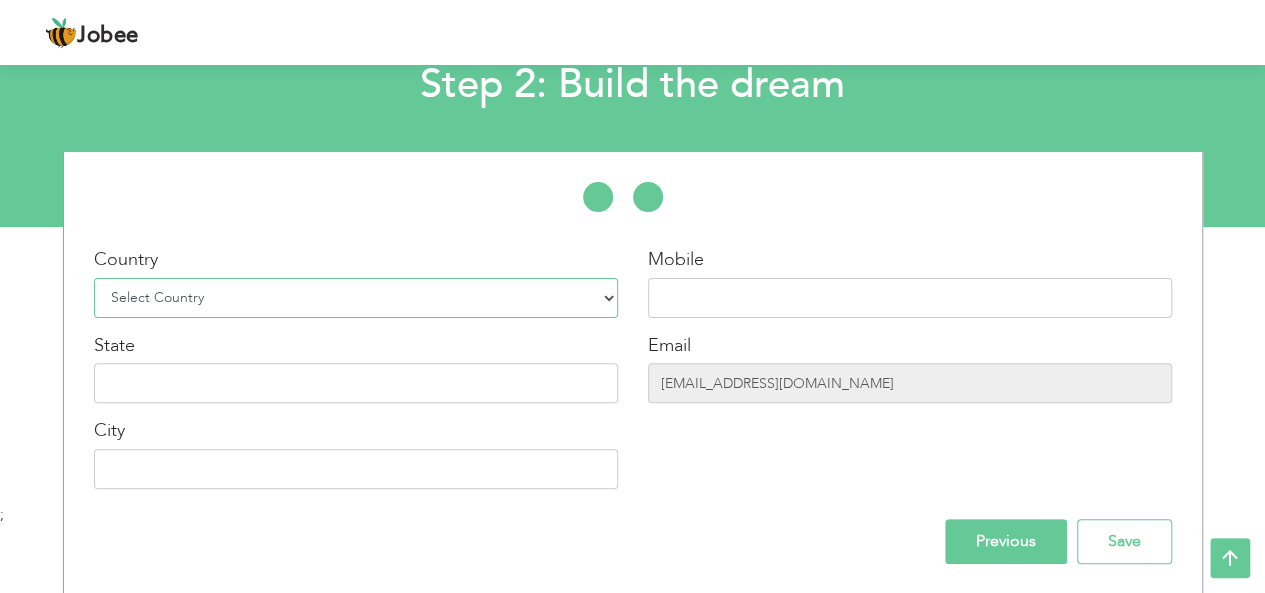 click on "Select Country
Afghanistan
Albania
Algeria
American Samoa
Andorra
Angola
Anguilla
Antarctica
Antigua and Barbuda
Argentina
Armenia
Aruba
Australia
Austria
Azerbaijan
Bahamas
Bahrain
Bangladesh
Barbados
Belarus
Belgium
Belize
Benin
Bermuda
Bhutan
Bolivia
Bosnia-Herzegovina
Botswana
Bouvet Island
Brazil
British Indian Ocean Territory
Brunei Darussalam
Bulgaria
Burkina Faso
Burundi
Cambodia
Cameroon
Canada
Cape Verde
Cayman Islands
Central African Republic
Chad
Chile
China
Christmas Island
Cocos (Keeling) Islands
Colombia
Comoros
Congo
Congo, Dem. Republic
Cook Islands
Costa Rica
Croatia
Cuba
Cyprus
Czech Rep
Denmark
Djibouti
Dominica
Dominican Republic
Ecuador
Egypt
El Salvador
Equatorial Guinea
Eritrea
Estonia
Ethiopia
European Union
Falkland Islands (Malvinas)
Faroe Islands
Fiji
Finland
France
French Guiana
French Southern Territories
Gabon
Gambia
Georgia" at bounding box center (356, 298) 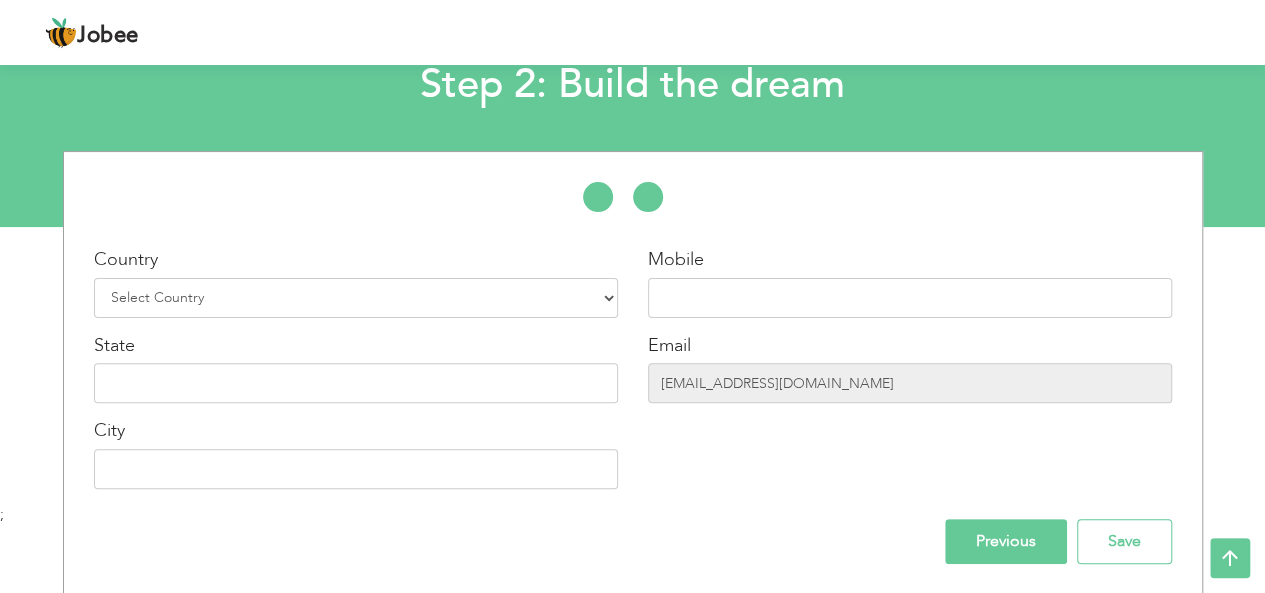 click at bounding box center [633, 207] 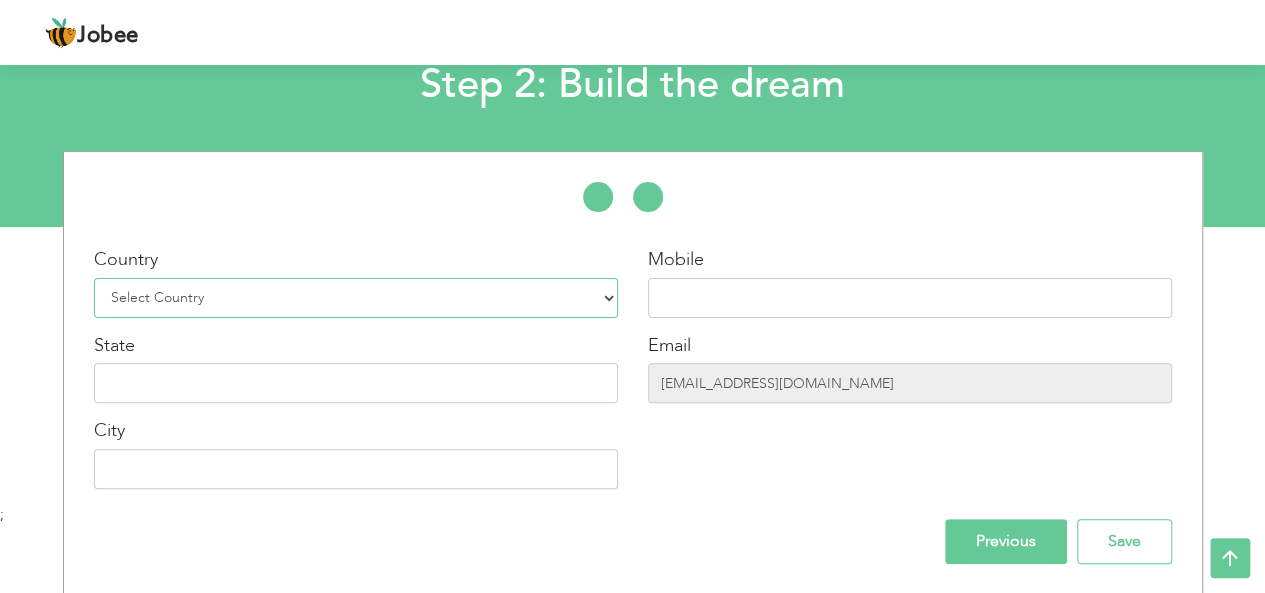 click on "Select Country
Afghanistan
Albania
Algeria
American Samoa
Andorra
Angola
Anguilla
Antarctica
Antigua and Barbuda
Argentina
Armenia
Aruba
Australia
Austria
Azerbaijan
Bahamas
Bahrain
Bangladesh
Barbados
Belarus
Belgium
Belize
Benin
Bermuda
Bhutan
Bolivia
Bosnia-Herzegovina
Botswana
Bouvet Island
Brazil
British Indian Ocean Territory
Brunei Darussalam
Bulgaria
Burkina Faso
Burundi
Cambodia
Cameroon
Canada
Cape Verde
Cayman Islands
Central African Republic
Chad
Chile
China
Christmas Island
Cocos (Keeling) Islands
Colombia
Comoros
Congo
Congo, Dem. Republic
Cook Islands
Costa Rica
Croatia
Cuba
Cyprus
Czech Rep
Denmark
Djibouti
Dominica
Dominican Republic
Ecuador
Egypt
El Salvador
Equatorial Guinea
Eritrea
Estonia
Ethiopia
European Union
Falkland Islands (Malvinas)
Faroe Islands
Fiji
Finland
France
French Guiana
French Southern Territories
Gabon
Gambia
Georgia" at bounding box center (356, 298) 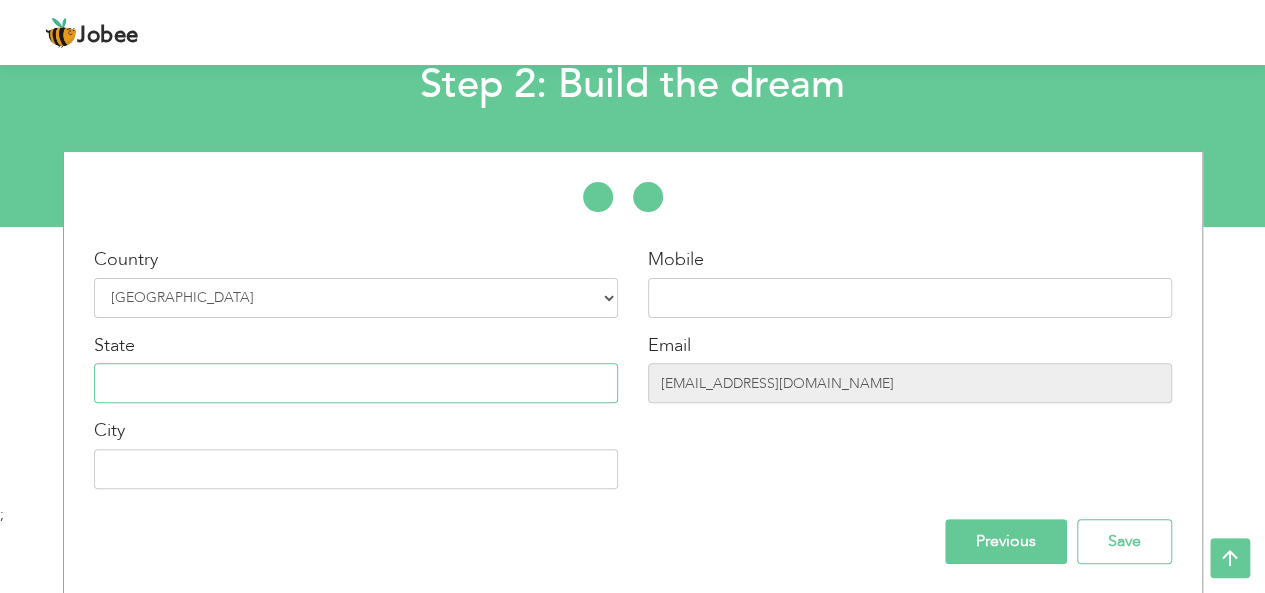 click at bounding box center [356, 383] 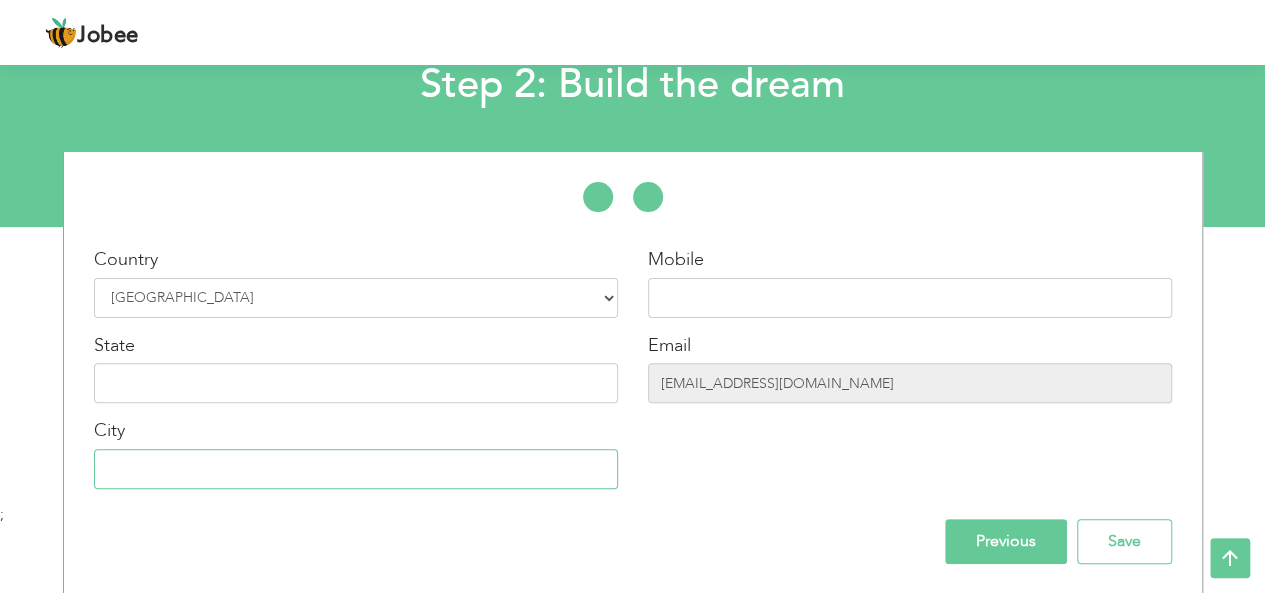 click at bounding box center [356, 469] 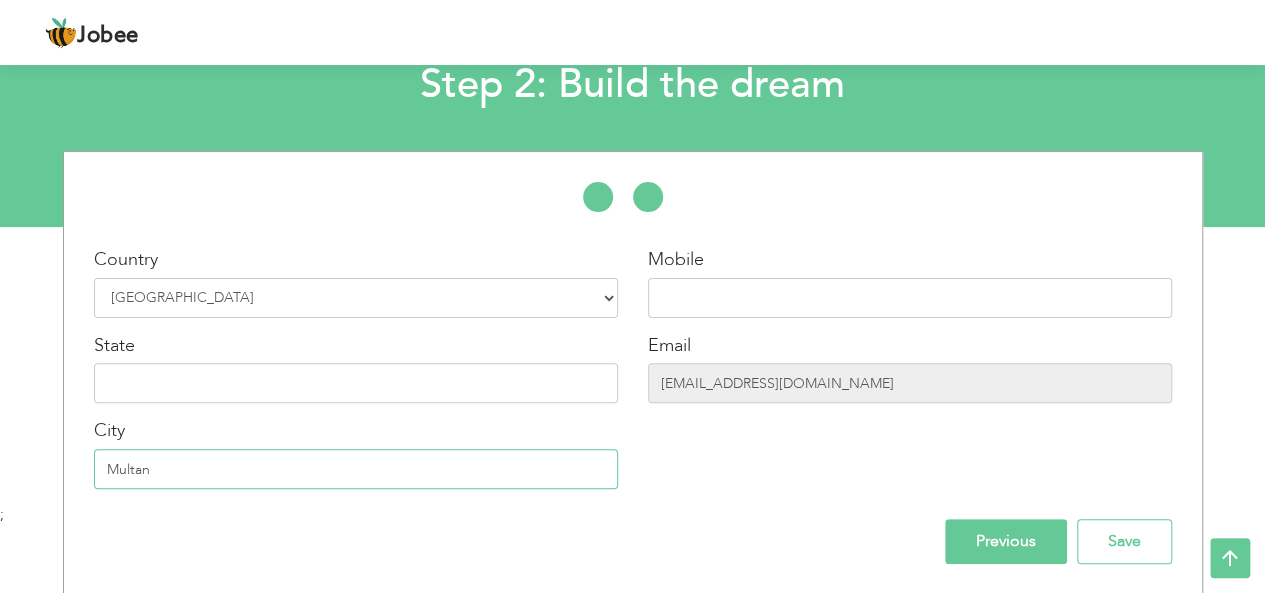 type on "Multan" 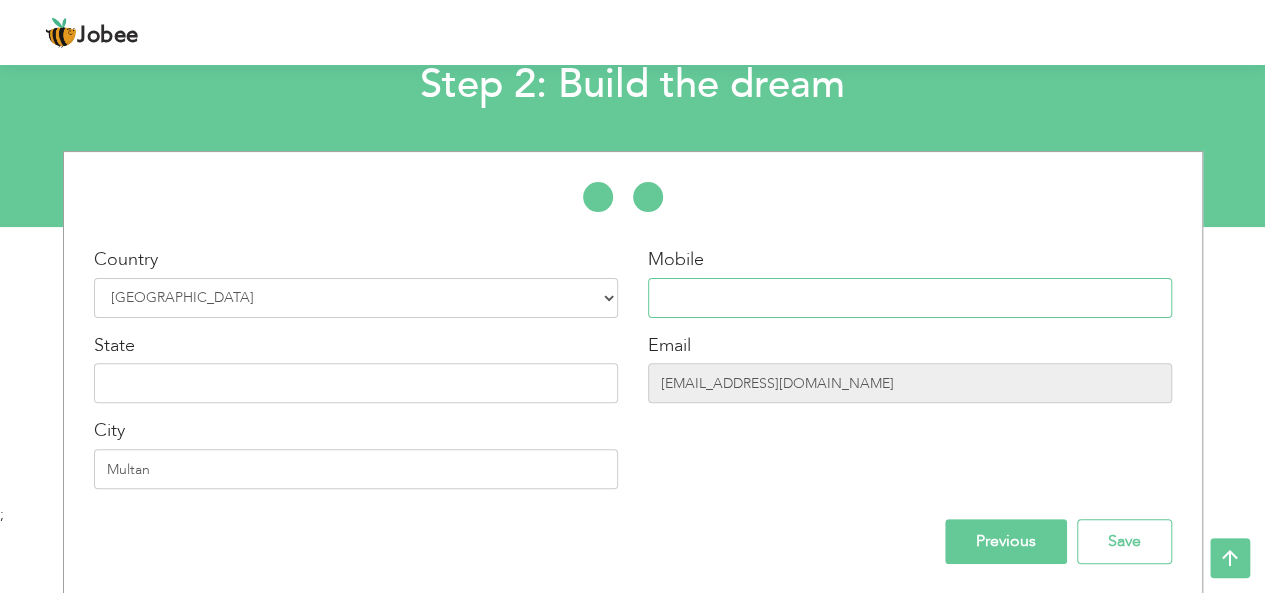 click at bounding box center [910, 298] 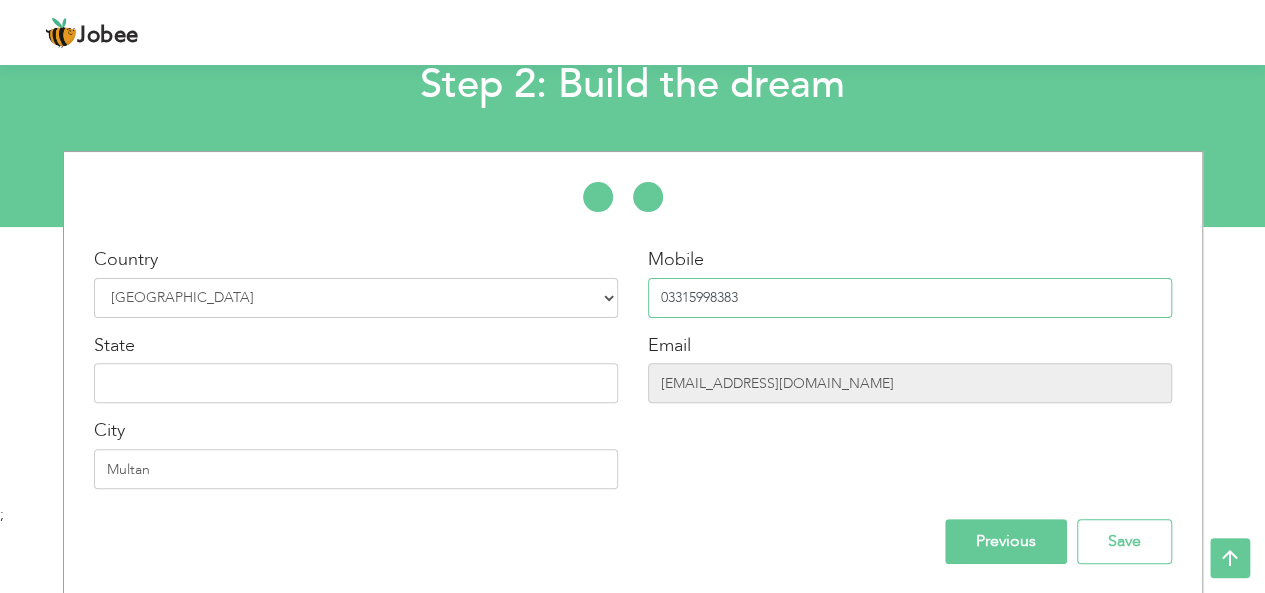 type on "03315998383" 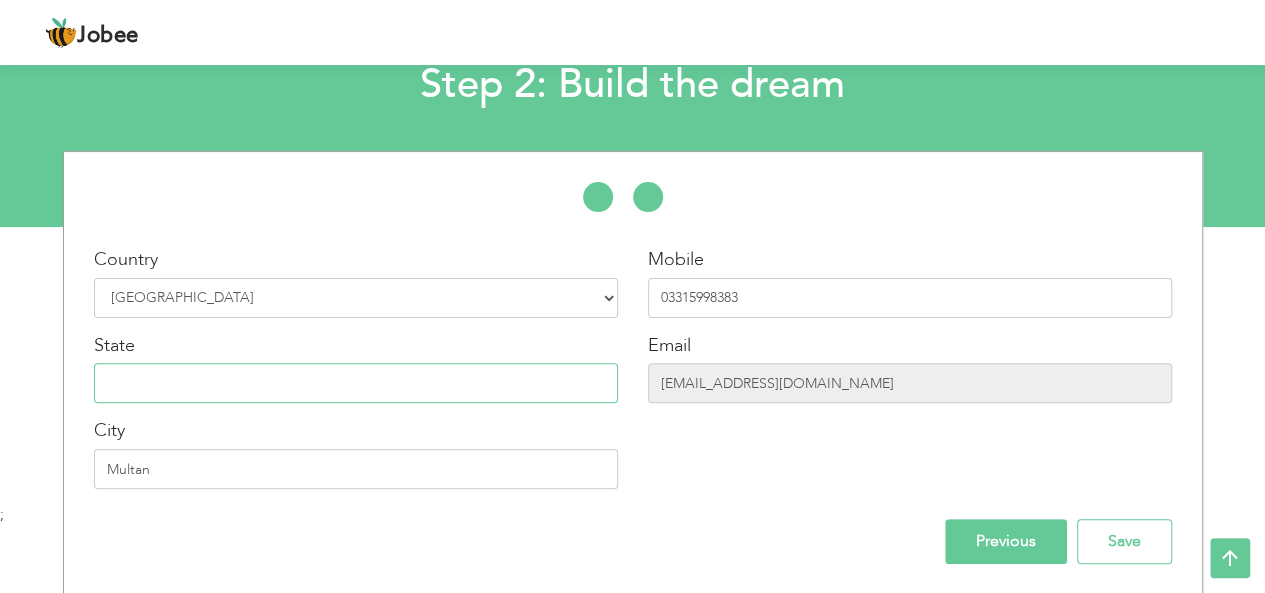 click at bounding box center (356, 383) 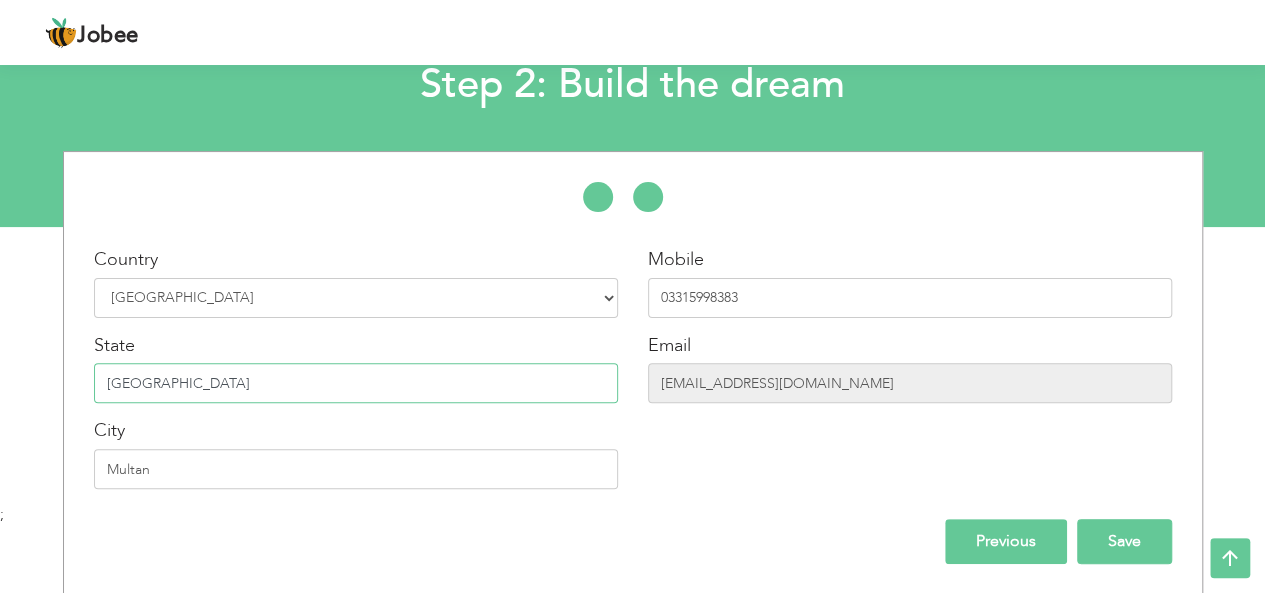 type on "[GEOGRAPHIC_DATA]" 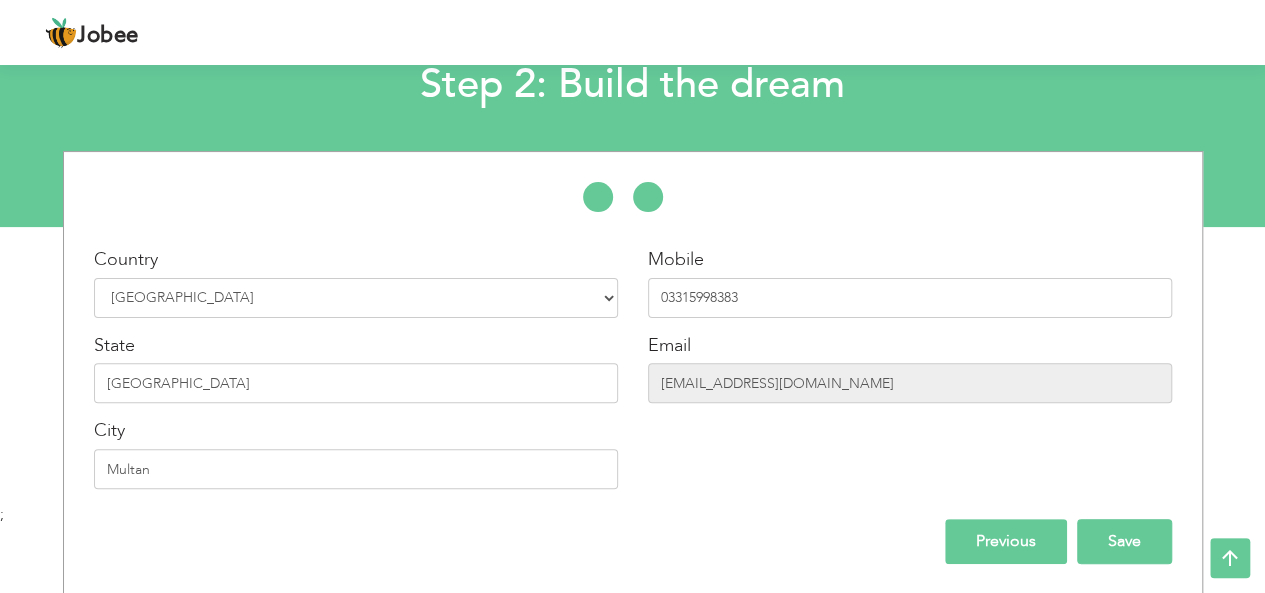 click on "Save" at bounding box center (1124, 541) 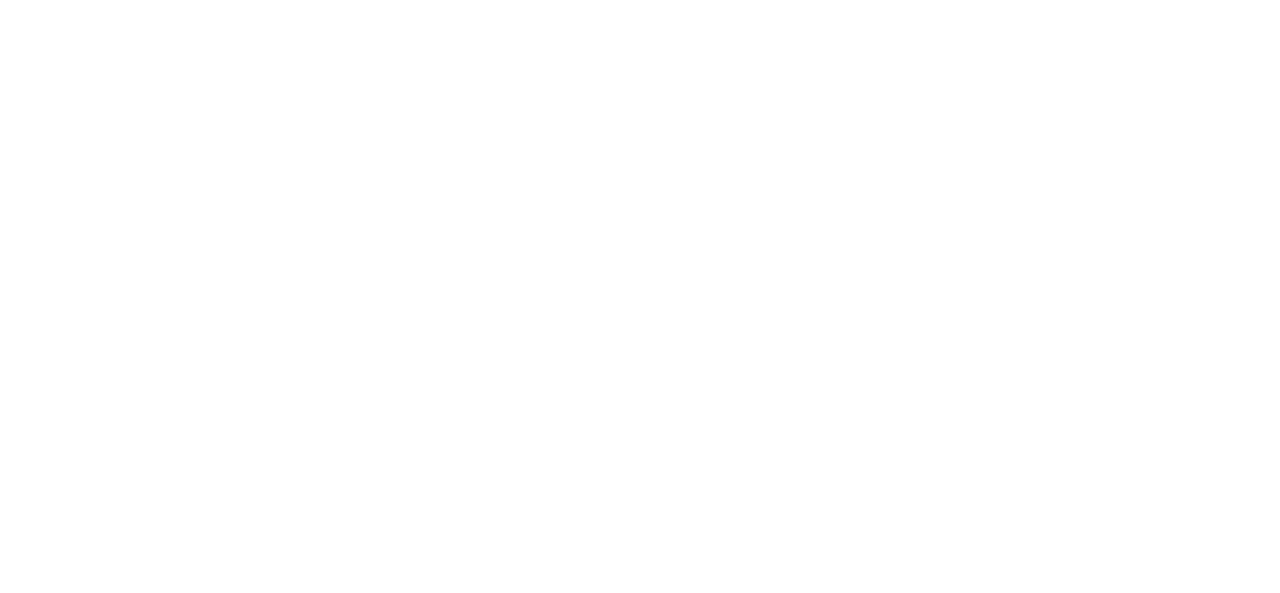 scroll, scrollTop: 0, scrollLeft: 0, axis: both 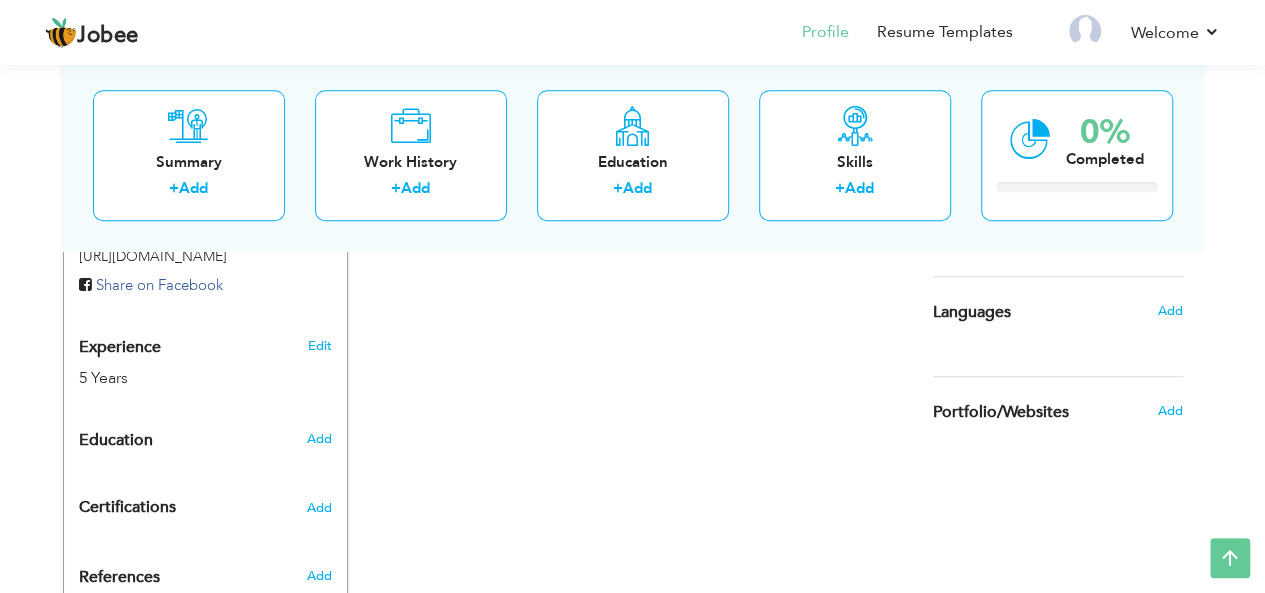drag, startPoint x: 318, startPoint y: 437, endPoint x: 486, endPoint y: 490, distance: 176.16185 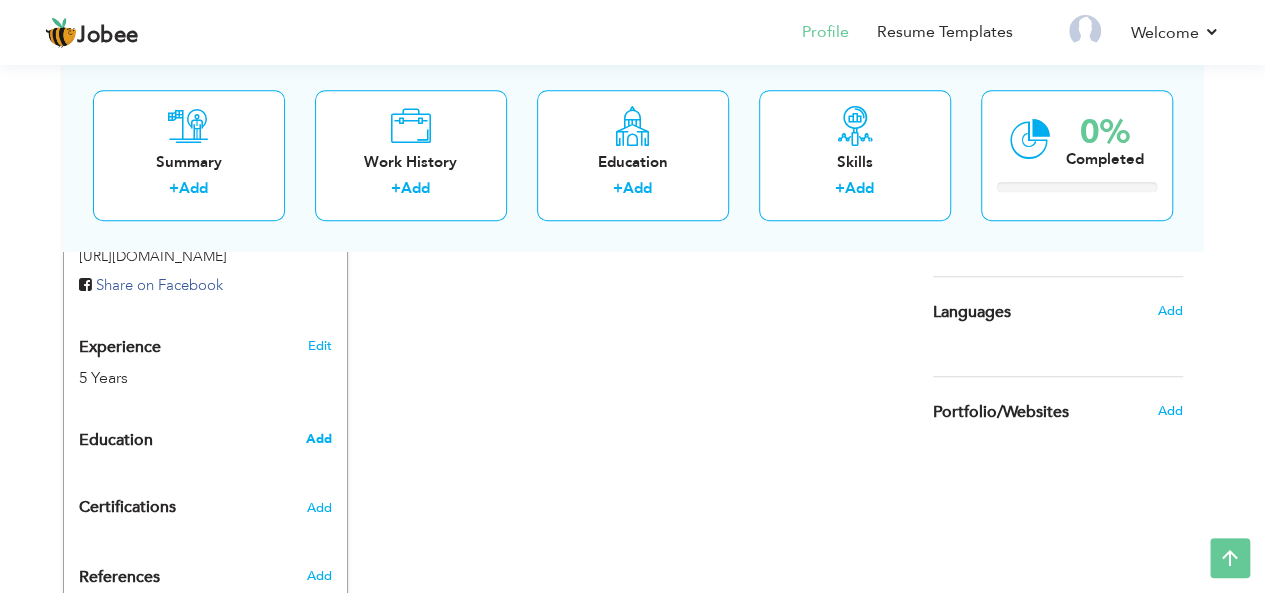 click on "Add" at bounding box center (318, 439) 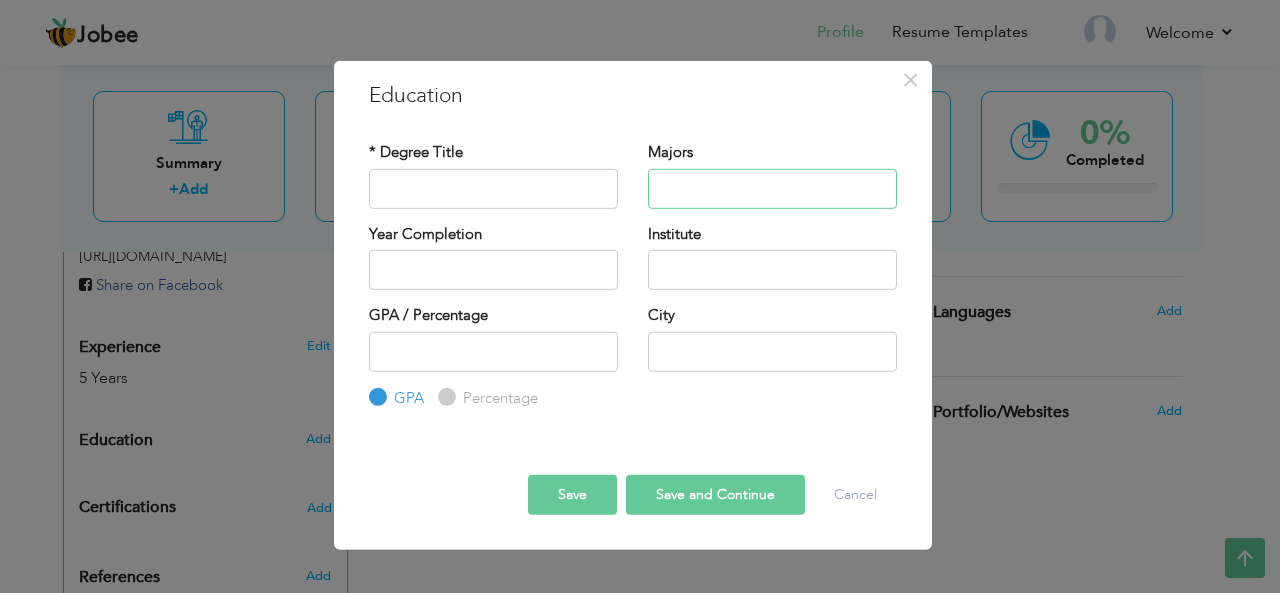 click at bounding box center (772, 188) 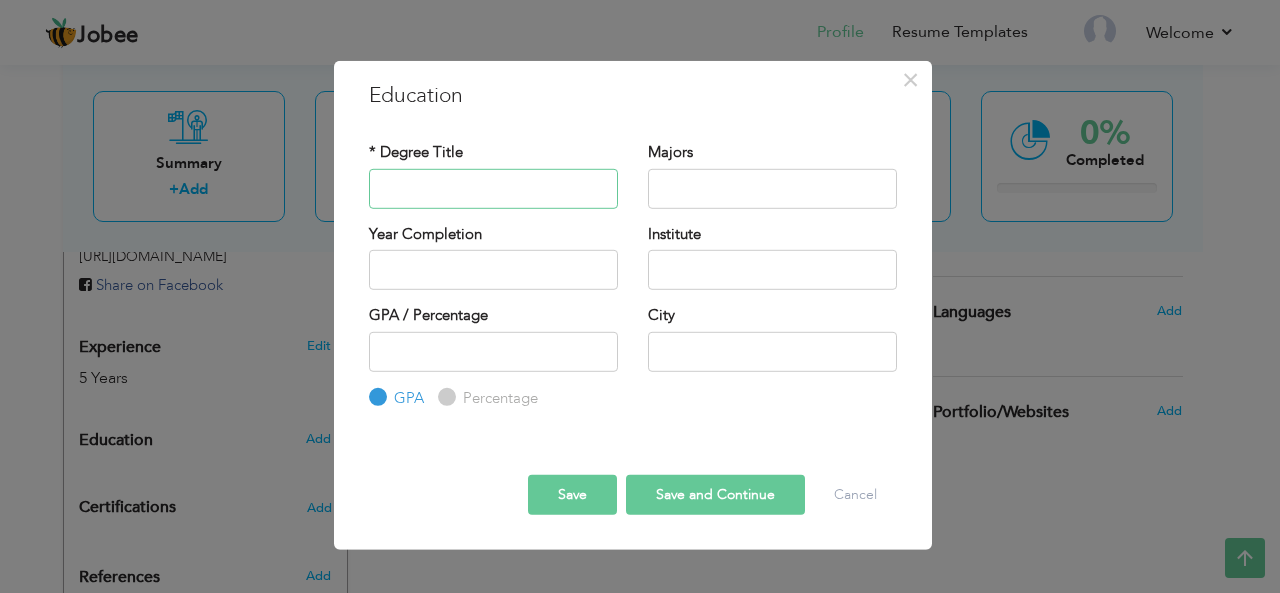 click at bounding box center (493, 188) 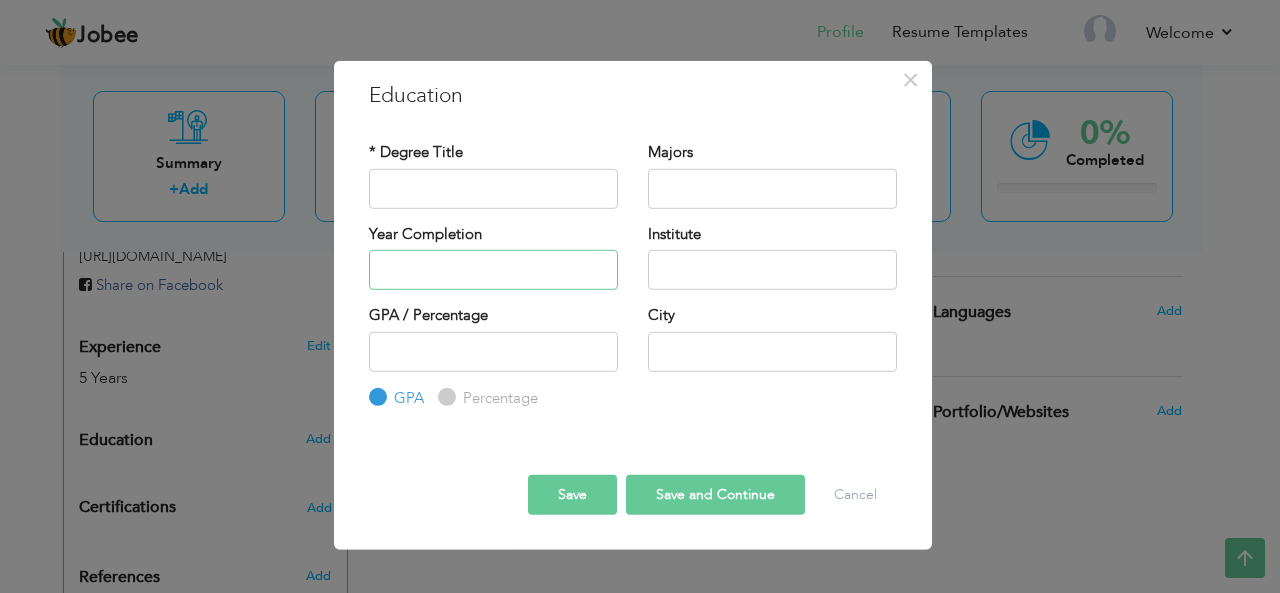 type on "2025" 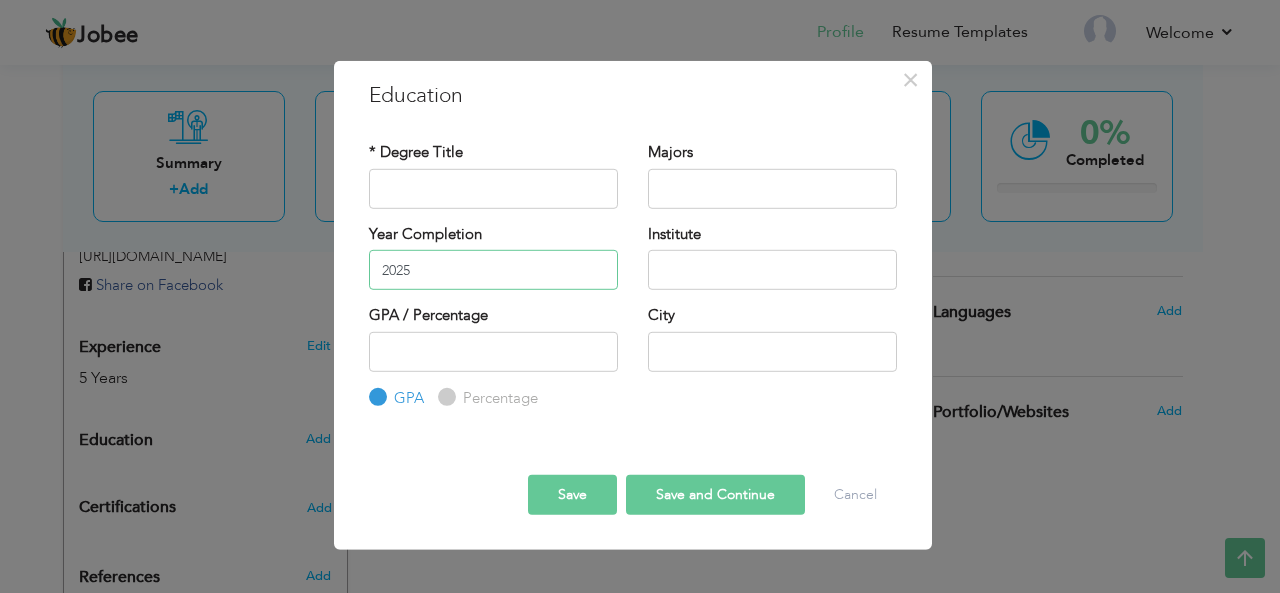 click on "2025" at bounding box center (493, 270) 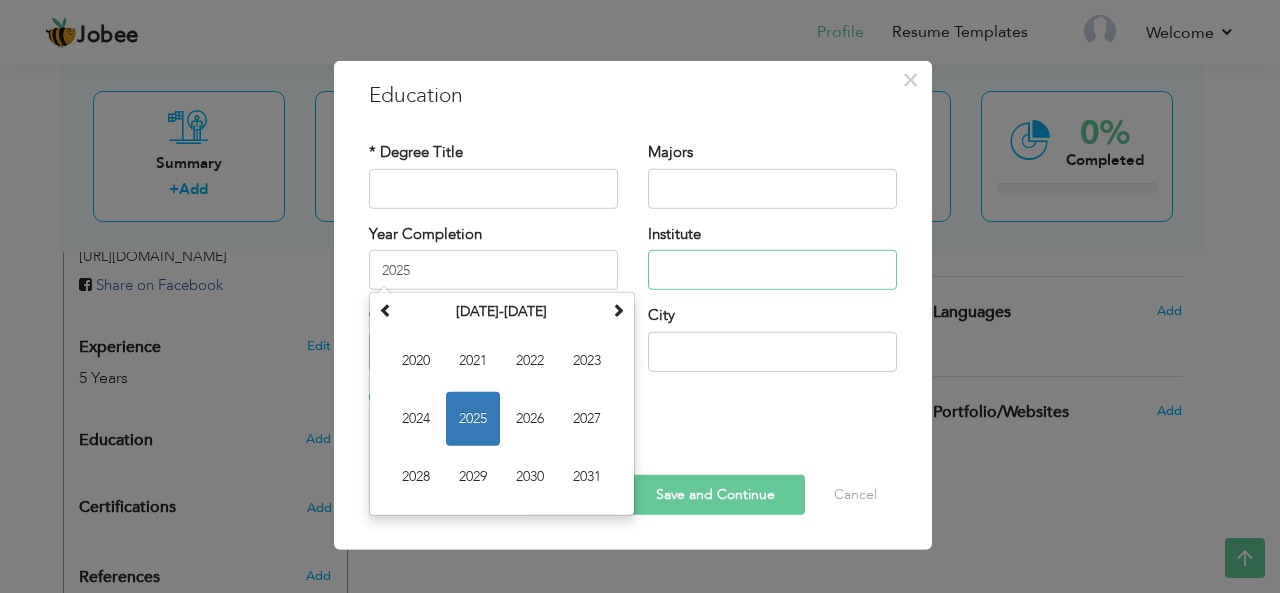 click at bounding box center (772, 270) 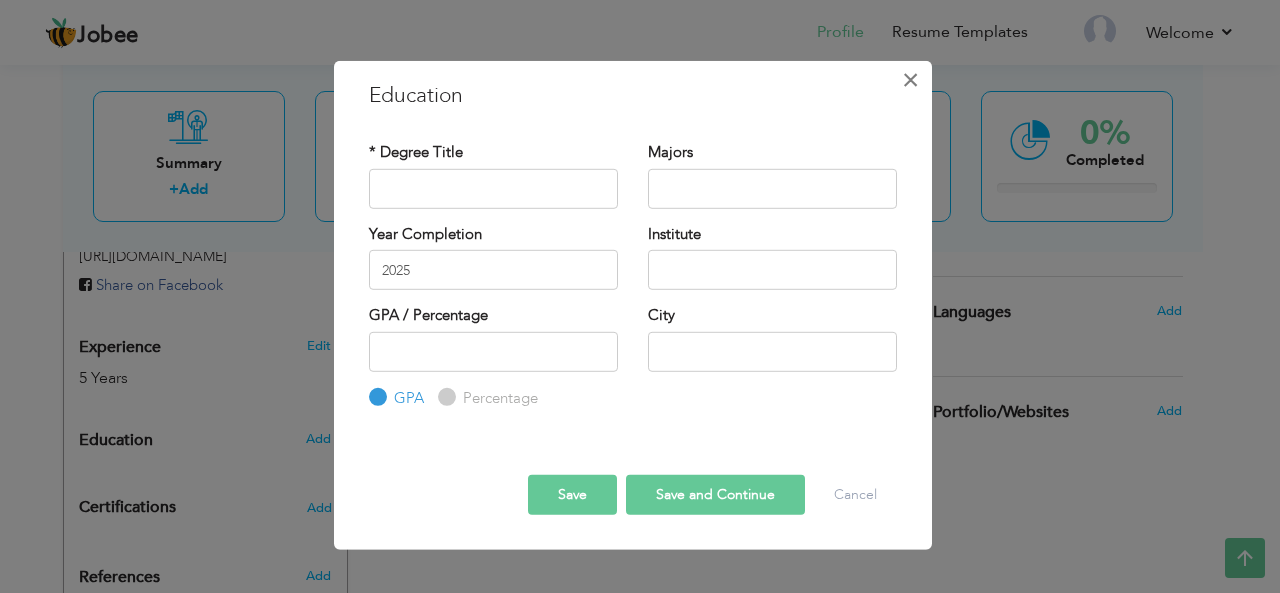click on "×" at bounding box center (910, 79) 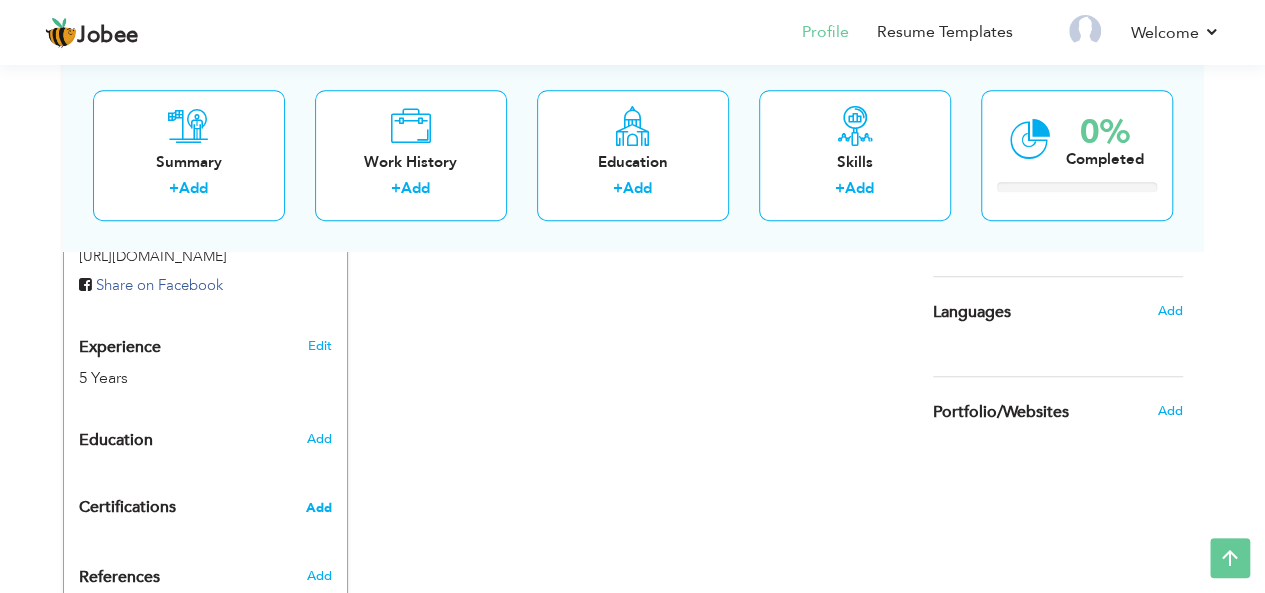 click on "Add" at bounding box center (319, 508) 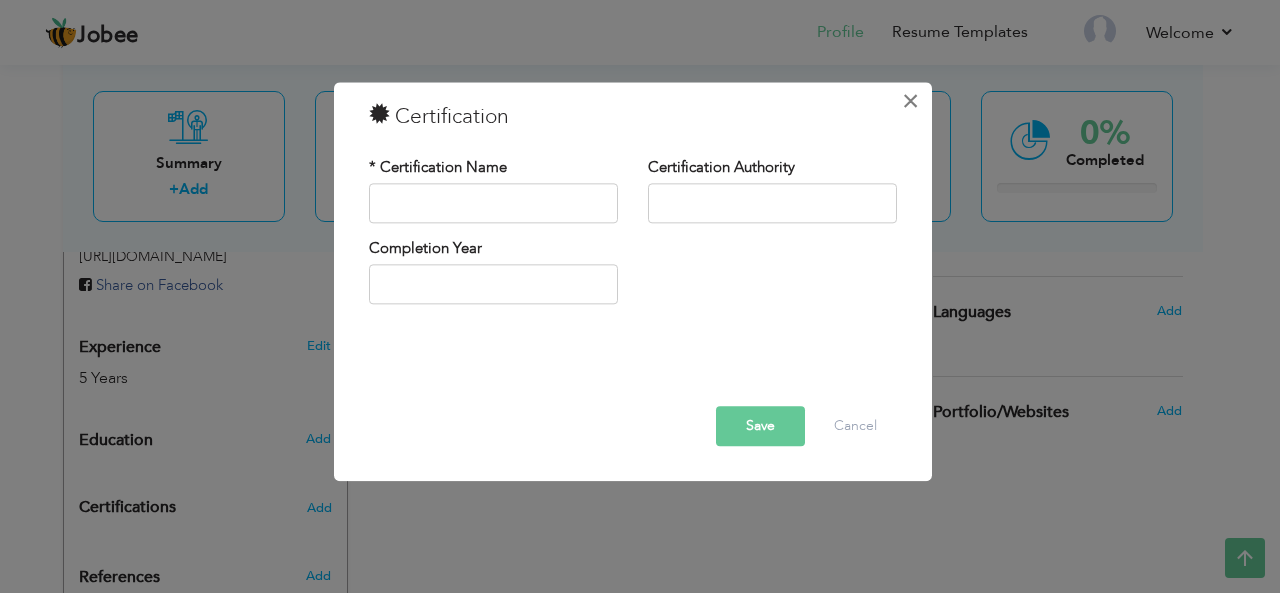 click on "×" at bounding box center [910, 101] 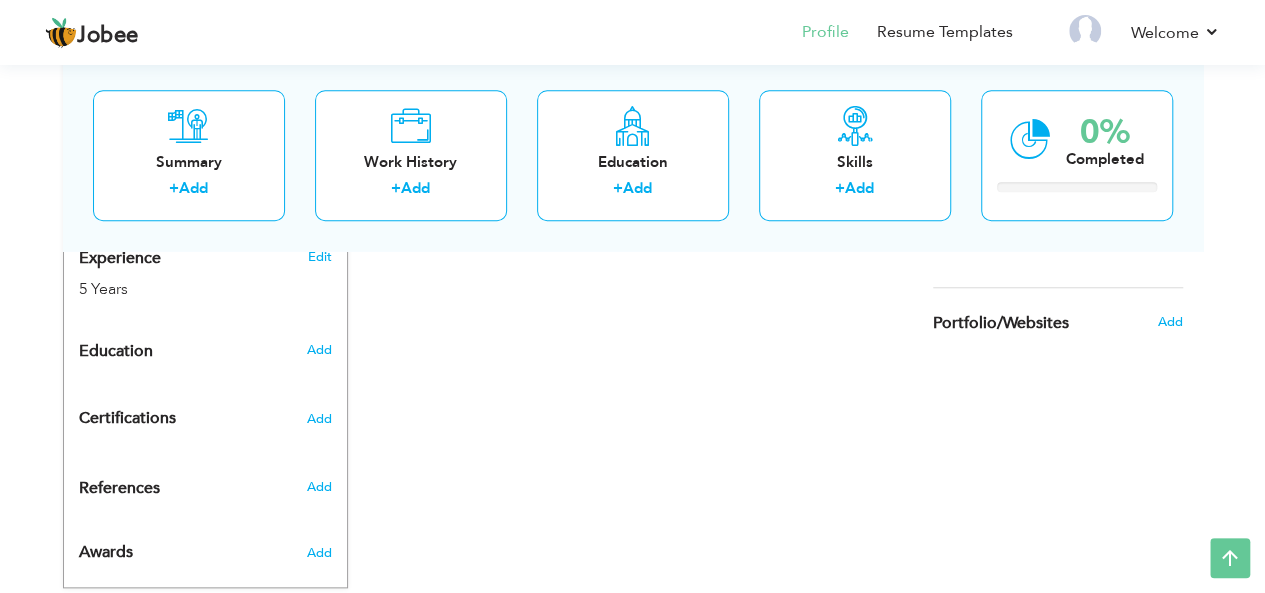 scroll, scrollTop: 774, scrollLeft: 0, axis: vertical 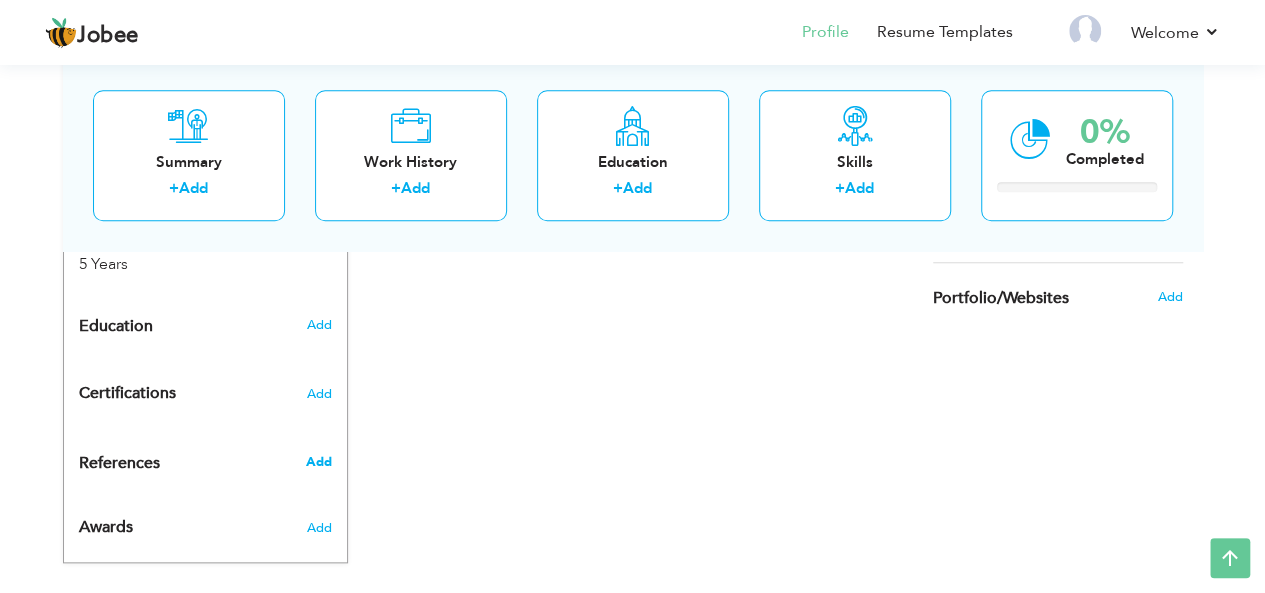click on "Add" at bounding box center (318, 462) 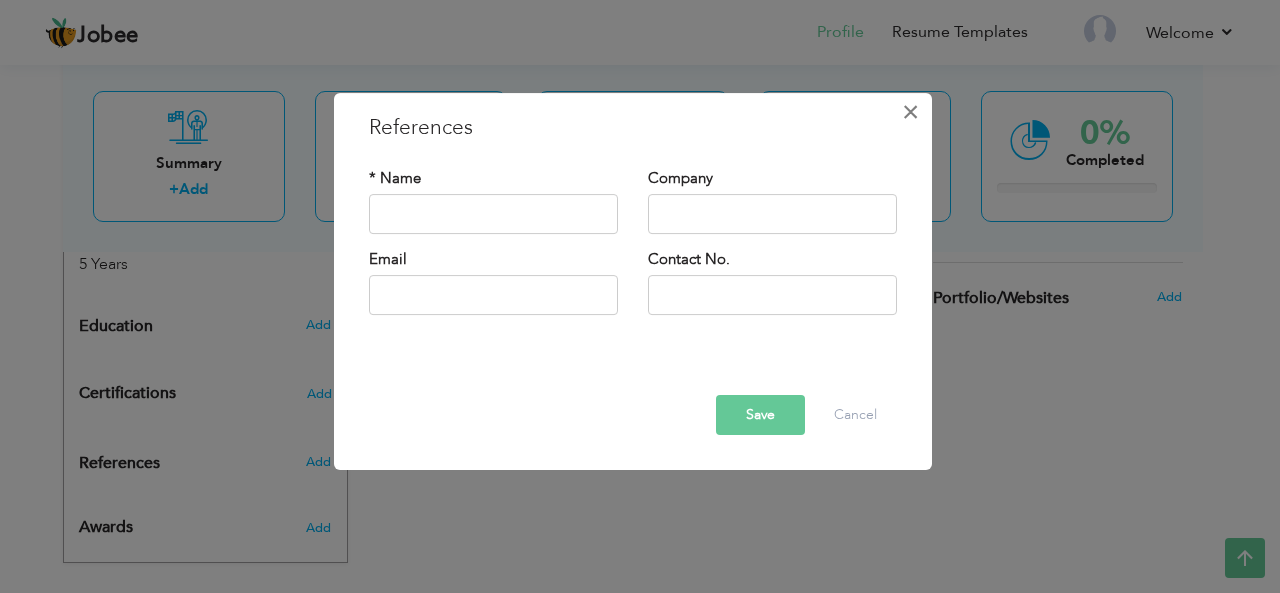 click on "×" at bounding box center [910, 112] 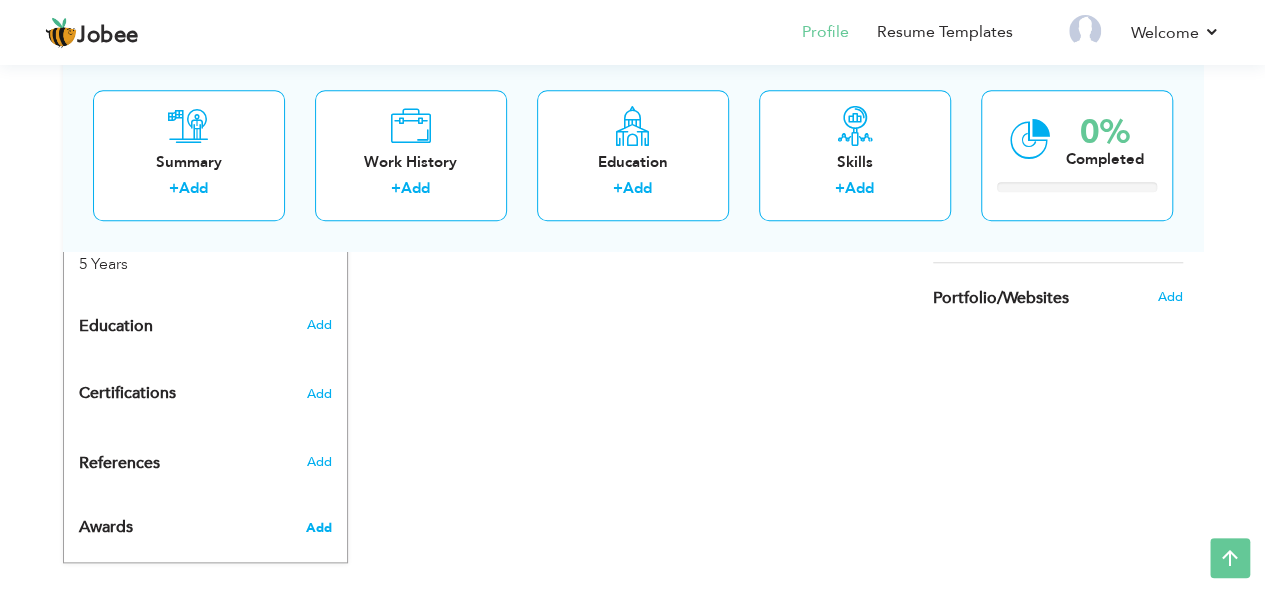 click on "Add" at bounding box center (318, 528) 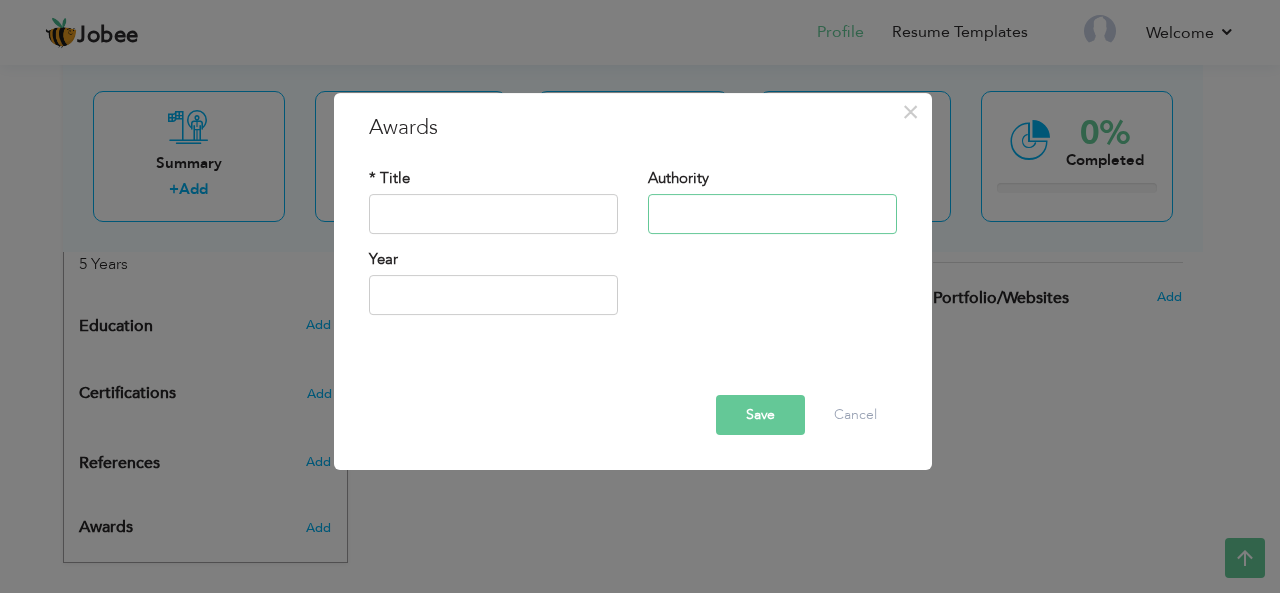 click at bounding box center (772, 214) 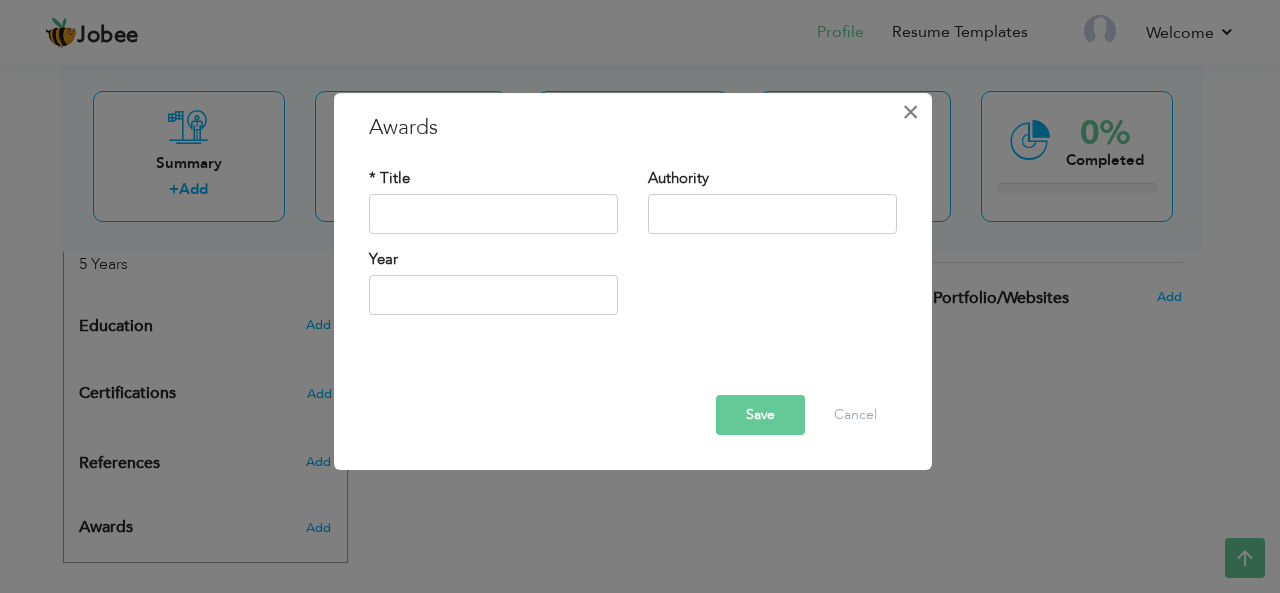 click on "×" at bounding box center [910, 112] 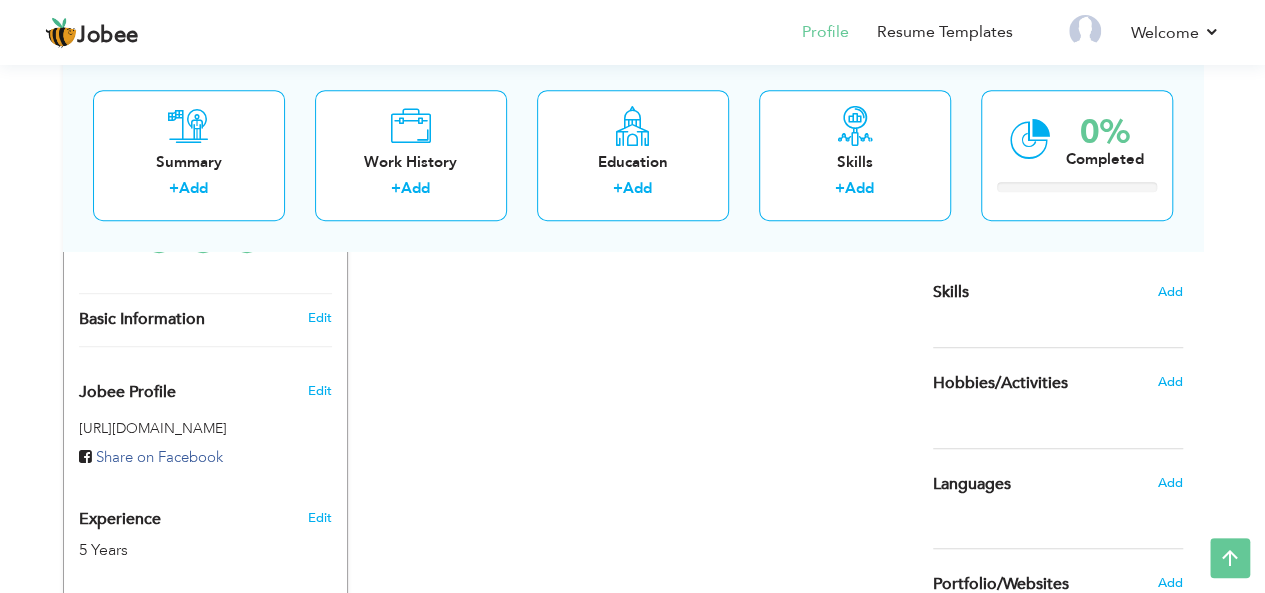scroll, scrollTop: 481, scrollLeft: 0, axis: vertical 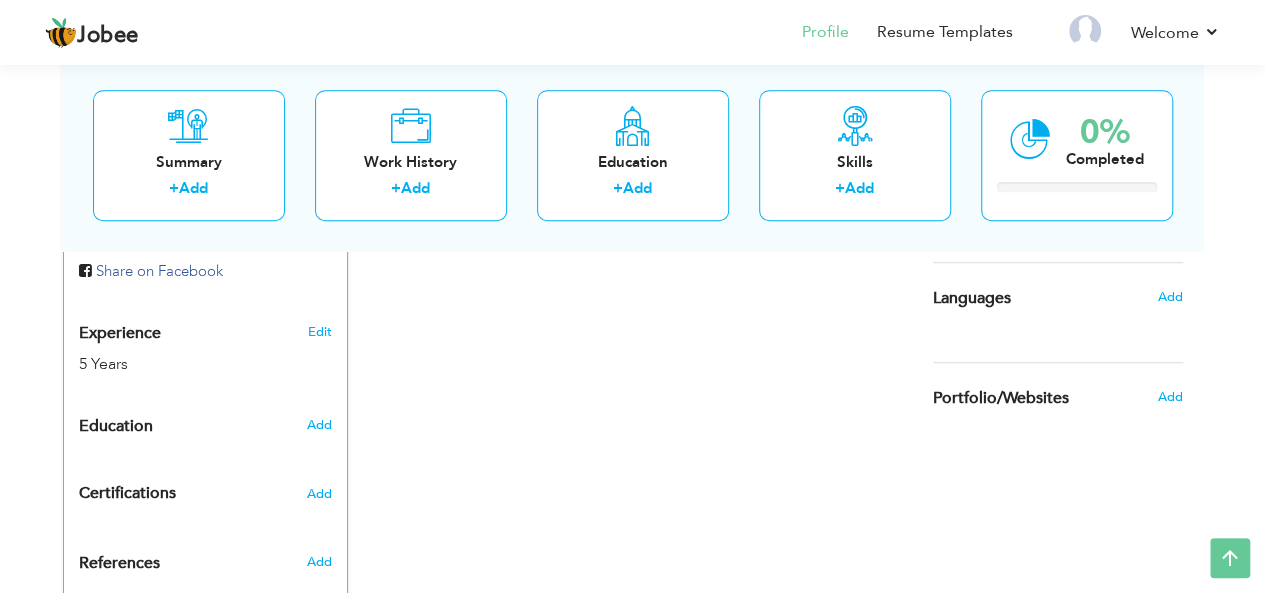 click on "Education" at bounding box center [116, 427] 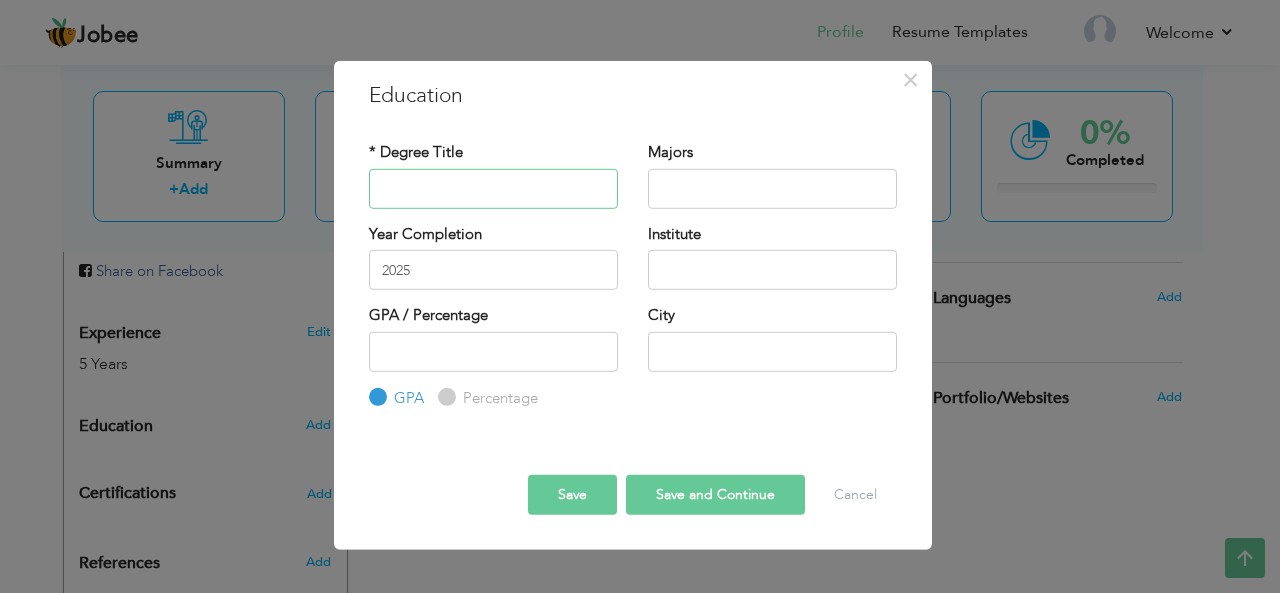 click at bounding box center [493, 188] 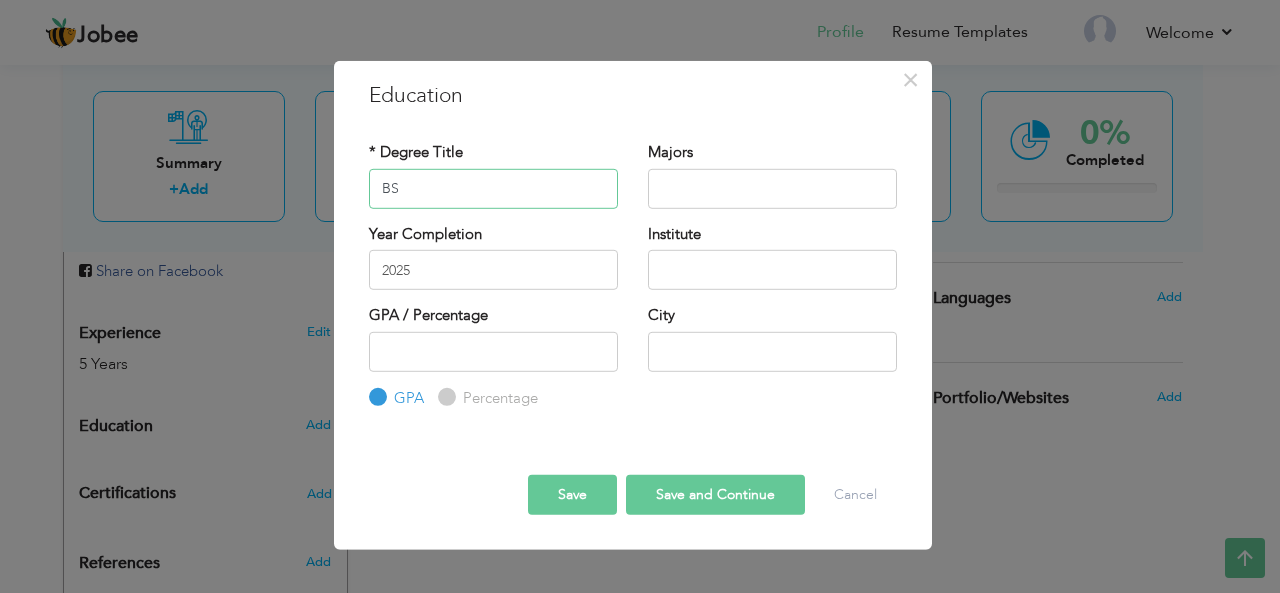 type on "BS" 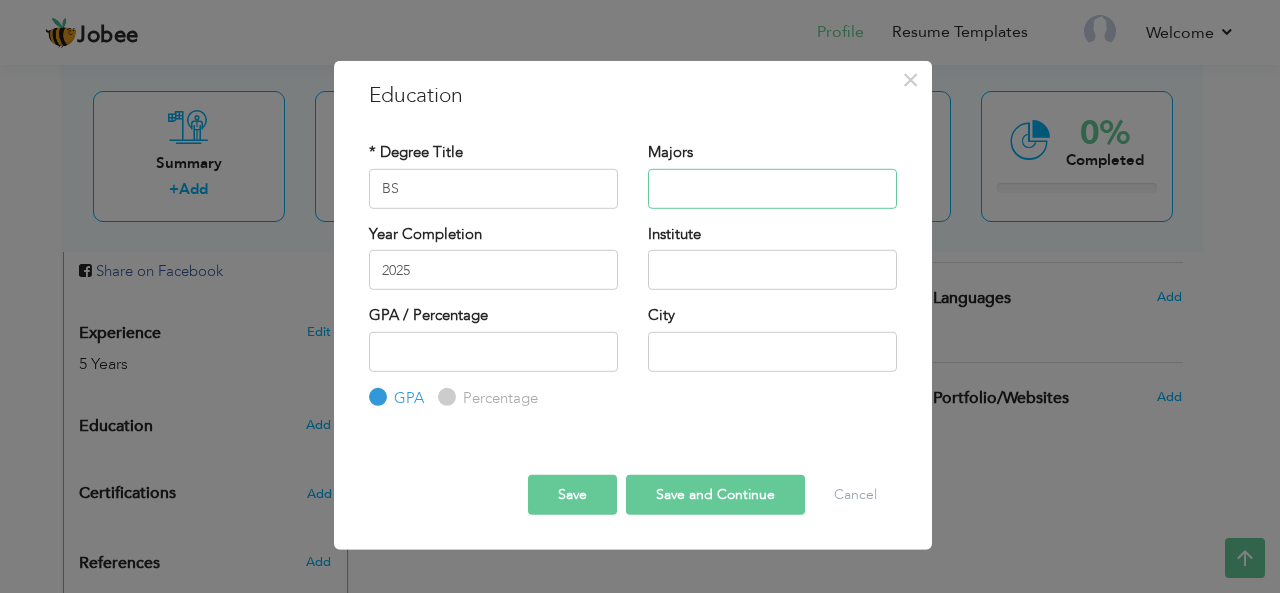 click at bounding box center [772, 188] 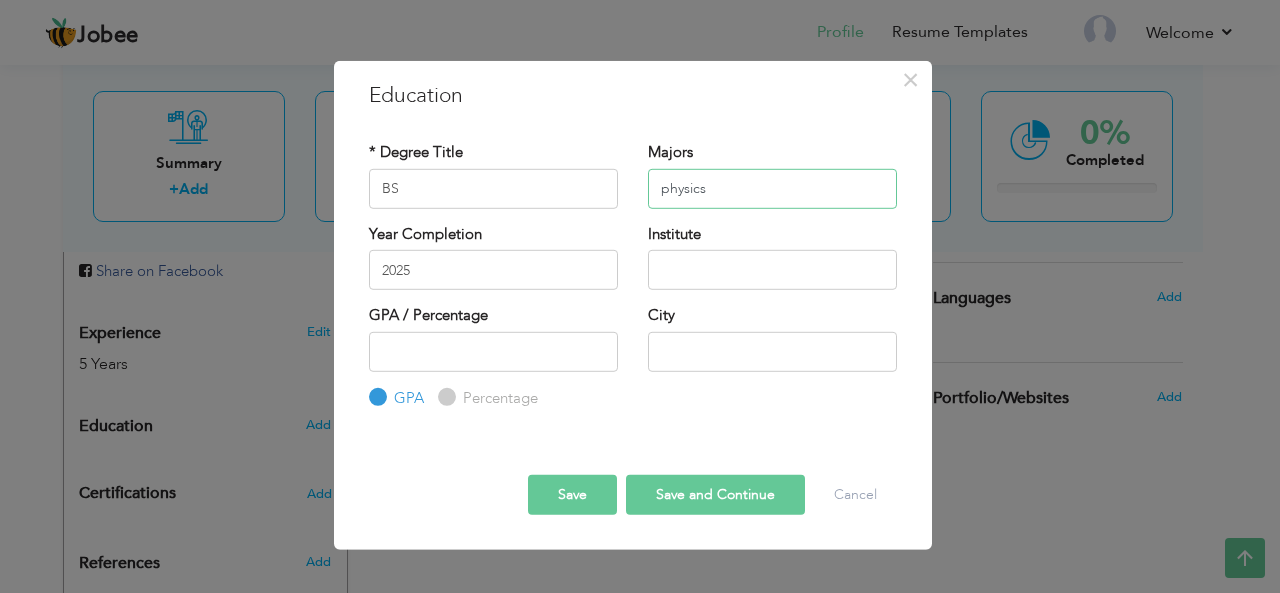 type on "physics" 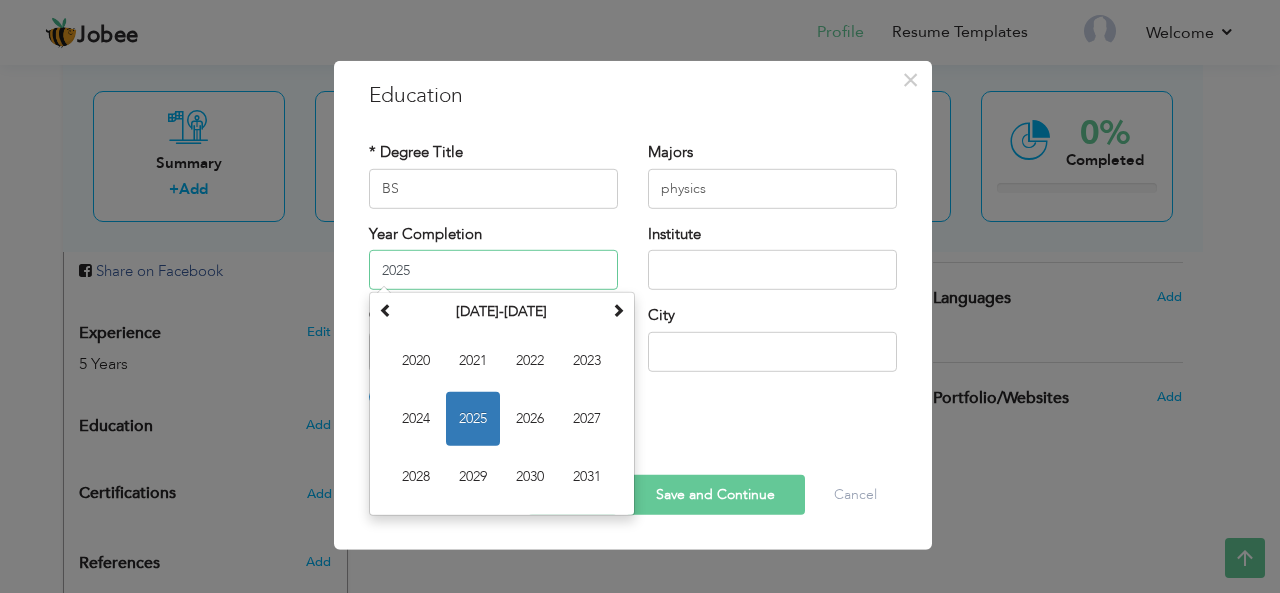 click on "2025" at bounding box center [493, 270] 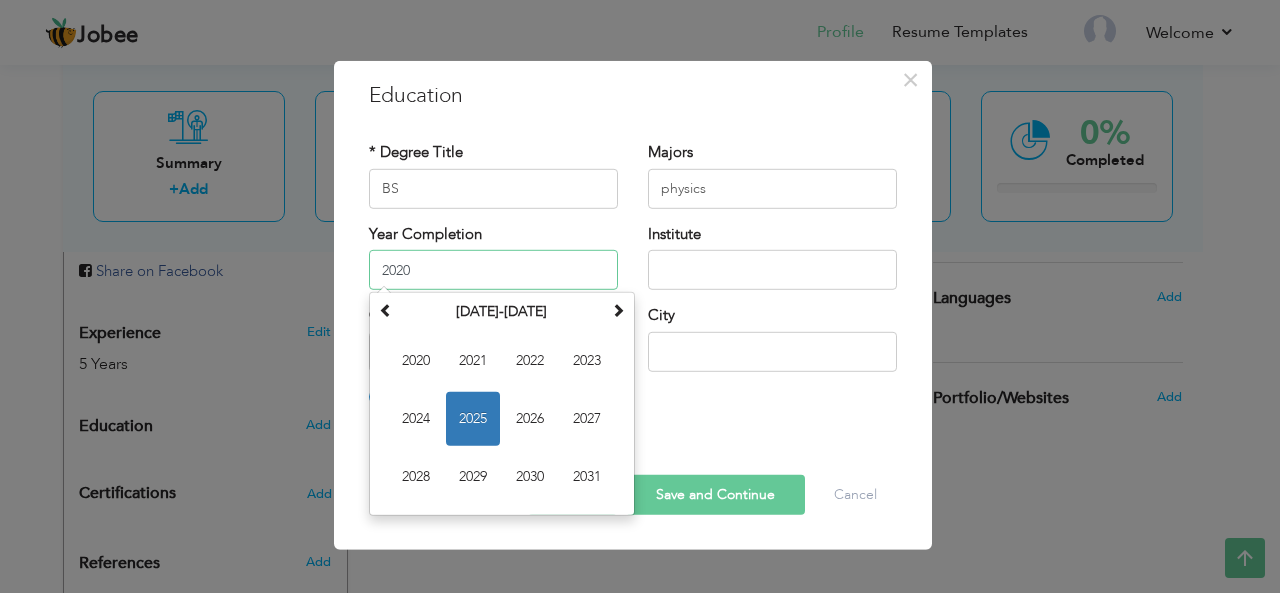 type on "2020" 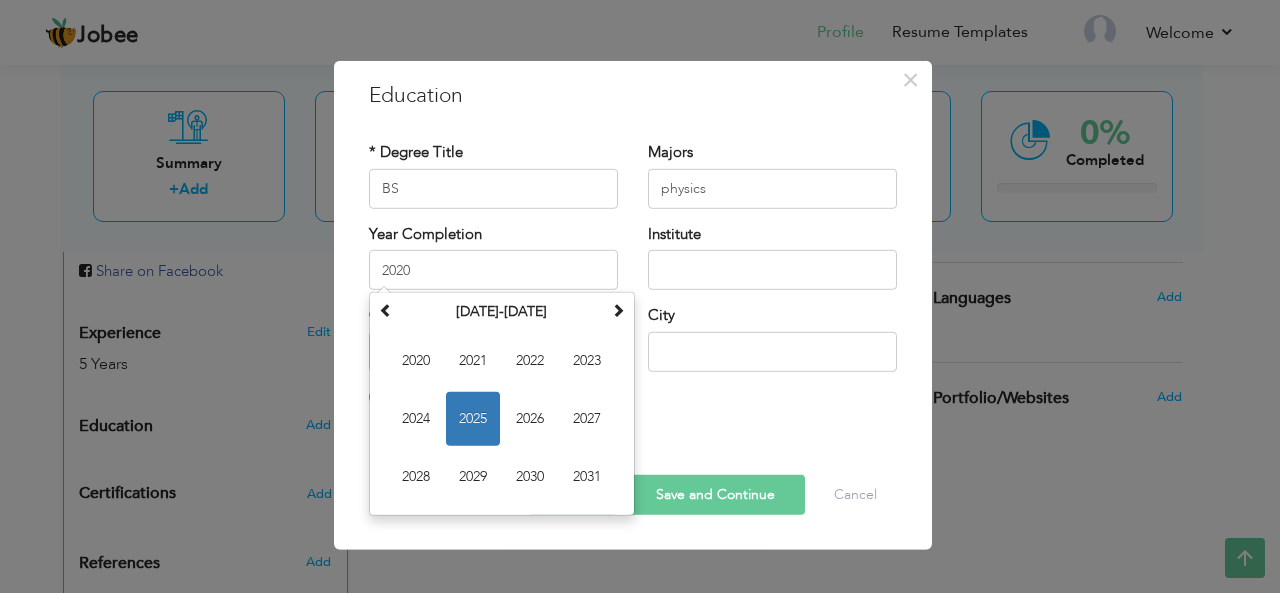 click on "×
Education
* Degree Title
[PERSON_NAME]
physics
Year Completion 2020" at bounding box center (640, 296) 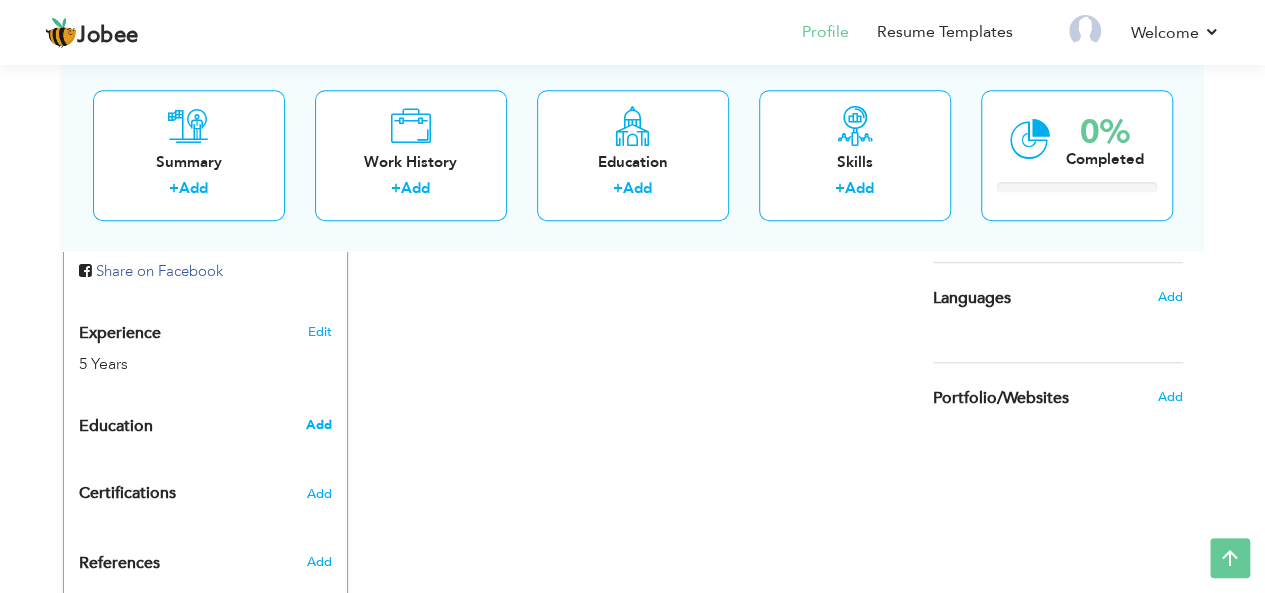 click on "Add" at bounding box center (318, 425) 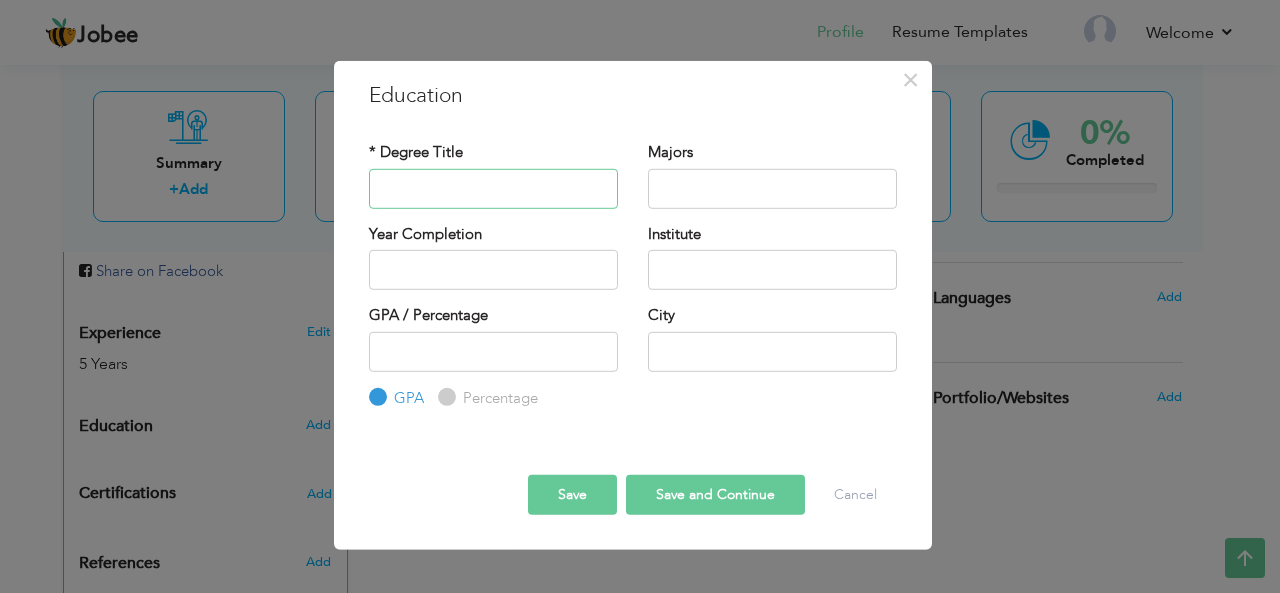 click at bounding box center [493, 188] 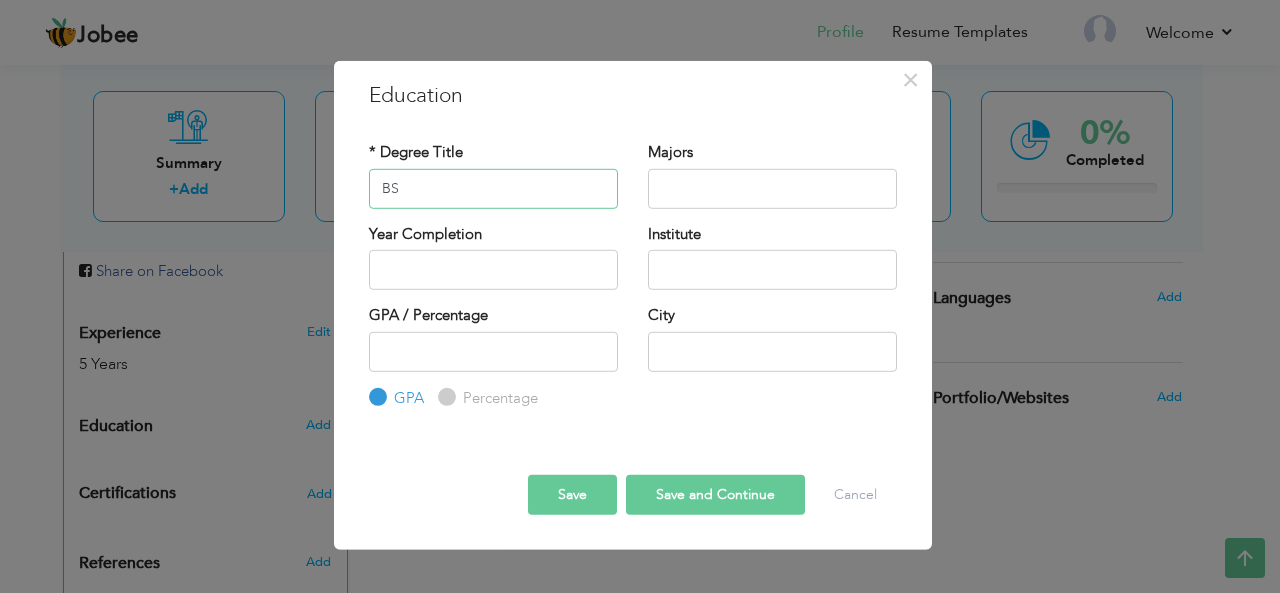 type on "BS" 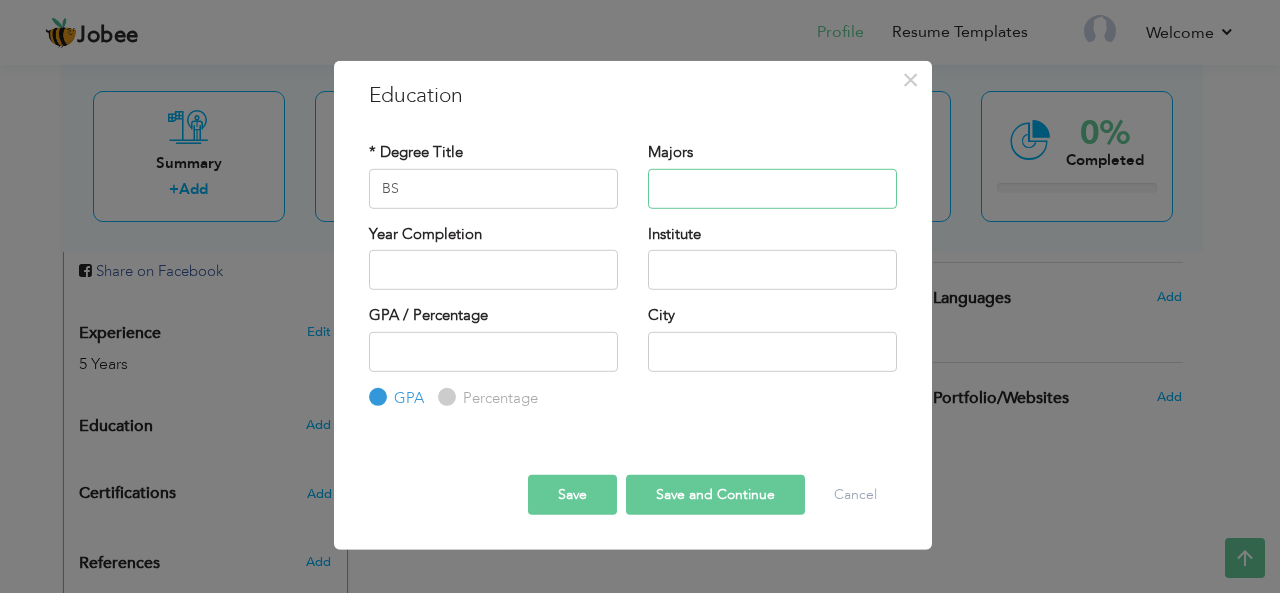 click at bounding box center (772, 188) 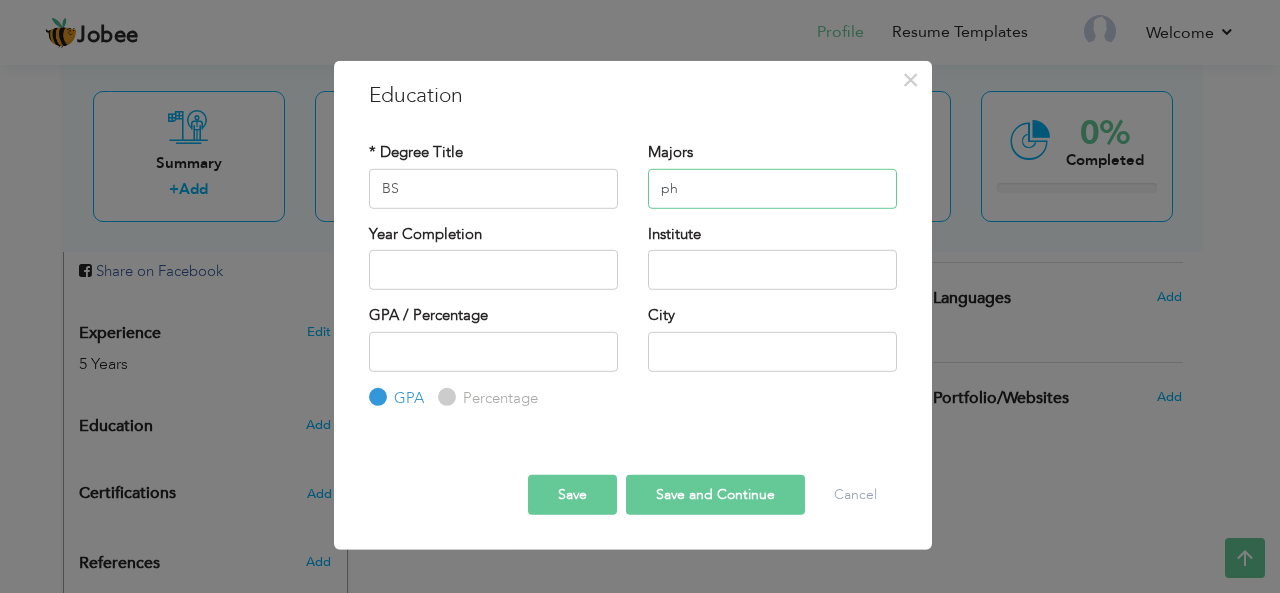 type on "p" 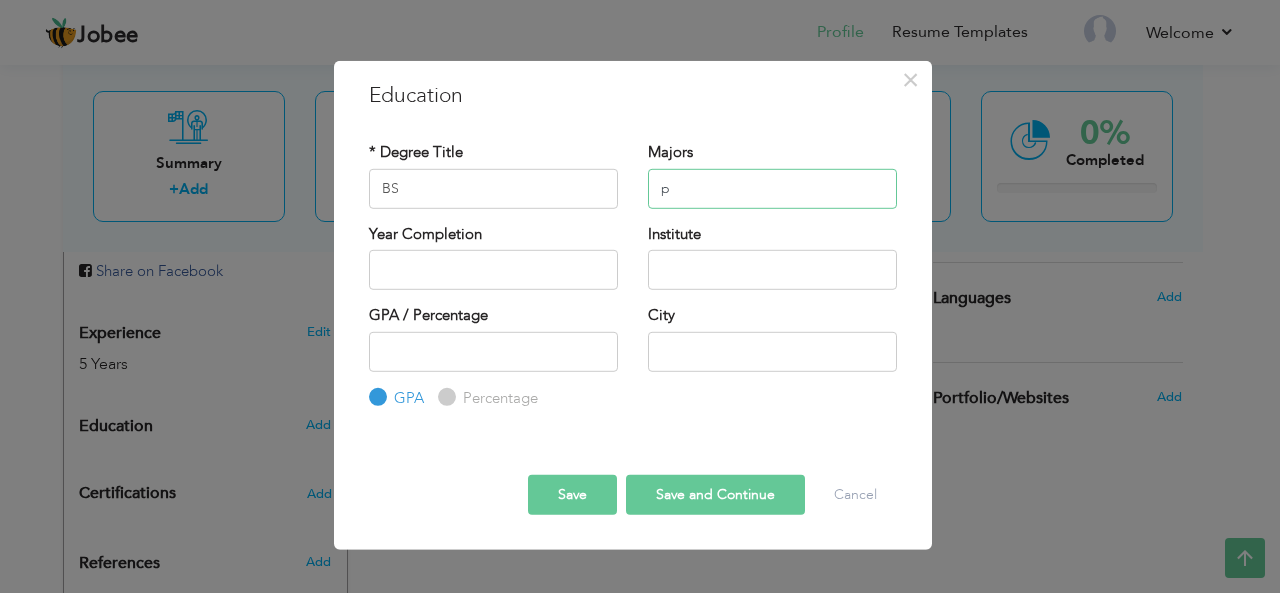 type 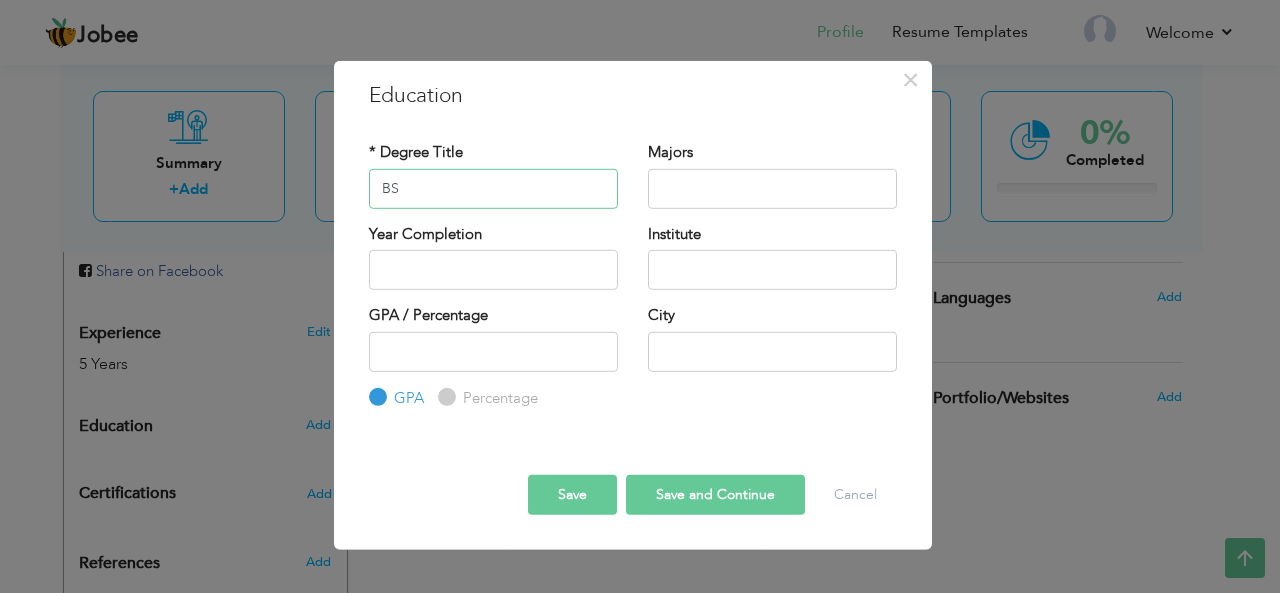 click on "BS" at bounding box center [493, 188] 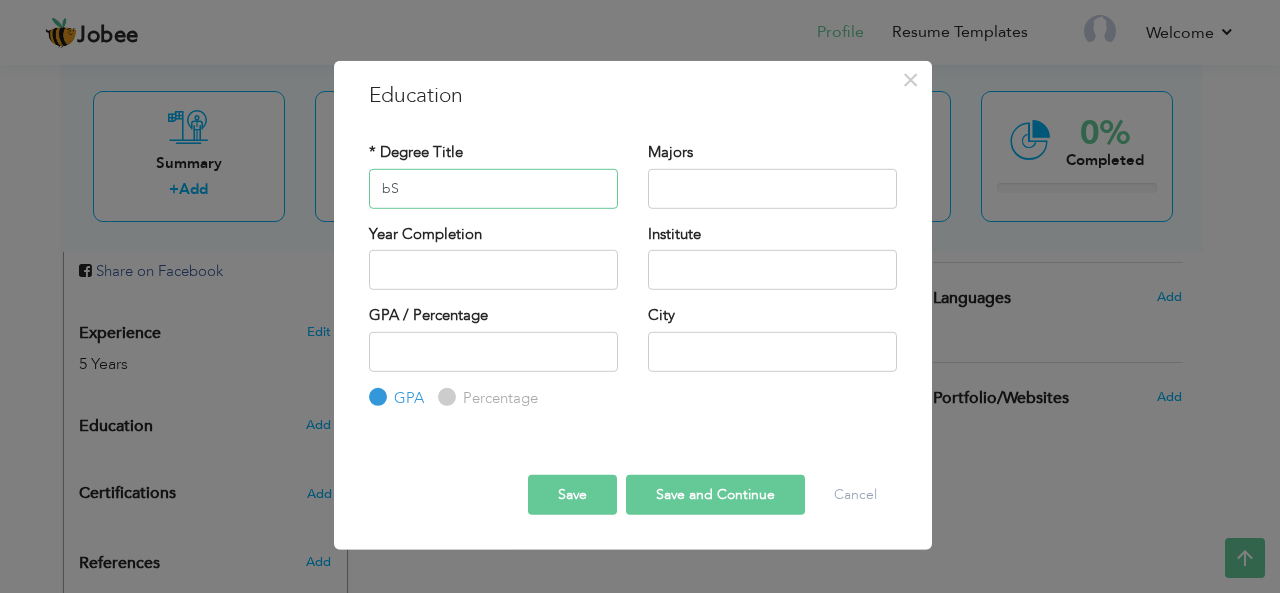 type on "b" 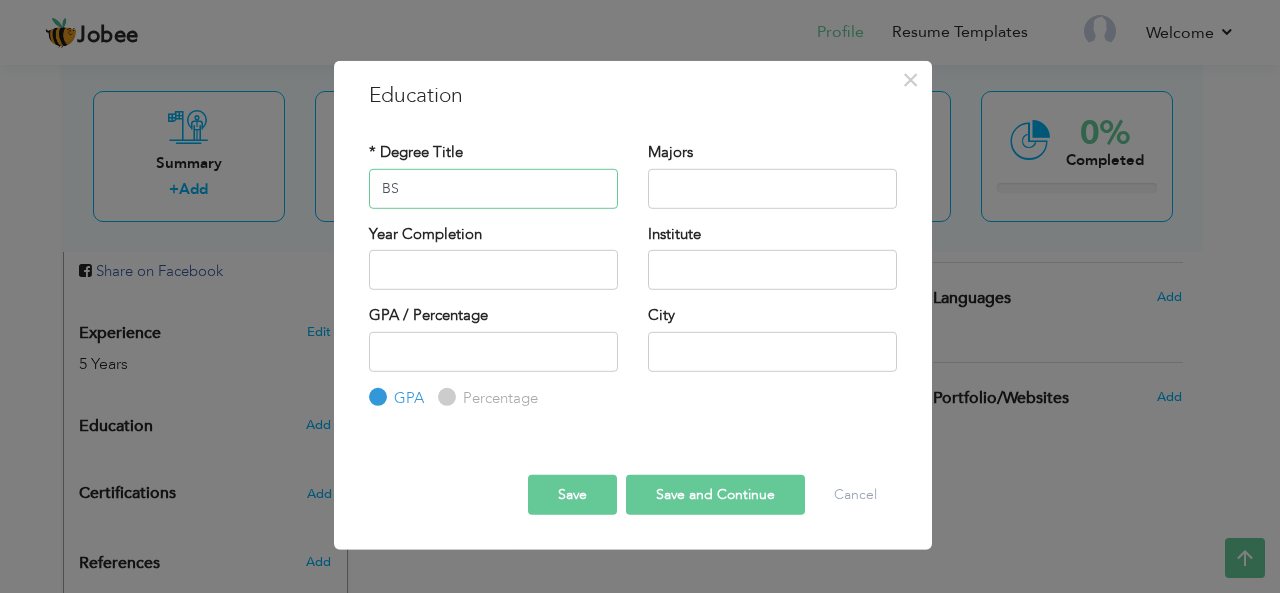 type on "BS" 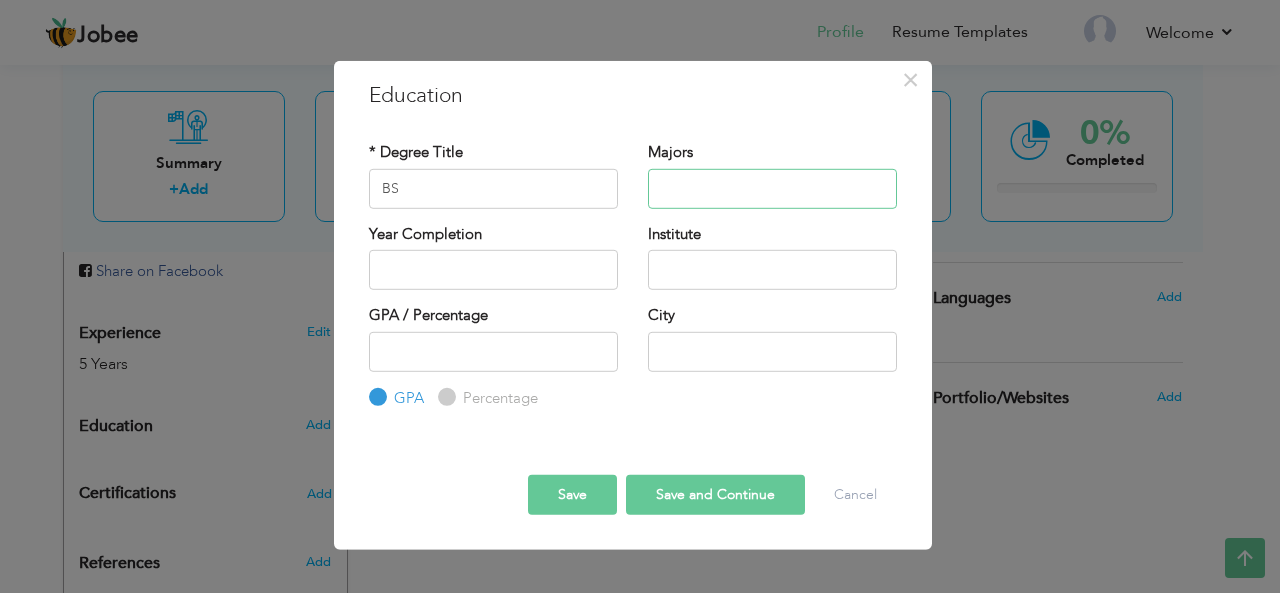 click at bounding box center [772, 188] 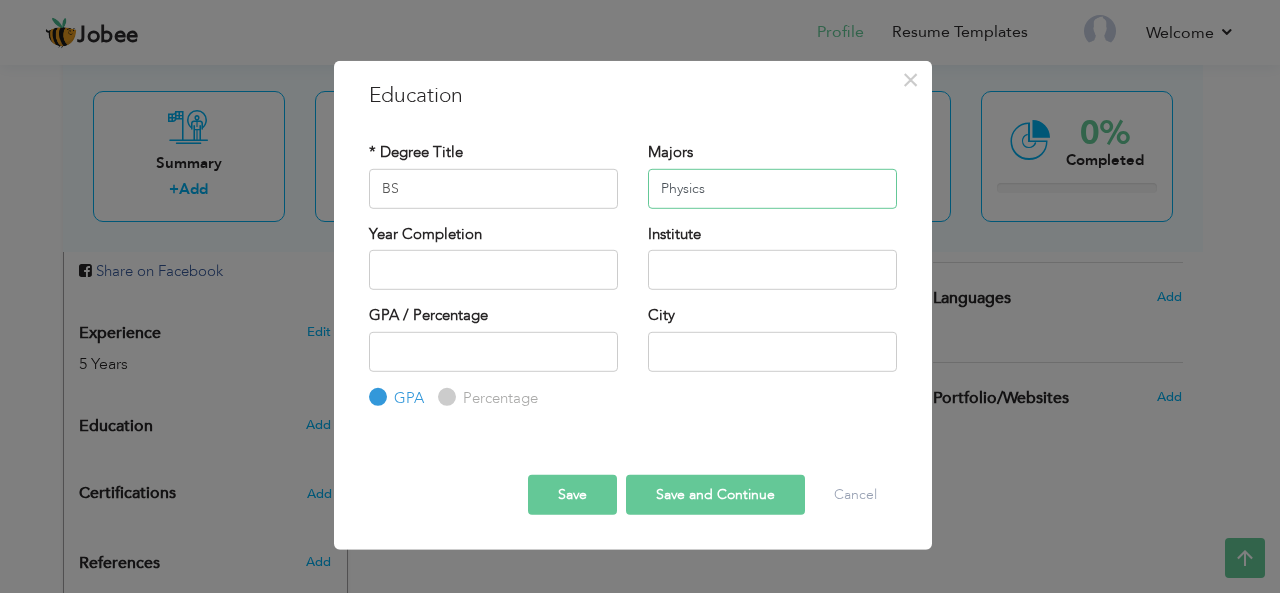 type on "Physics" 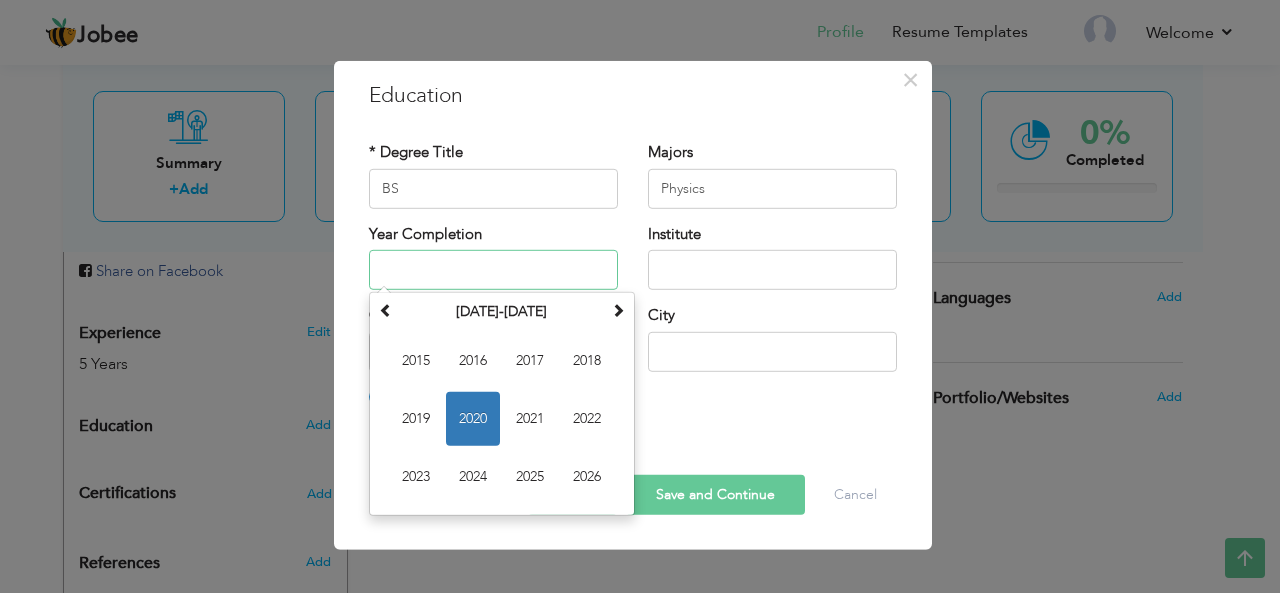 click at bounding box center (493, 270) 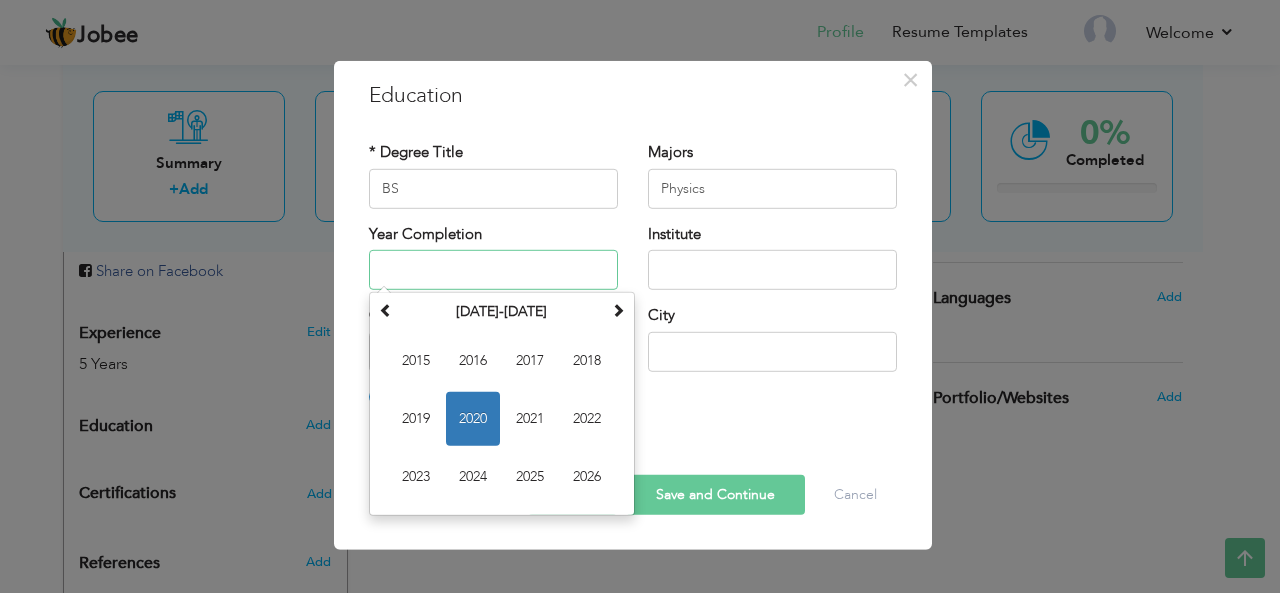 click on "2020" at bounding box center [473, 419] 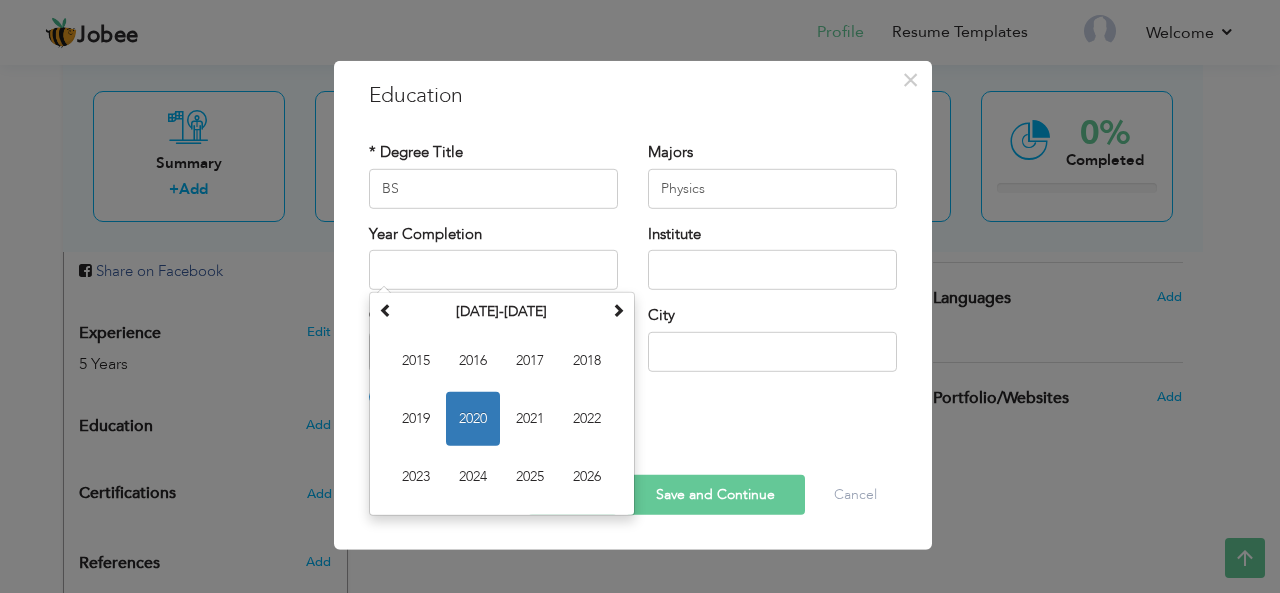 type on "2020" 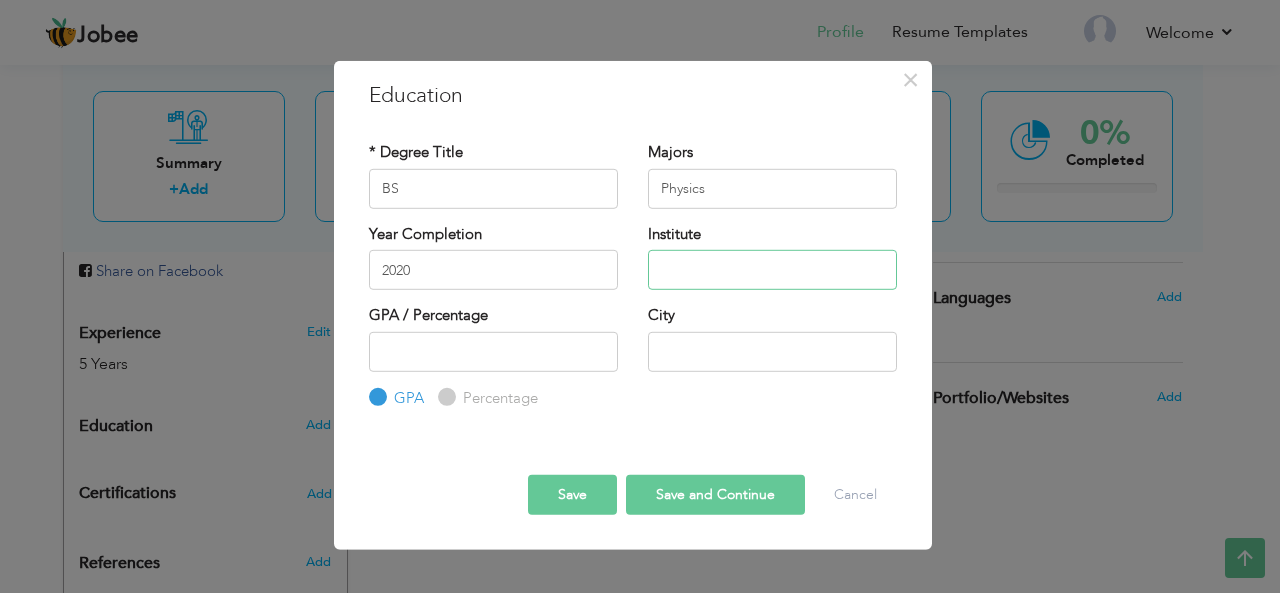 click at bounding box center [772, 270] 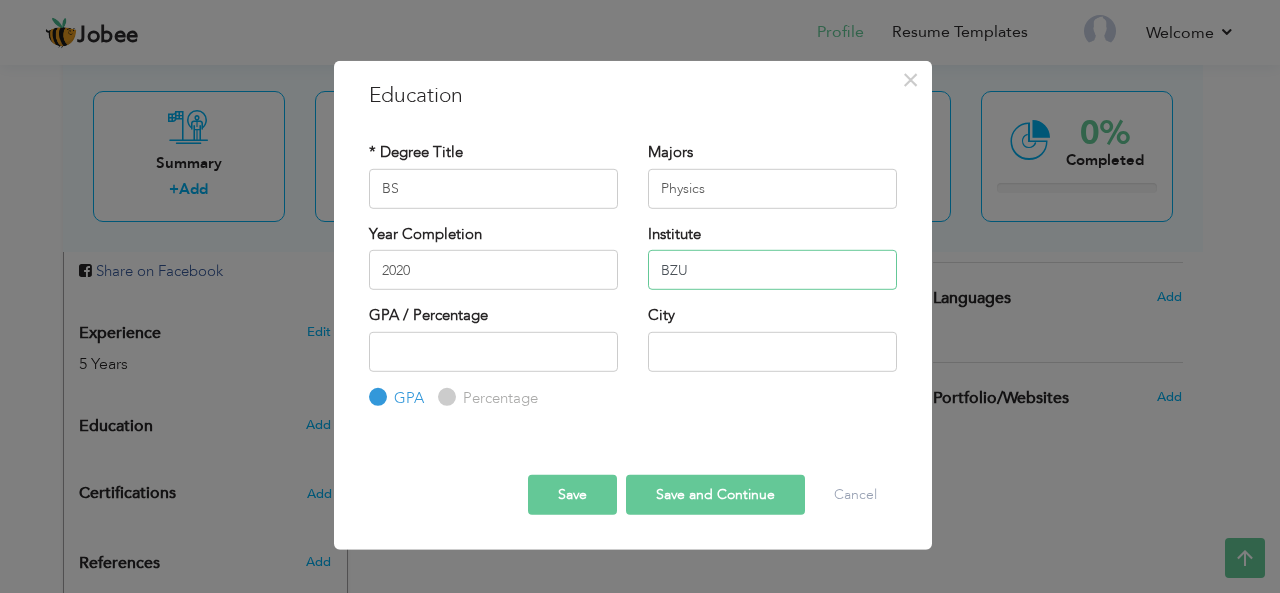 type on "BZU" 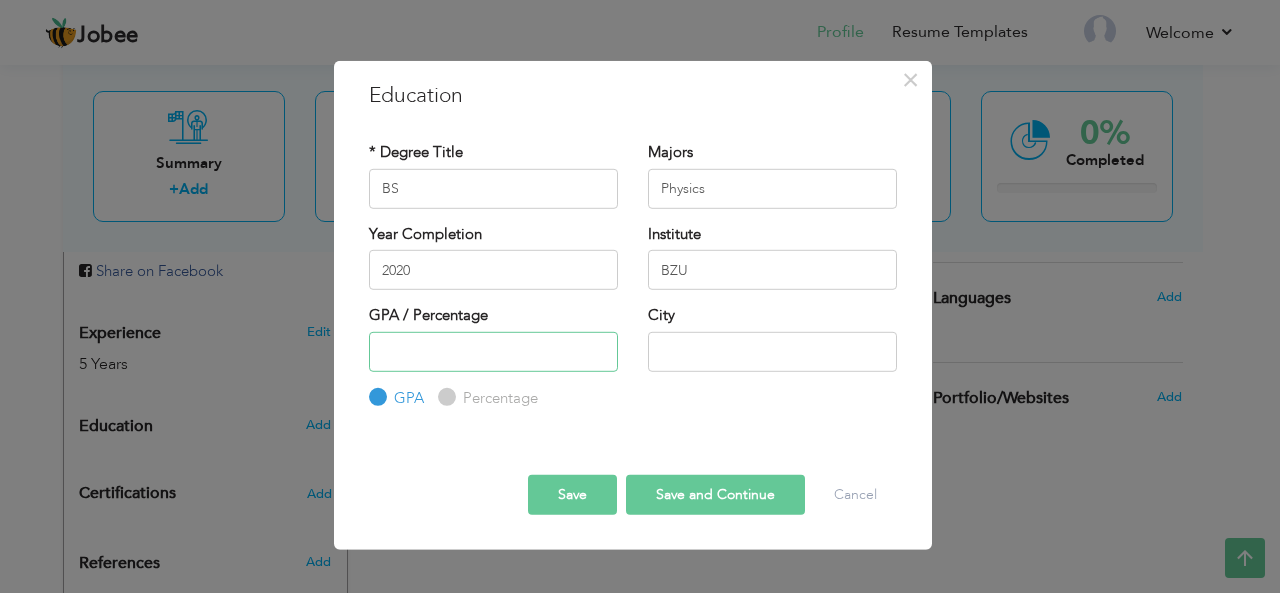 click at bounding box center (493, 351) 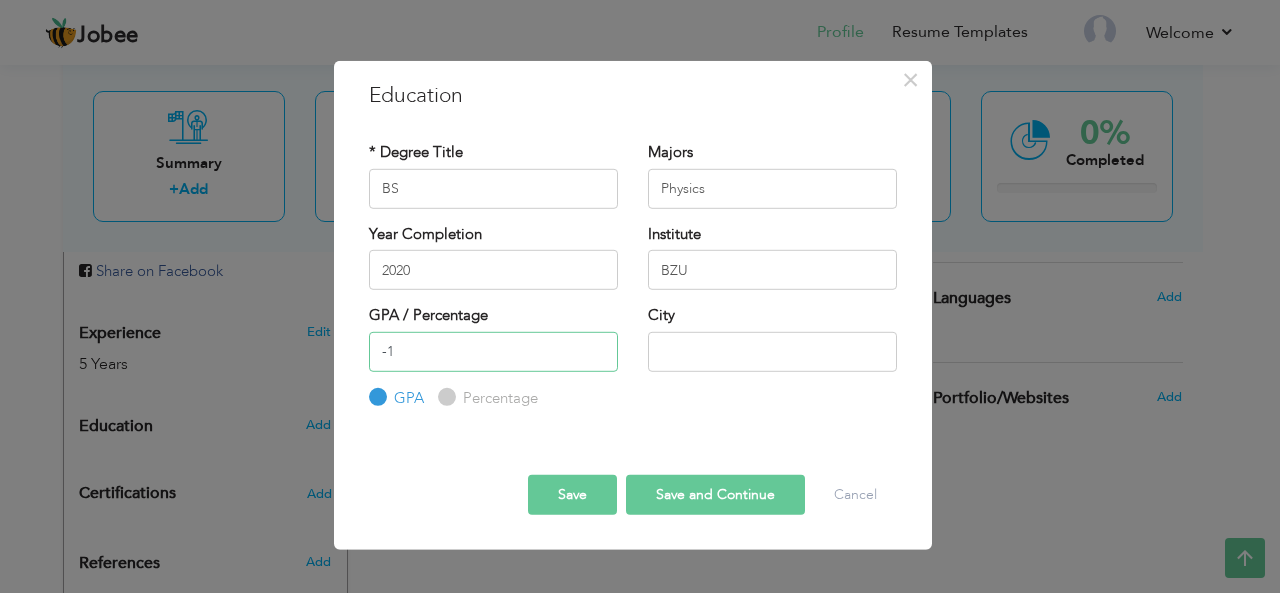 click on "-1" at bounding box center [493, 351] 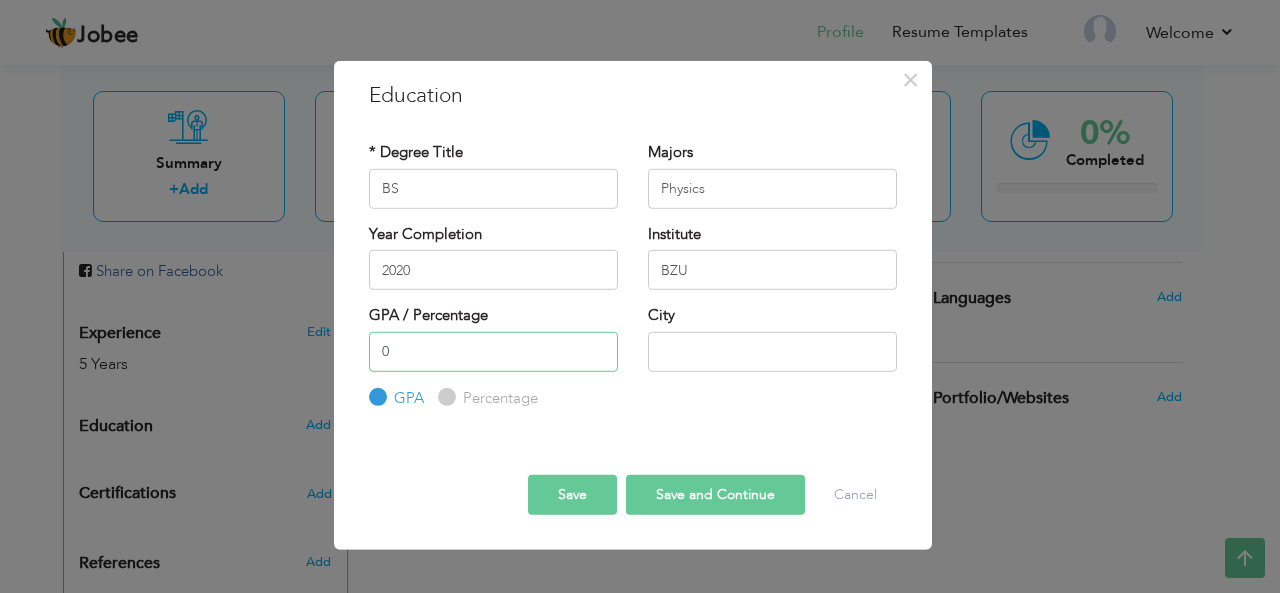 click on "0" at bounding box center [493, 351] 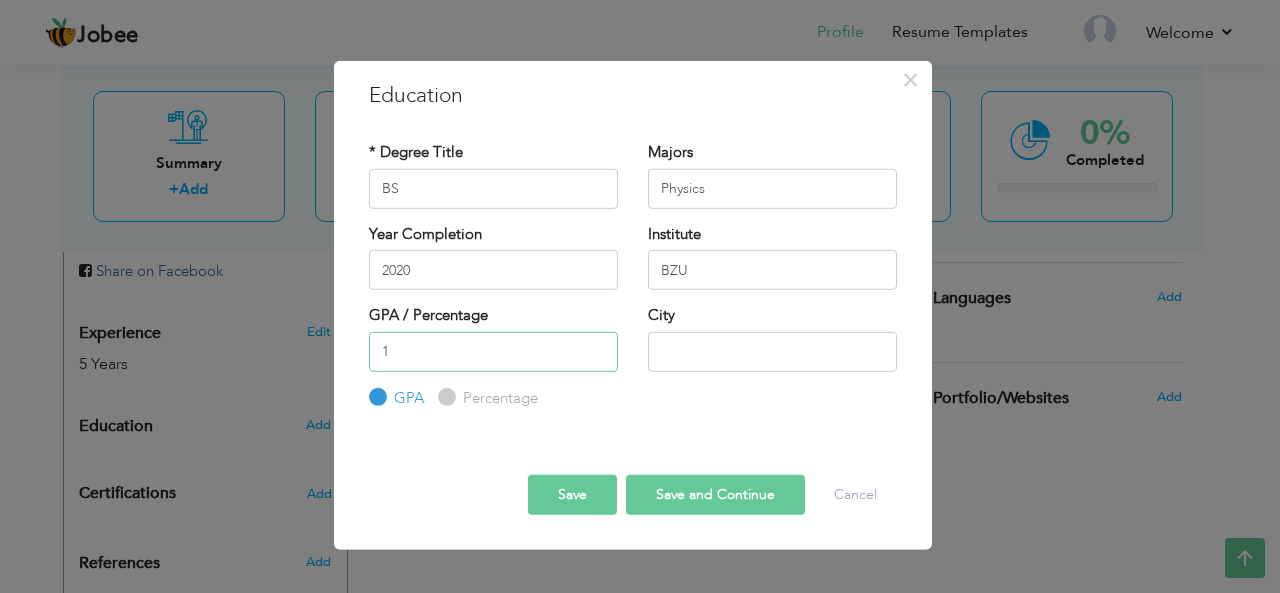 click on "1" at bounding box center [493, 351] 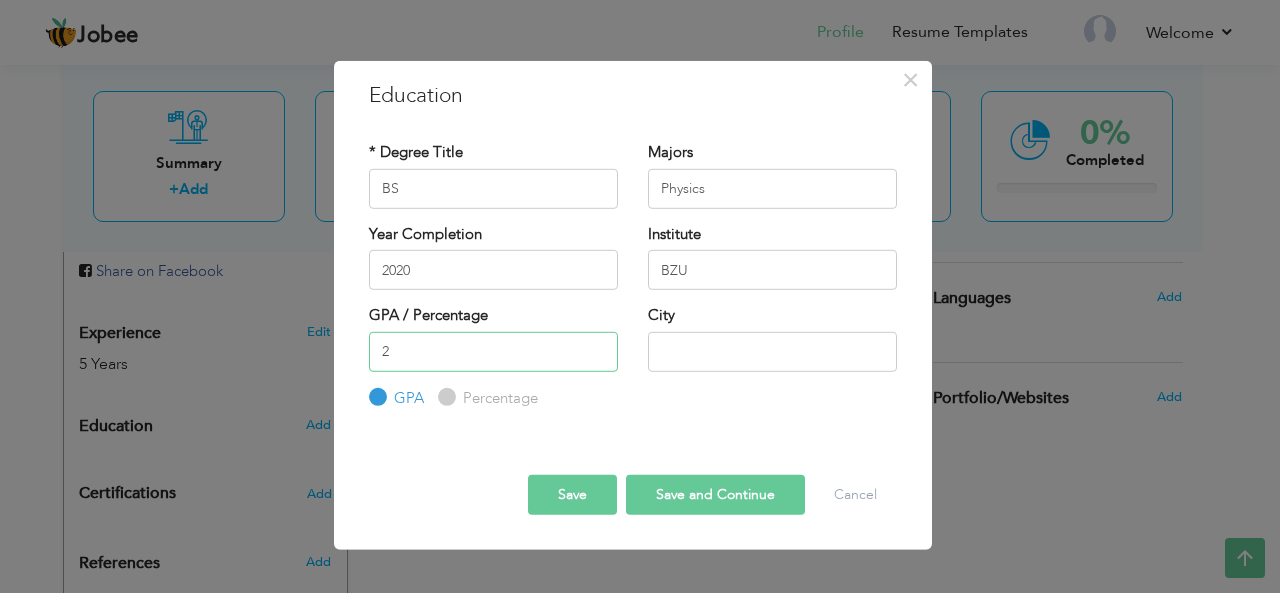 click on "2" at bounding box center (493, 351) 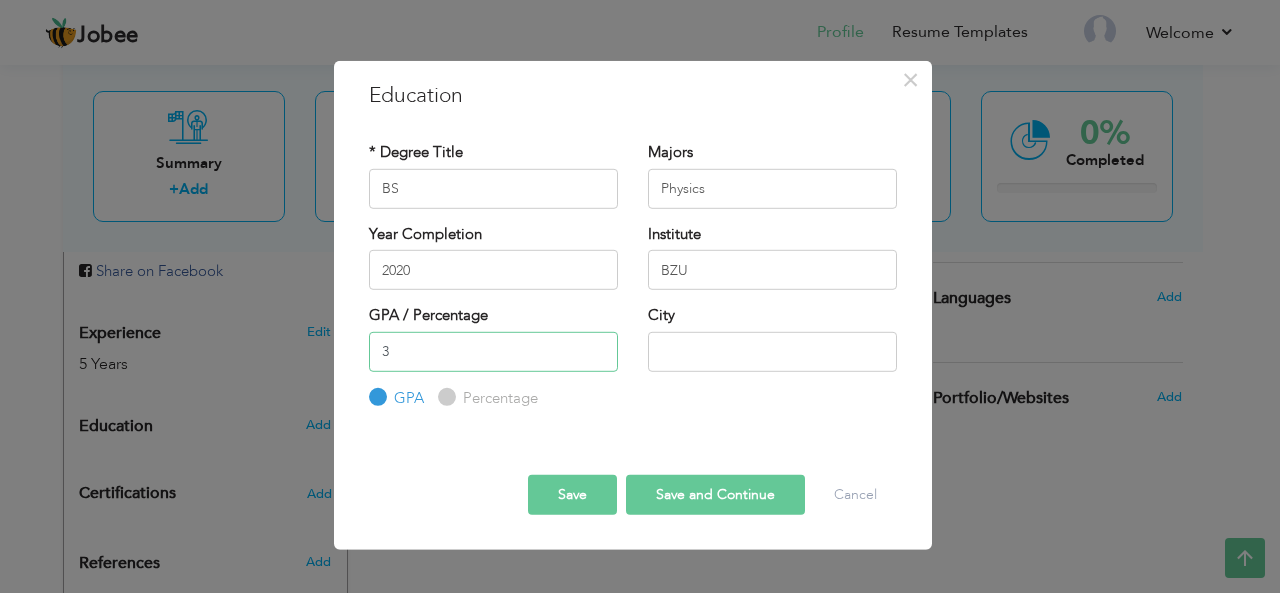 click on "3" at bounding box center [493, 351] 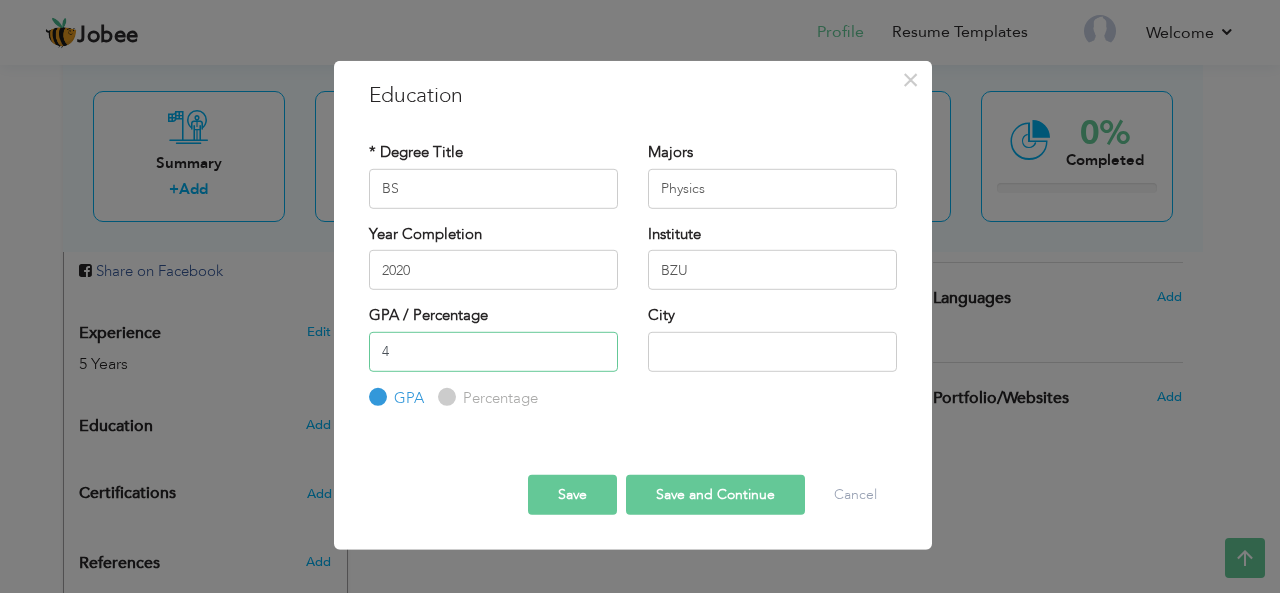 click on "4" at bounding box center [493, 351] 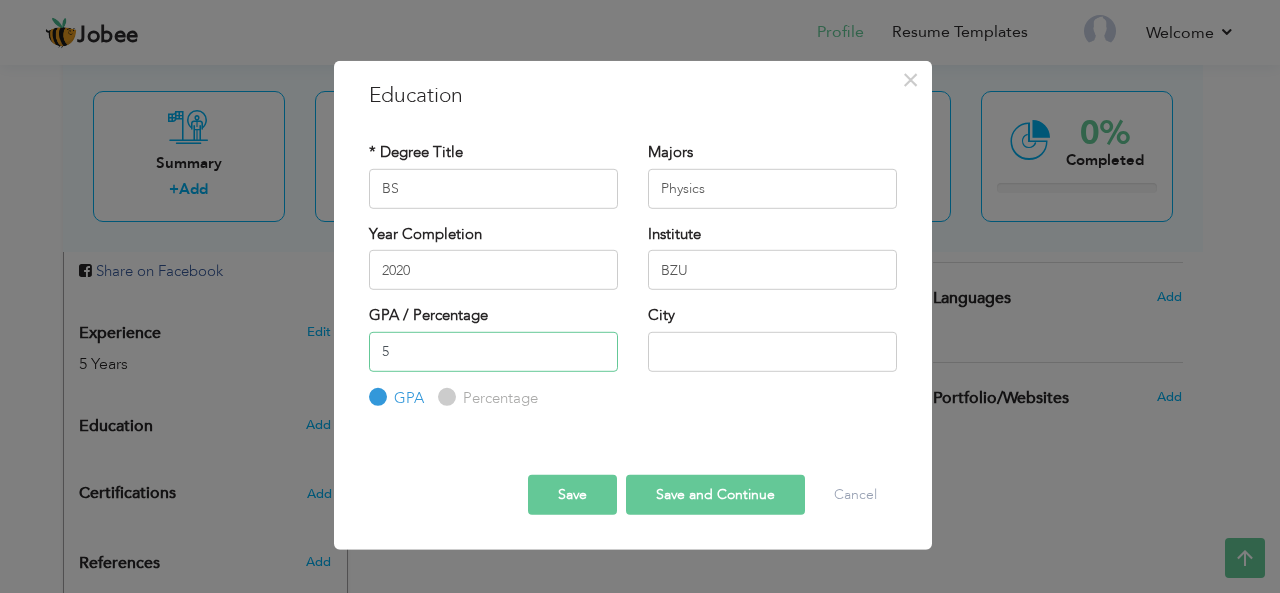 click on "5" at bounding box center [493, 351] 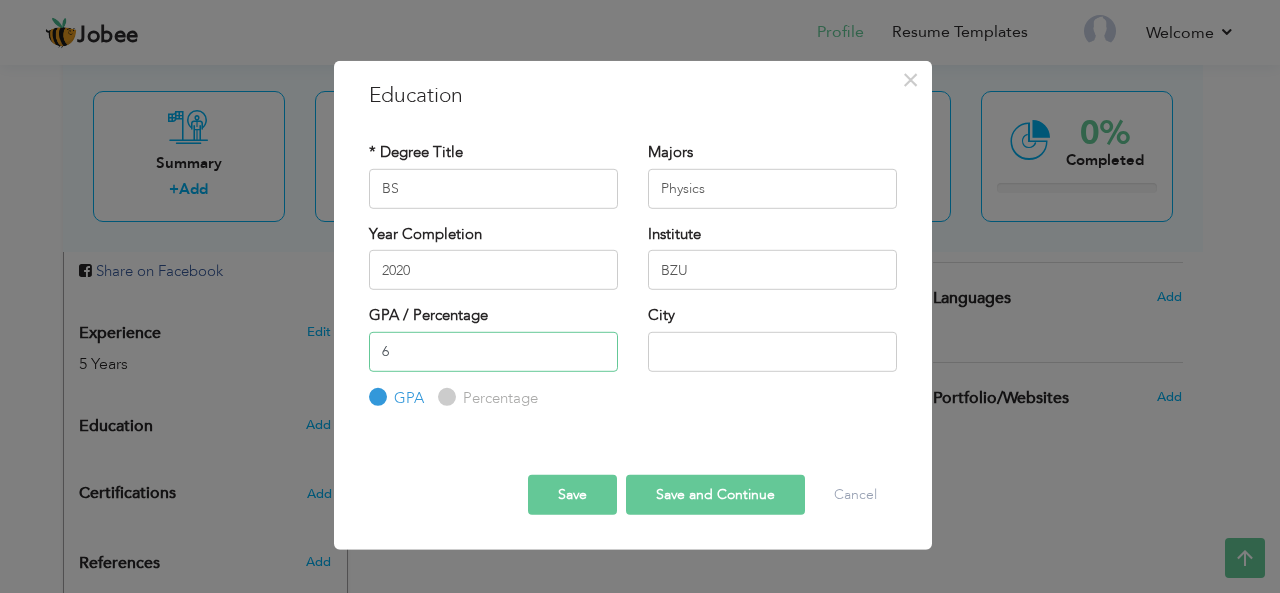click on "6" at bounding box center (493, 351) 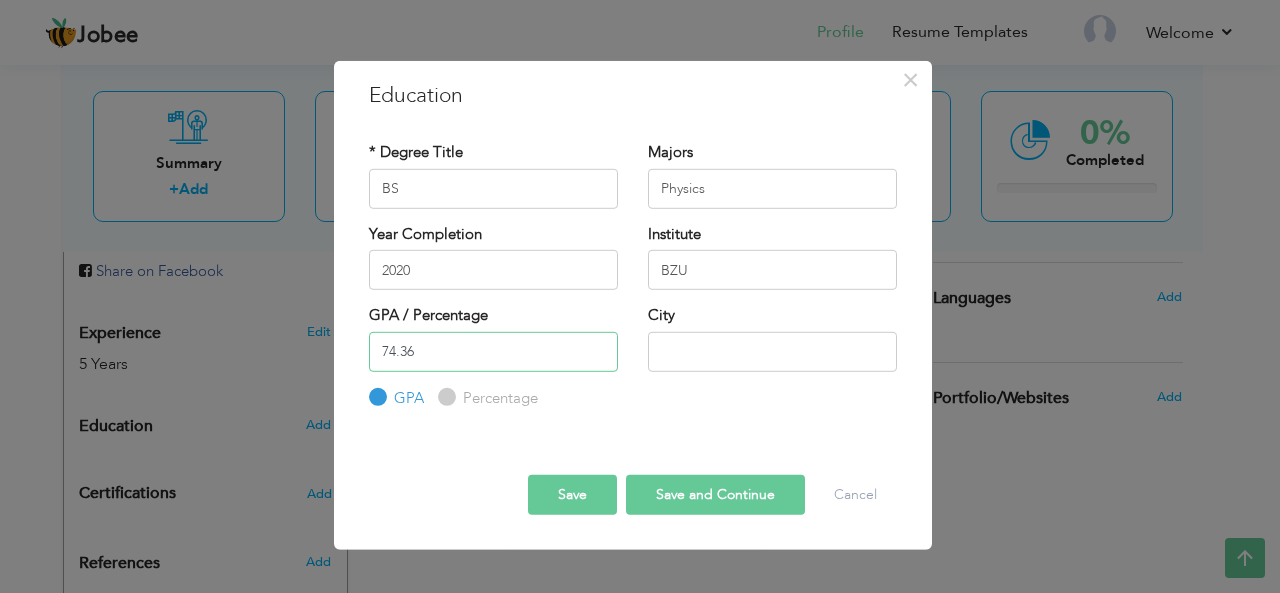 type on "74.36" 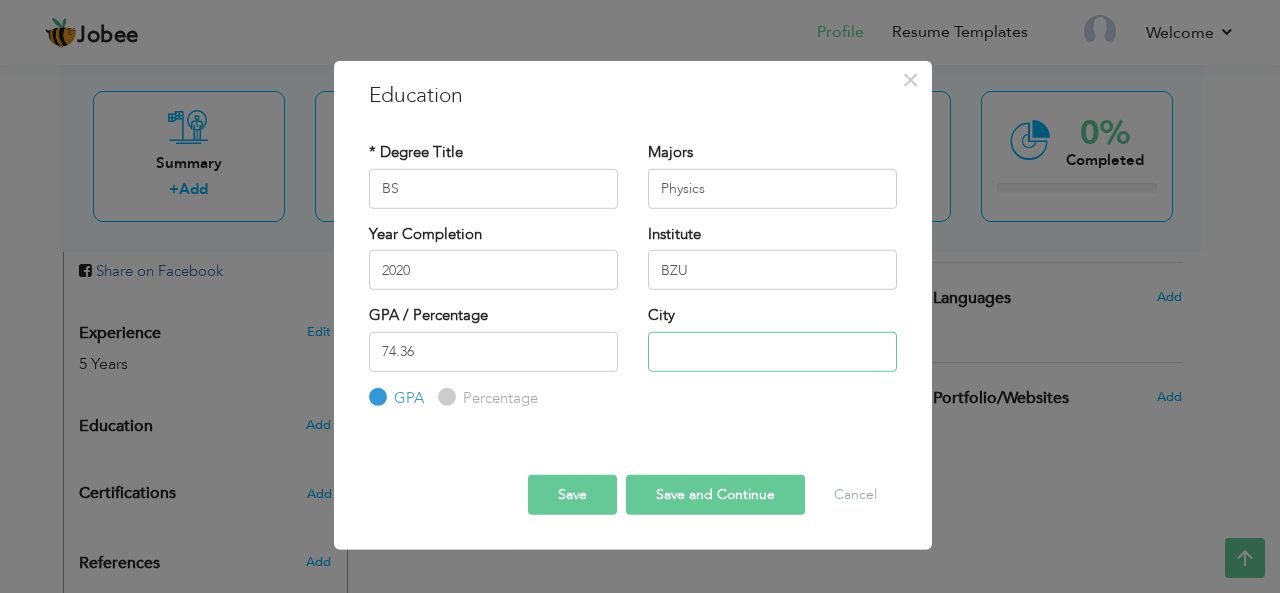 click at bounding box center (772, 351) 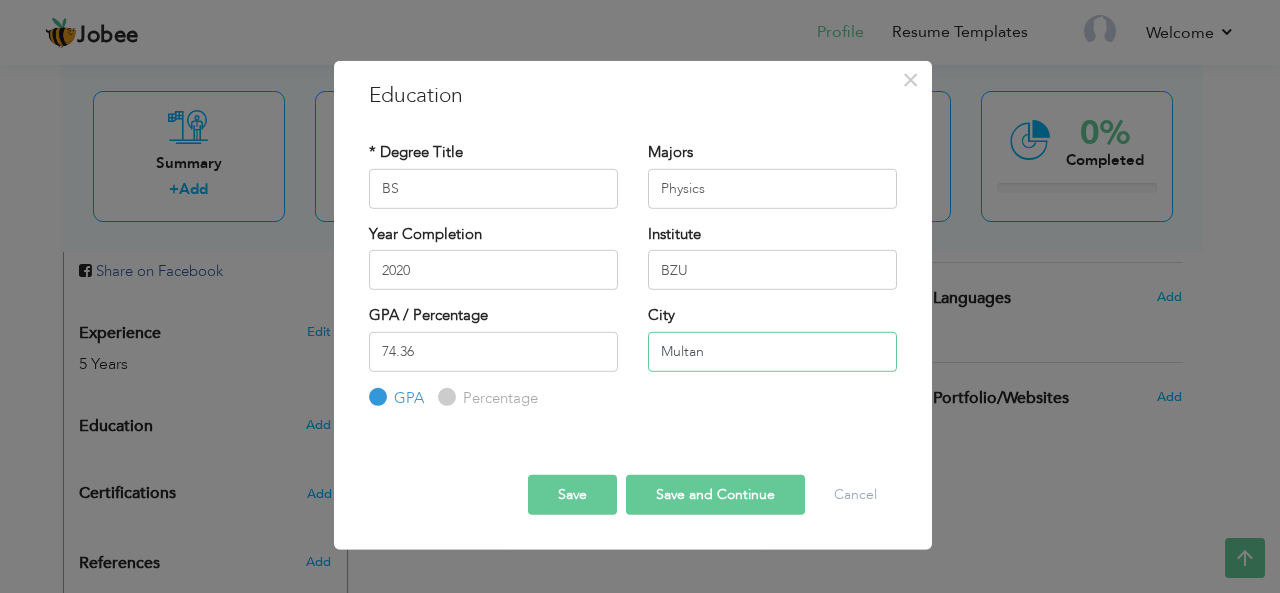 type on "Multan" 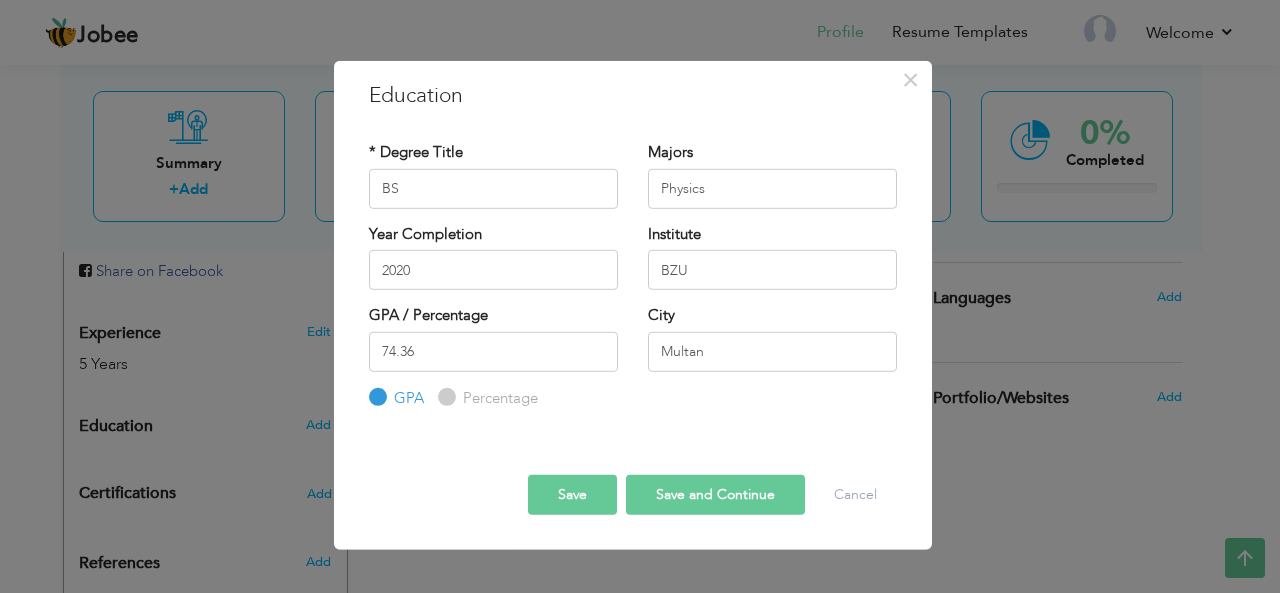 click on "Percentage" at bounding box center (444, 397) 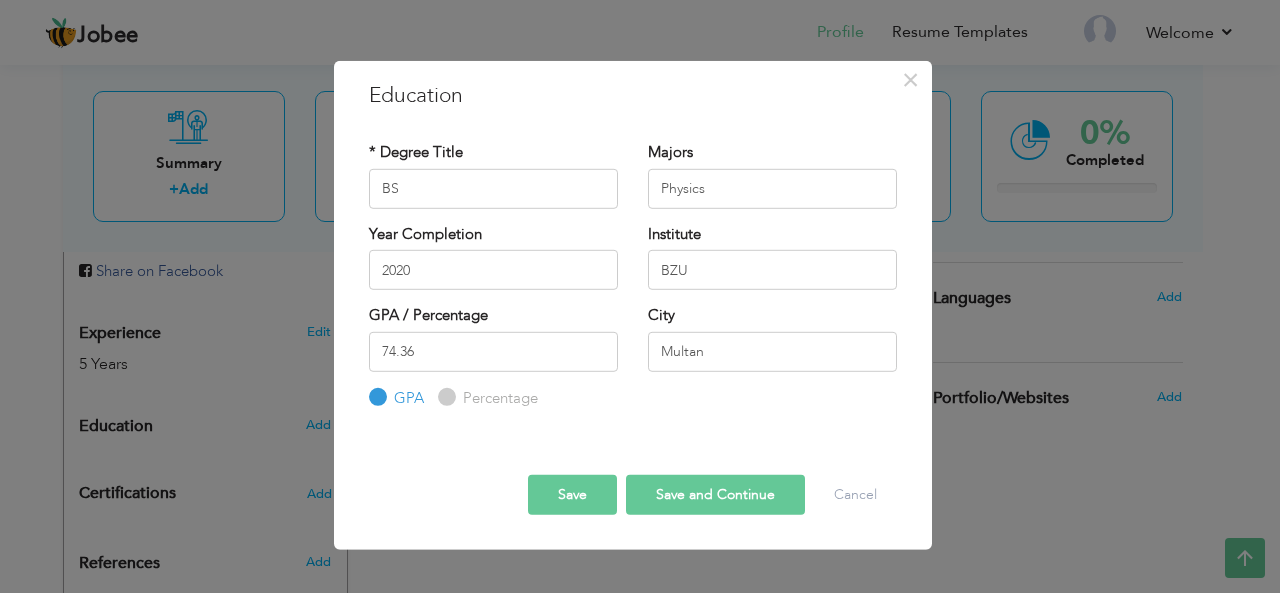 radio on "true" 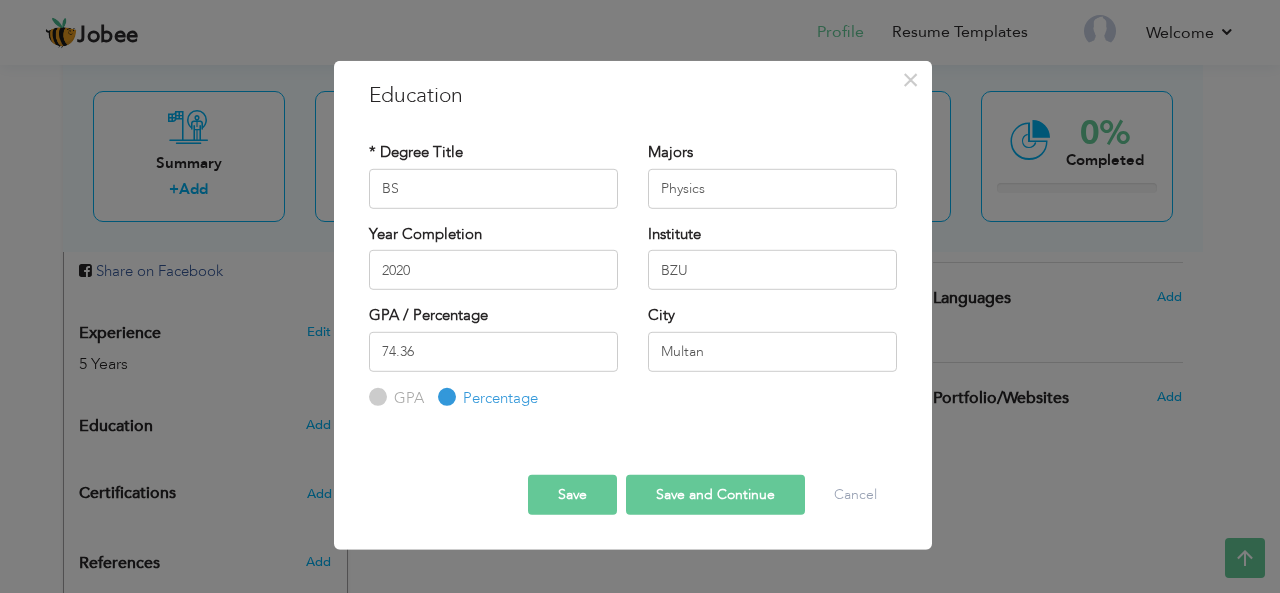 click on "Save and Continue" at bounding box center (715, 495) 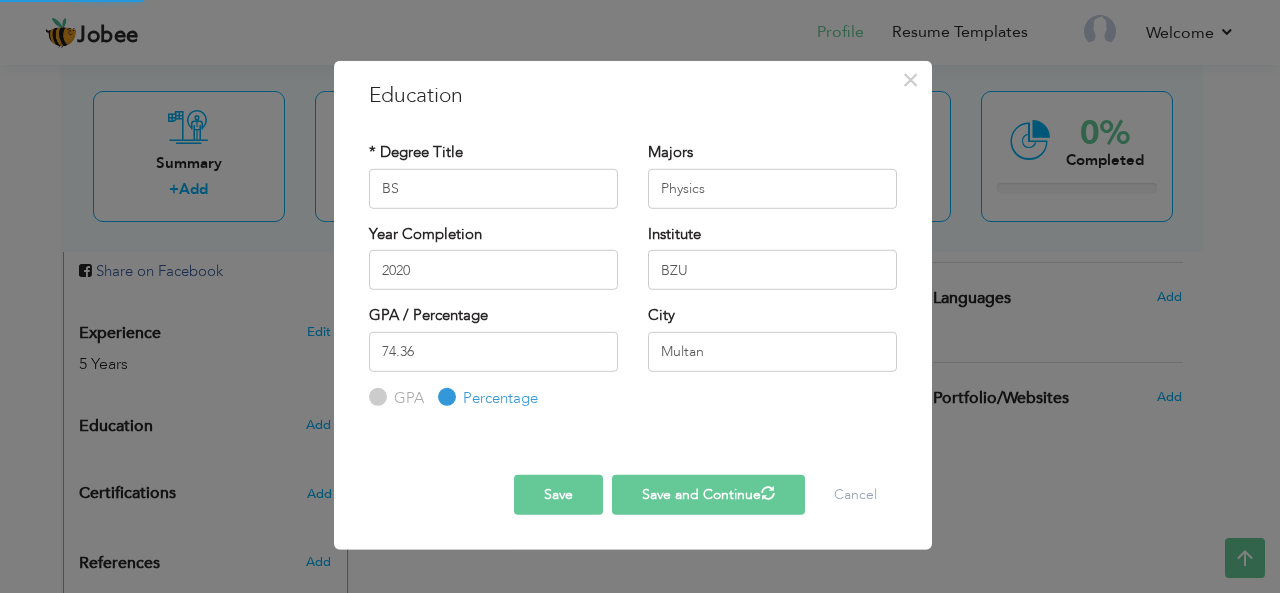 type 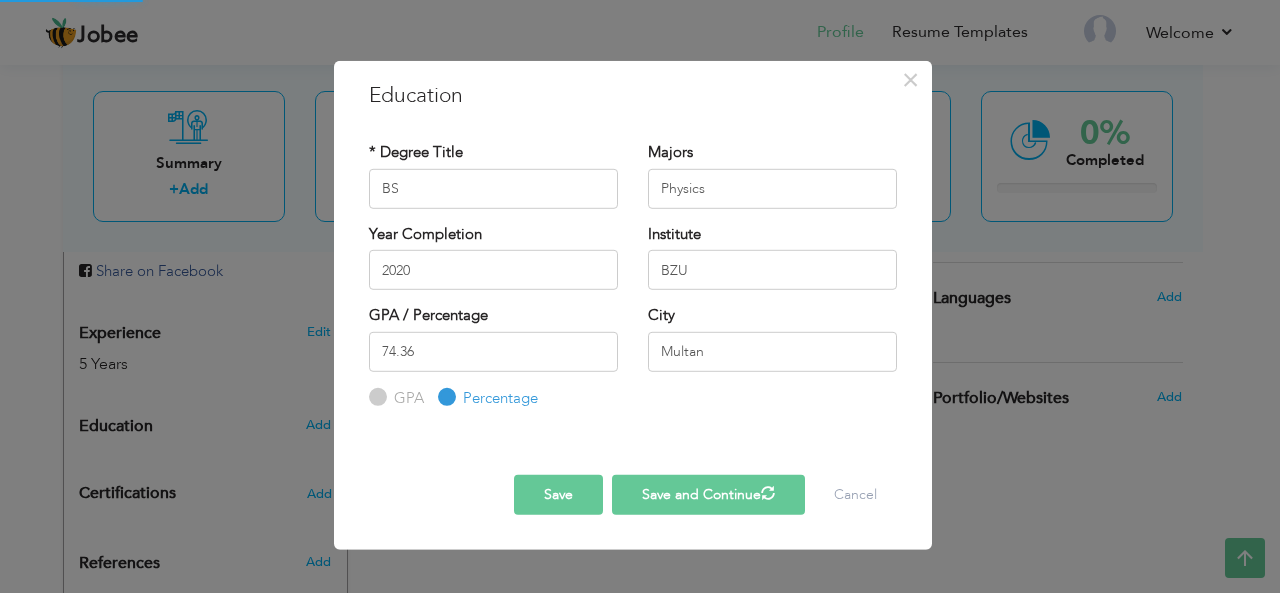 type 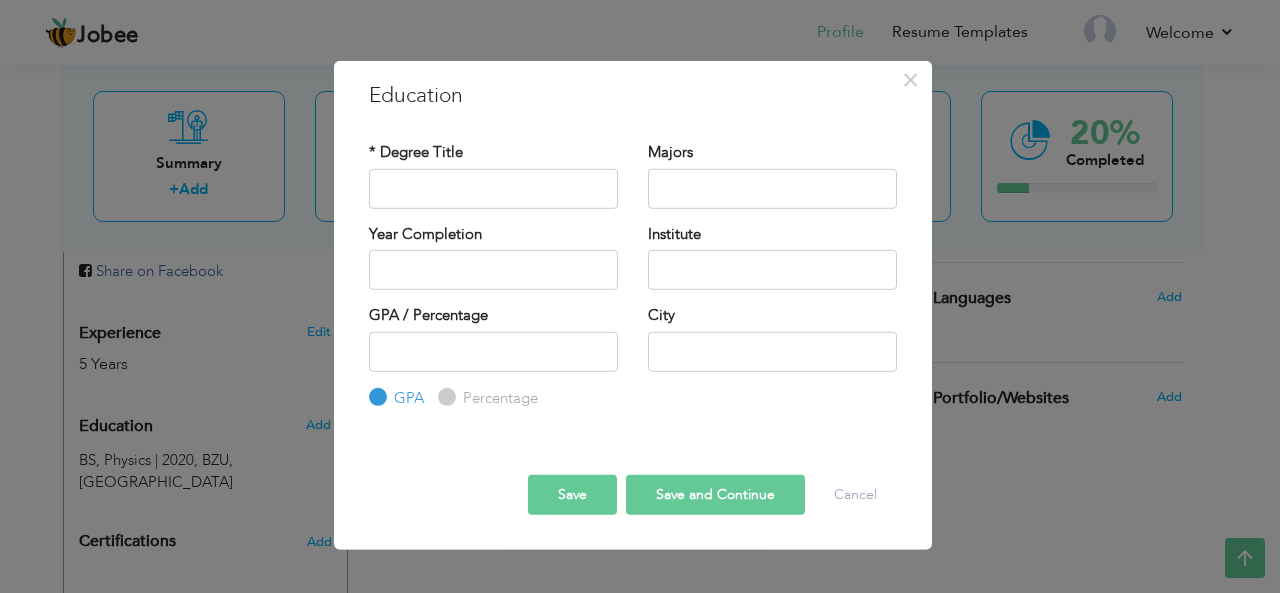 click on "×
Education
* Degree Title
Majors
Year Completion Institute GPA" at bounding box center [640, 296] 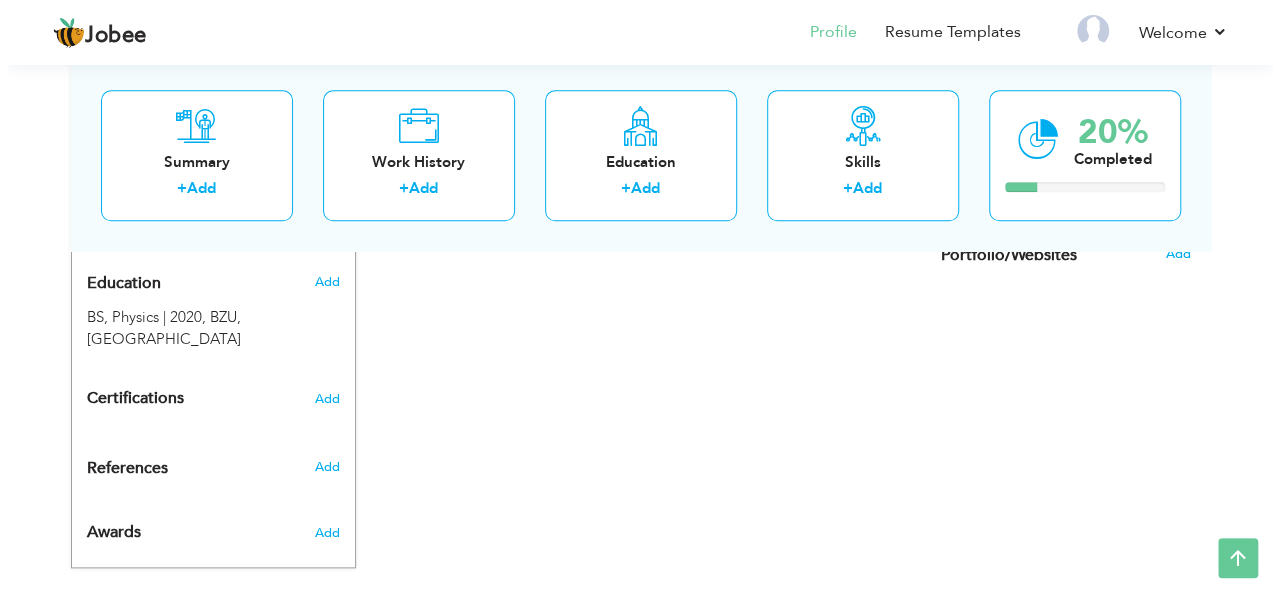 scroll, scrollTop: 820, scrollLeft: 0, axis: vertical 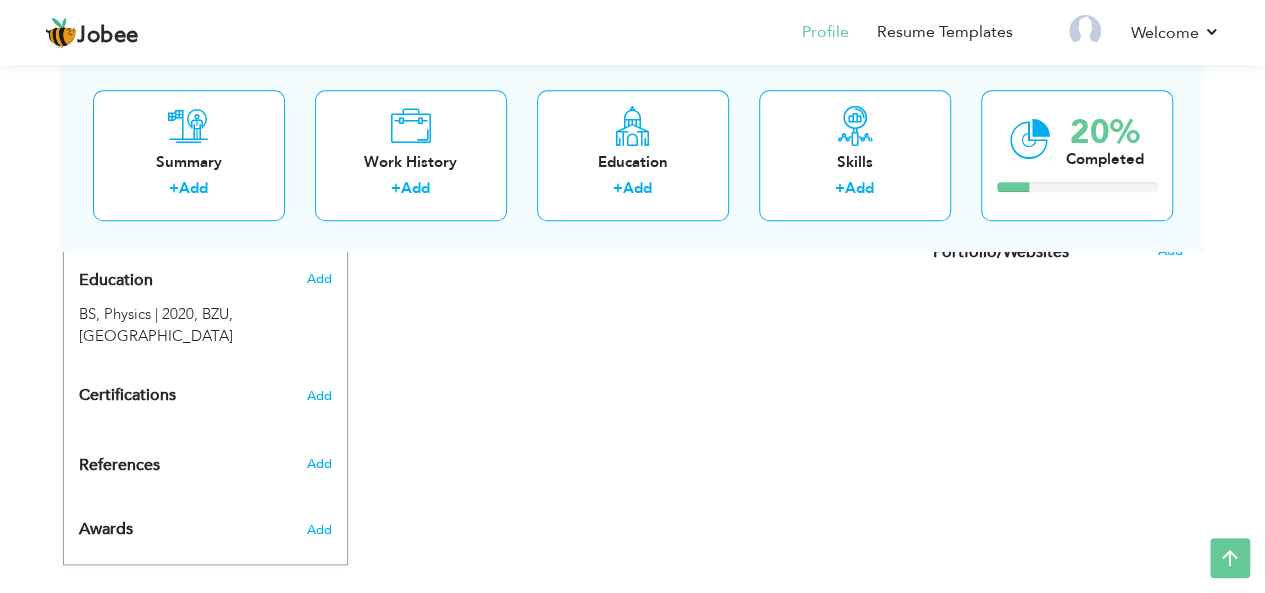 click on "Certifications" at bounding box center [127, 395] 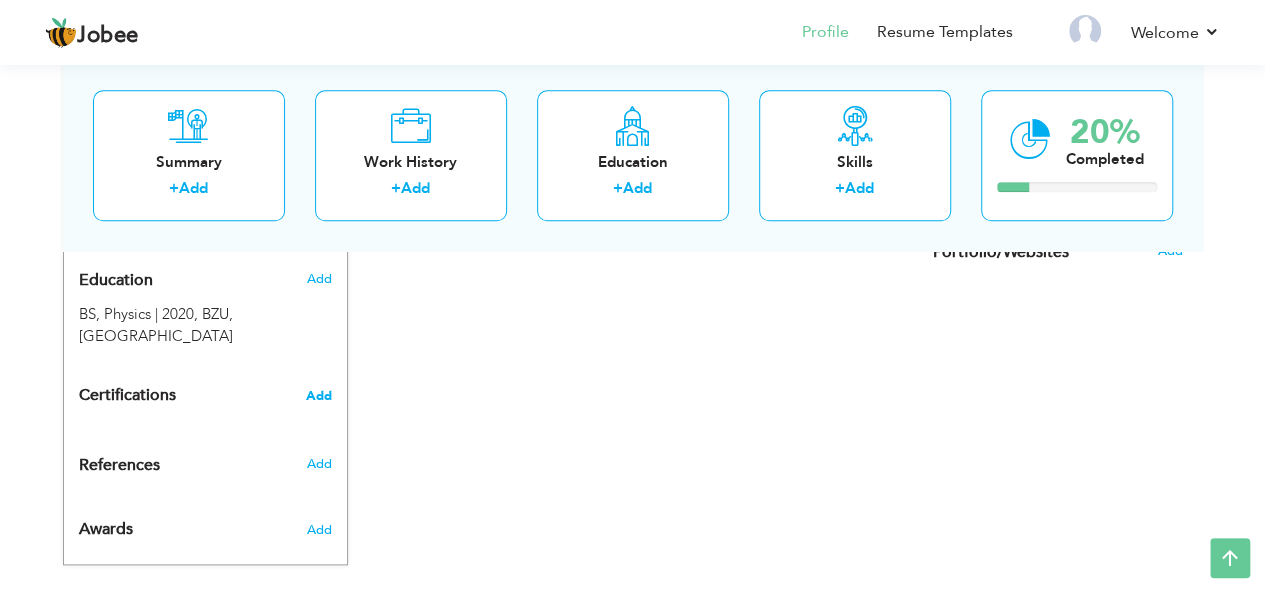 click on "Add" at bounding box center (319, 396) 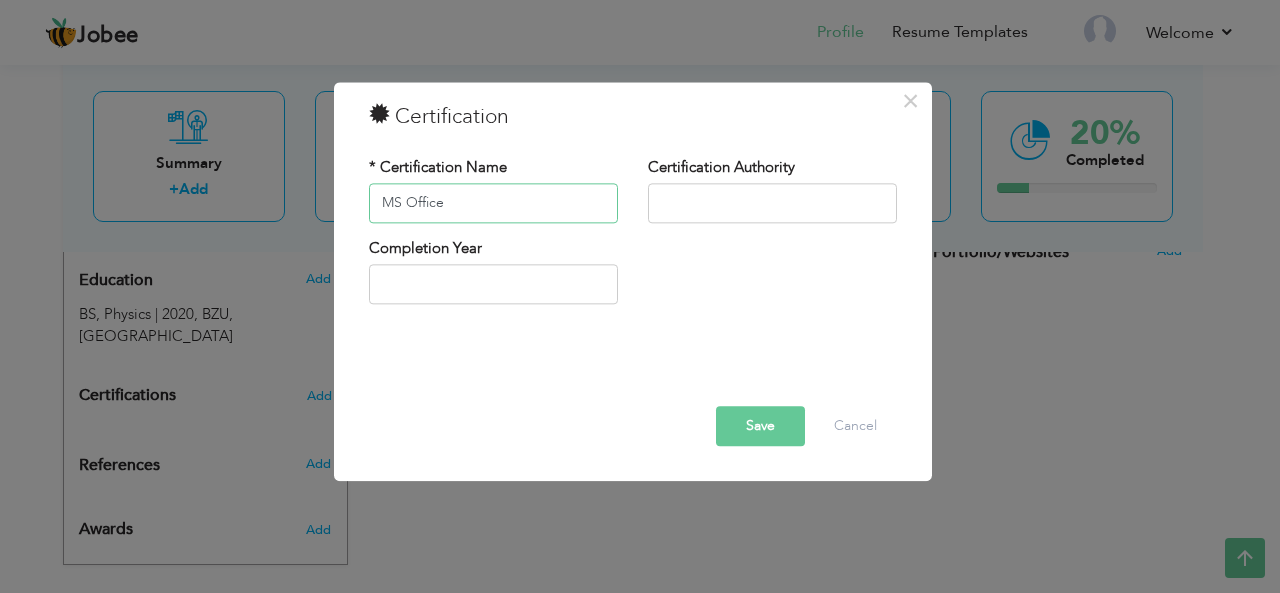 type on "MS Office" 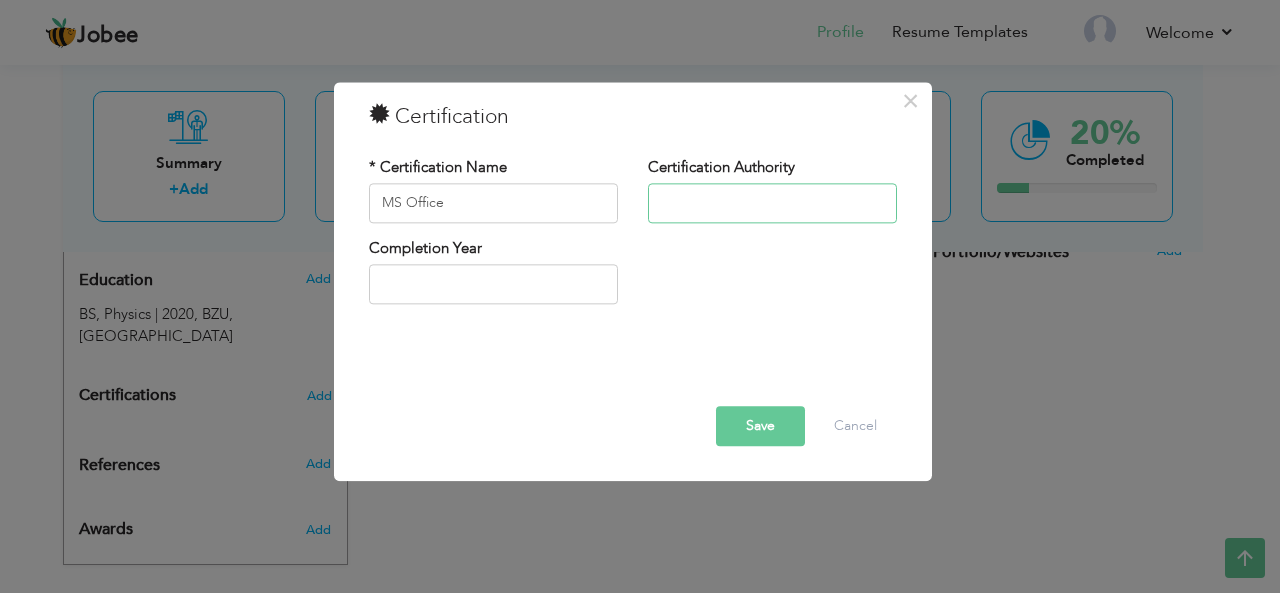 click at bounding box center (772, 203) 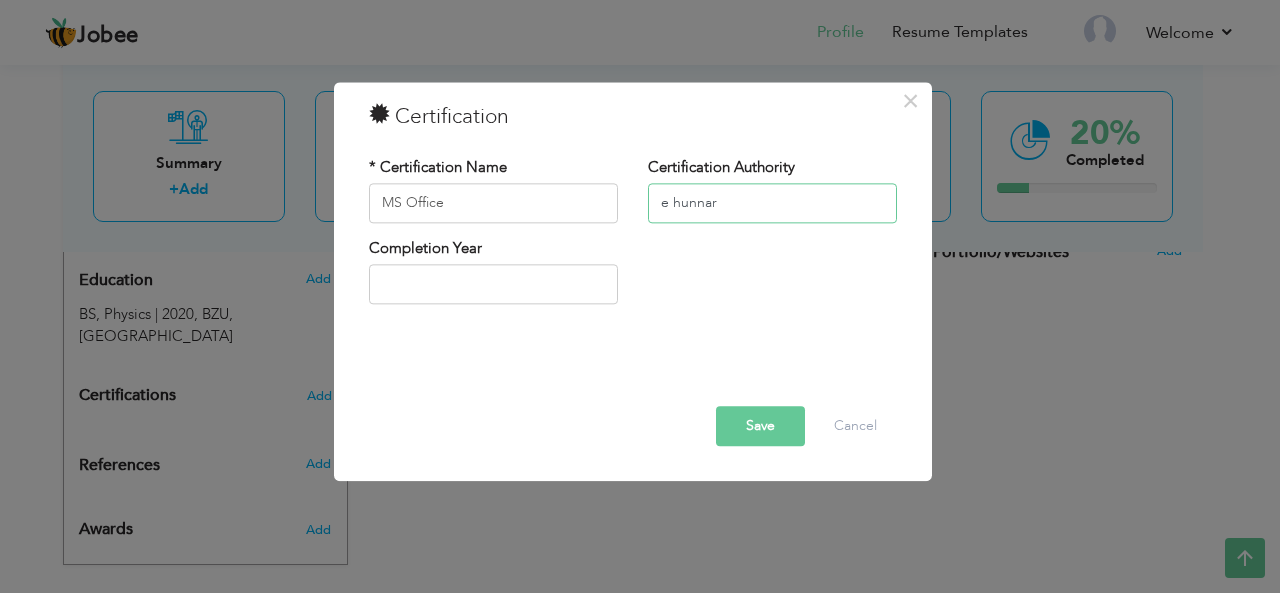 type on "e hunnar" 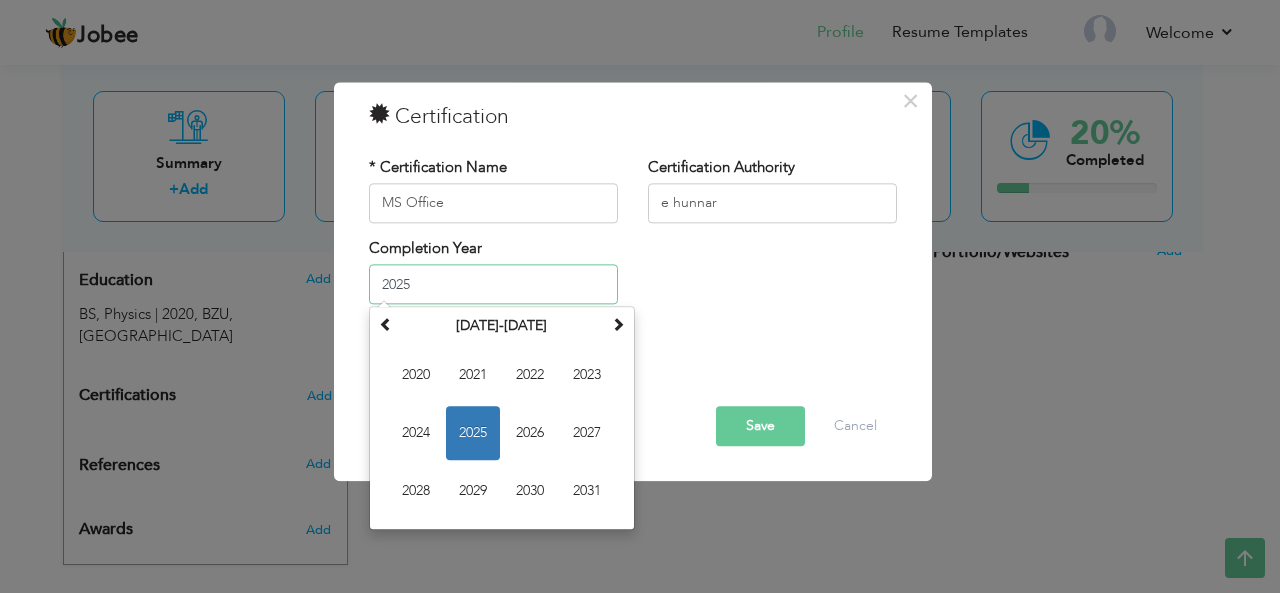 click on "2025" at bounding box center (493, 285) 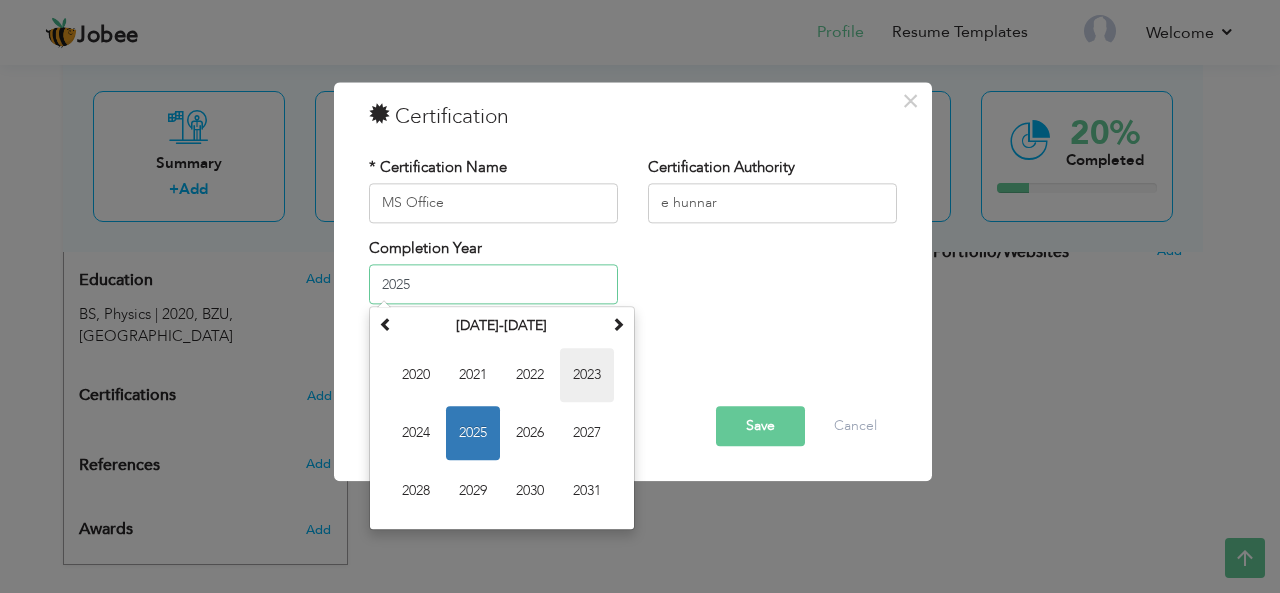 click on "2023" at bounding box center [587, 376] 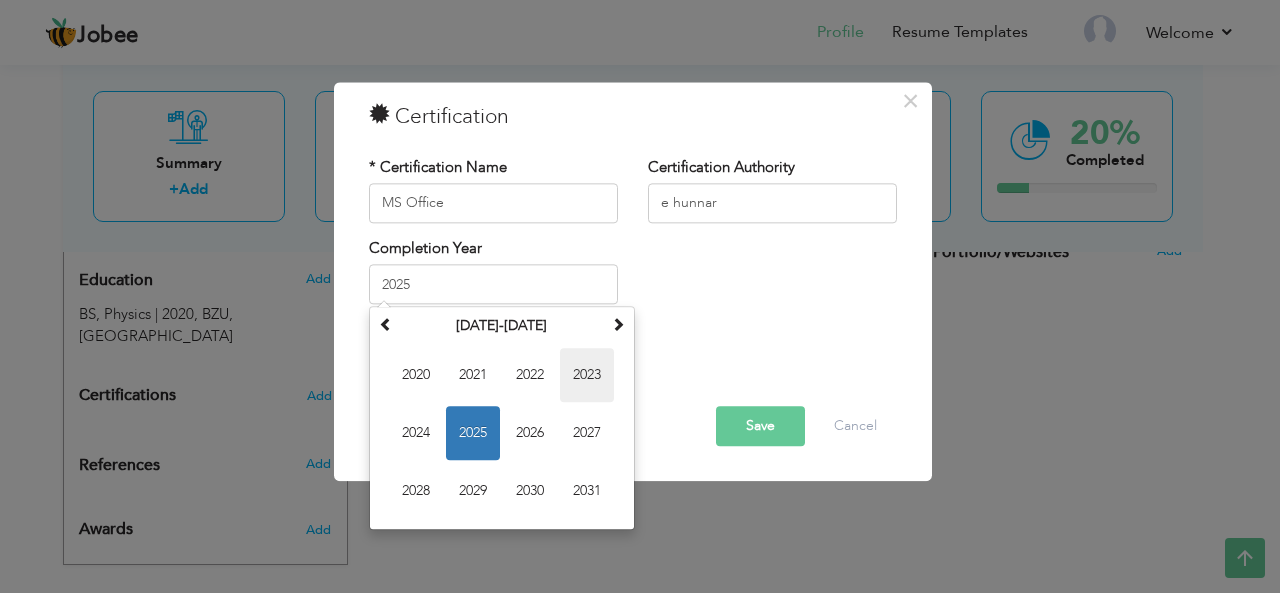 type on "2023" 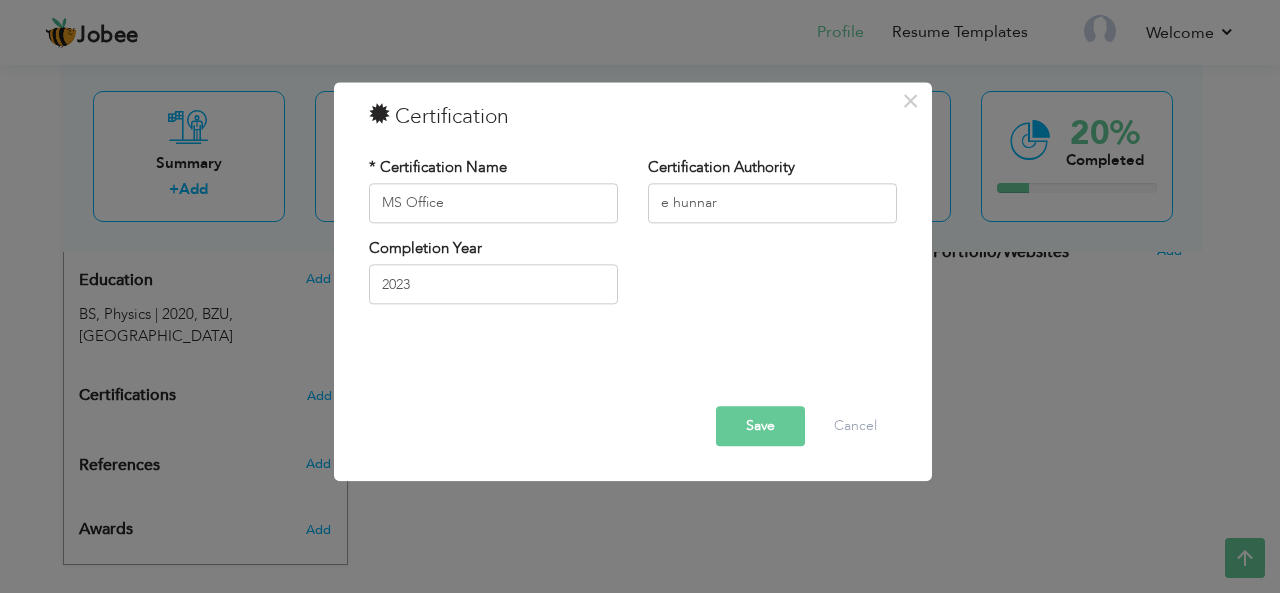click on "Save" at bounding box center (760, 426) 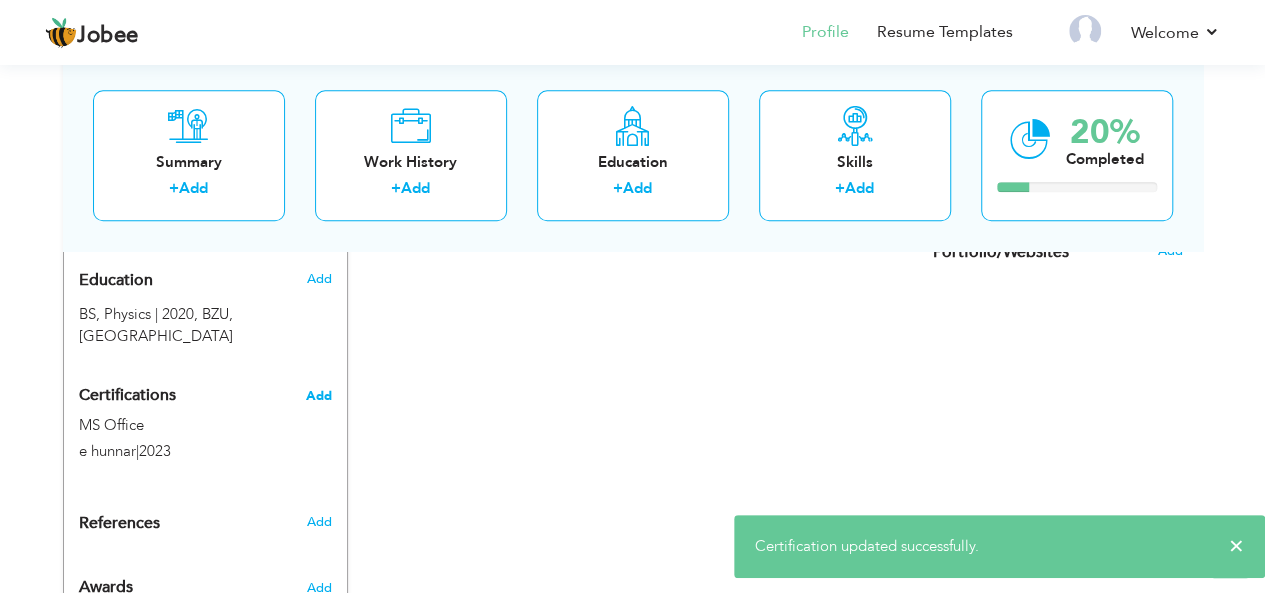 click on "Add" at bounding box center [319, 396] 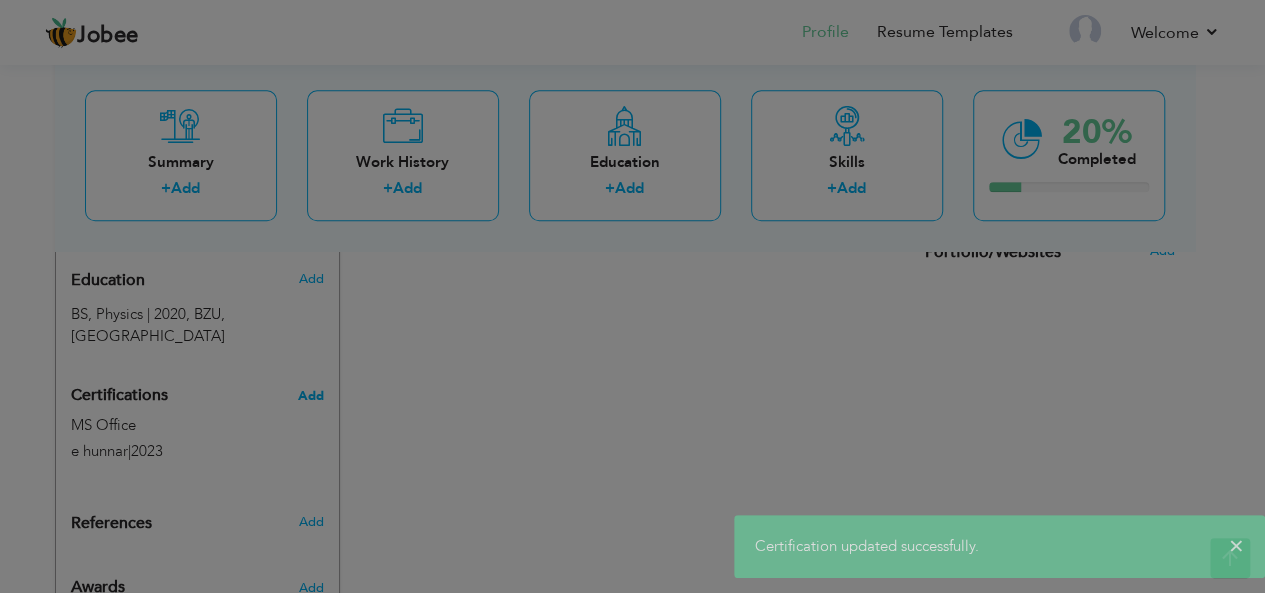 type 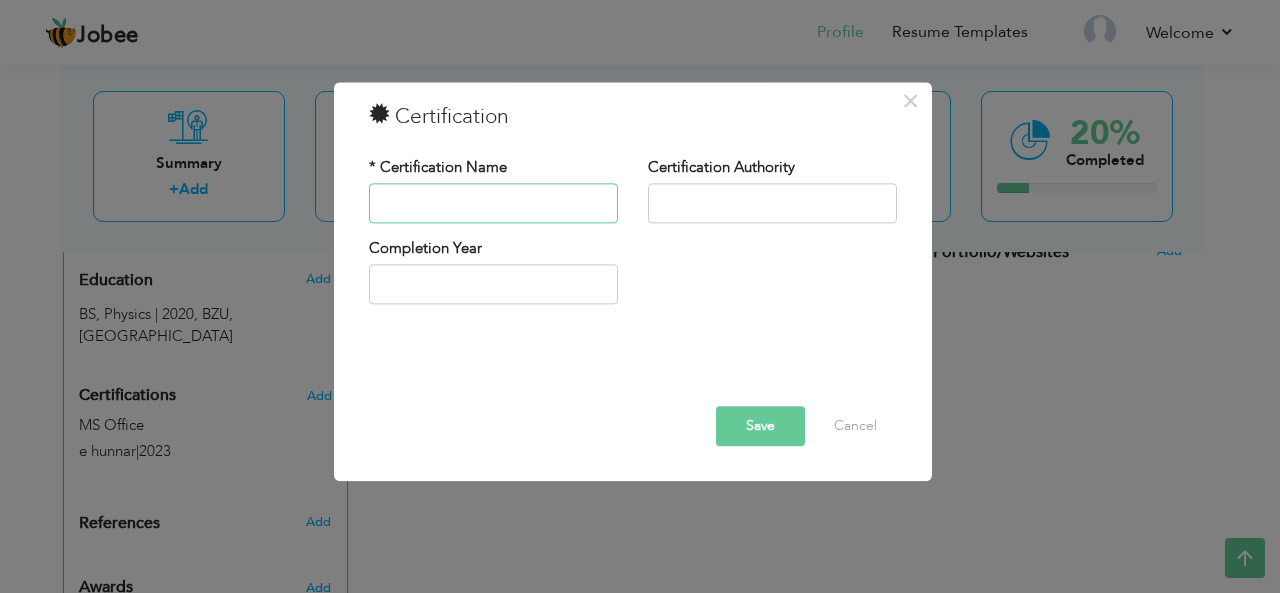 click at bounding box center [493, 203] 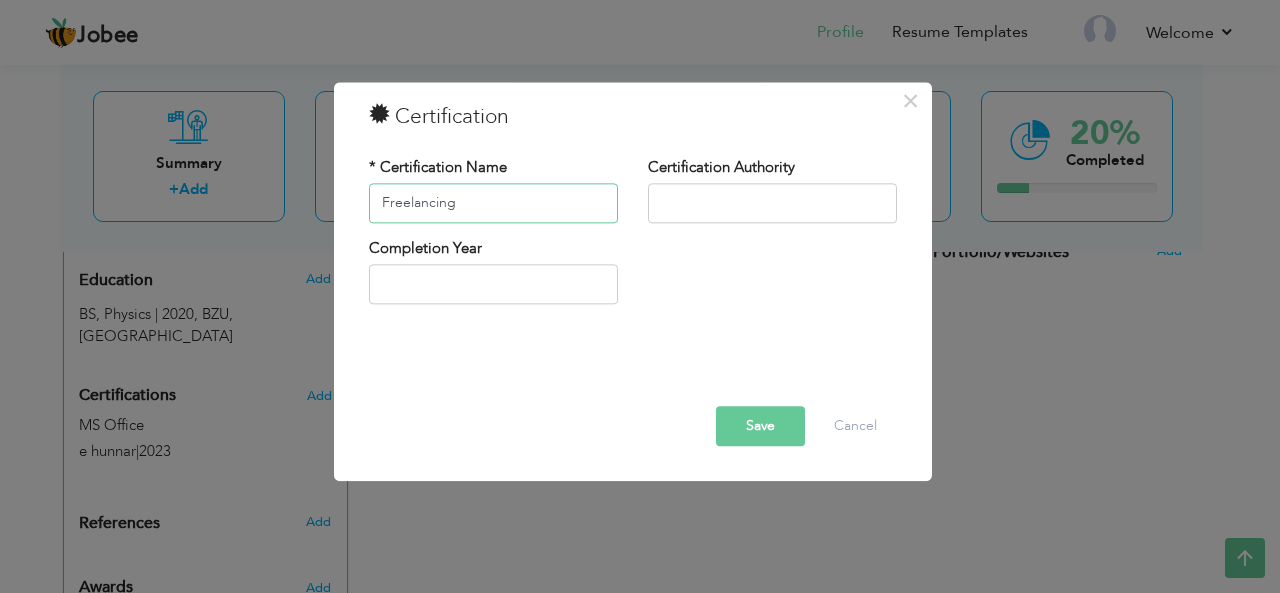 type on "Freelancing" 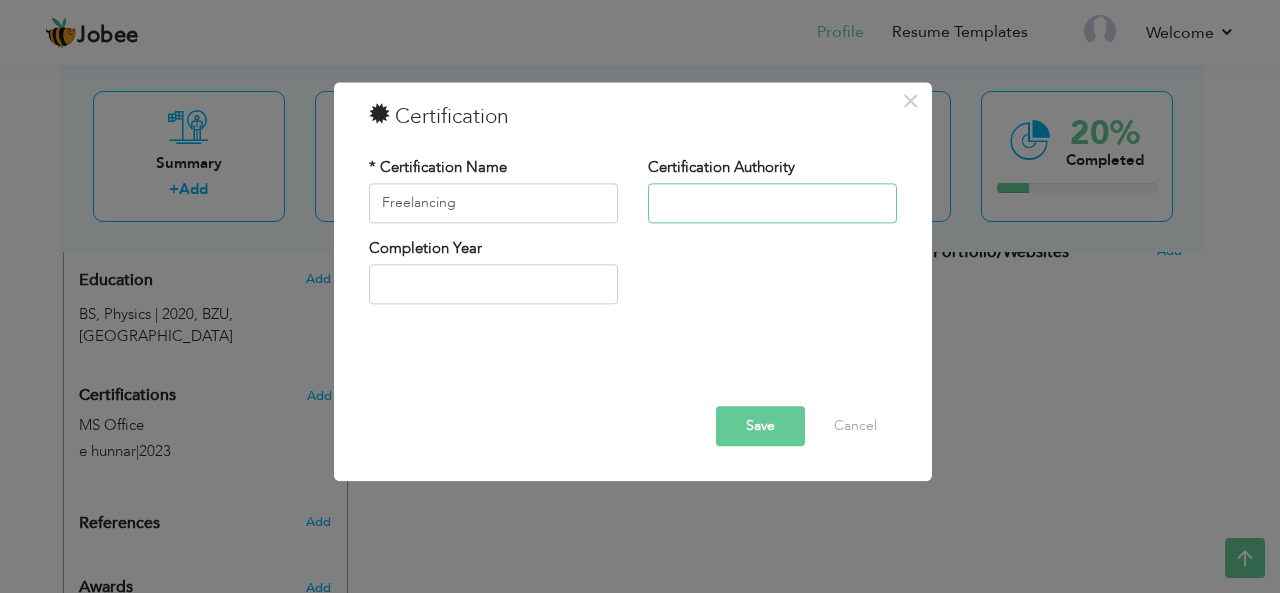 click at bounding box center [772, 203] 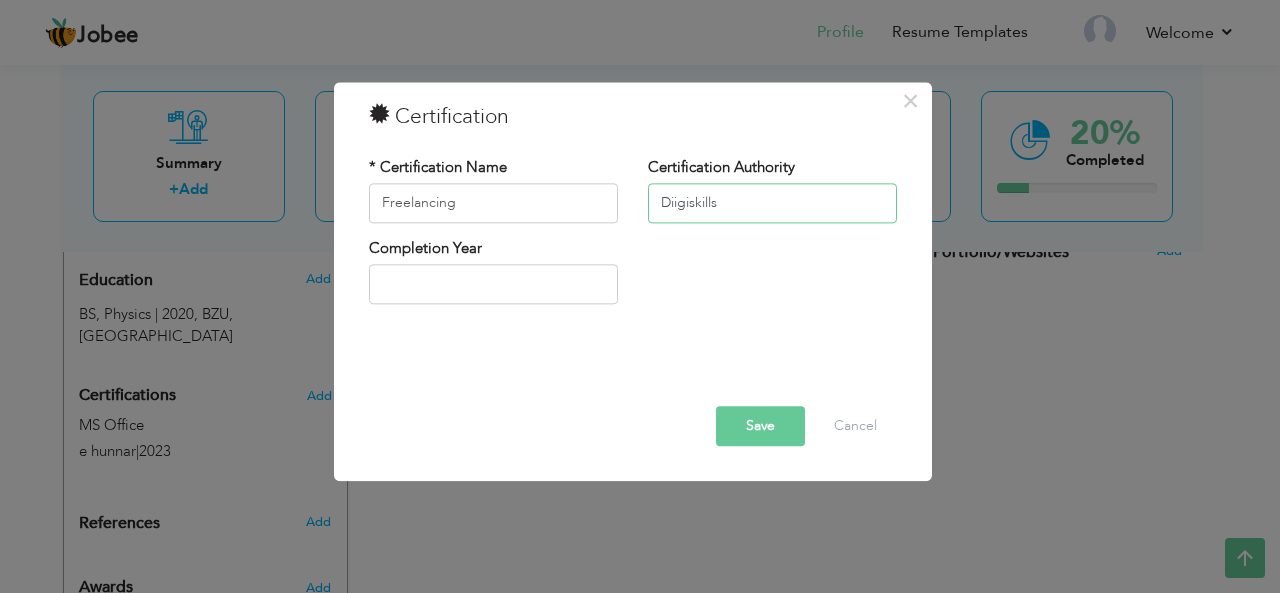click on "Diigiskills" at bounding box center [772, 203] 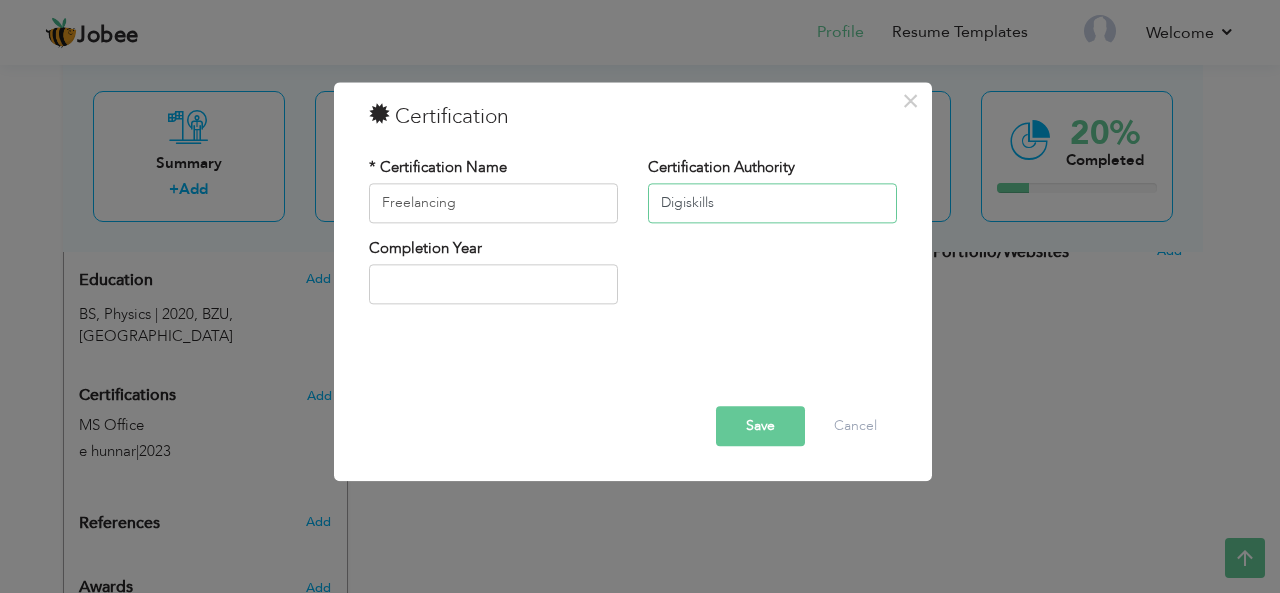 click on "Digiskills" at bounding box center [772, 203] 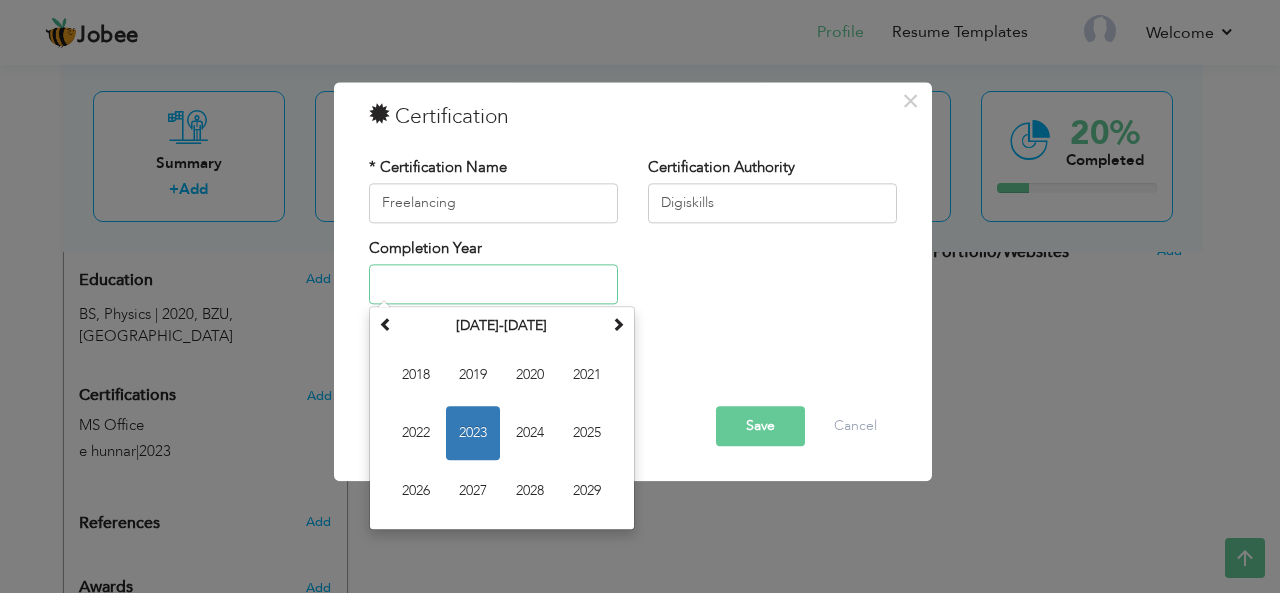 click at bounding box center (493, 285) 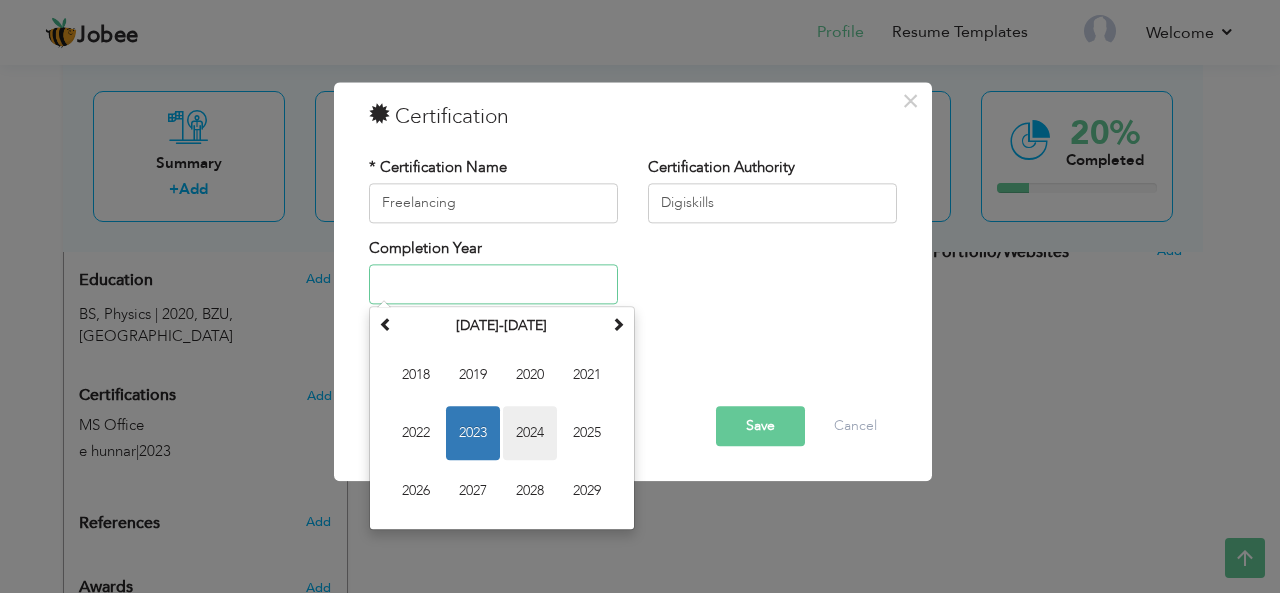 click on "2024" at bounding box center [530, 434] 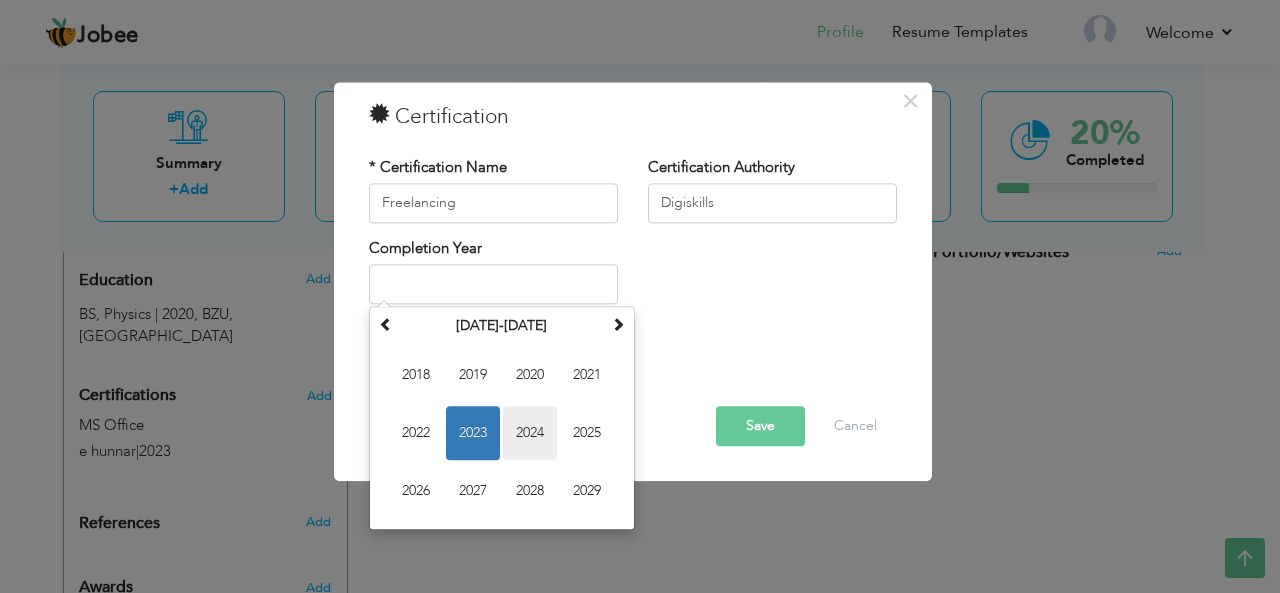type on "2024" 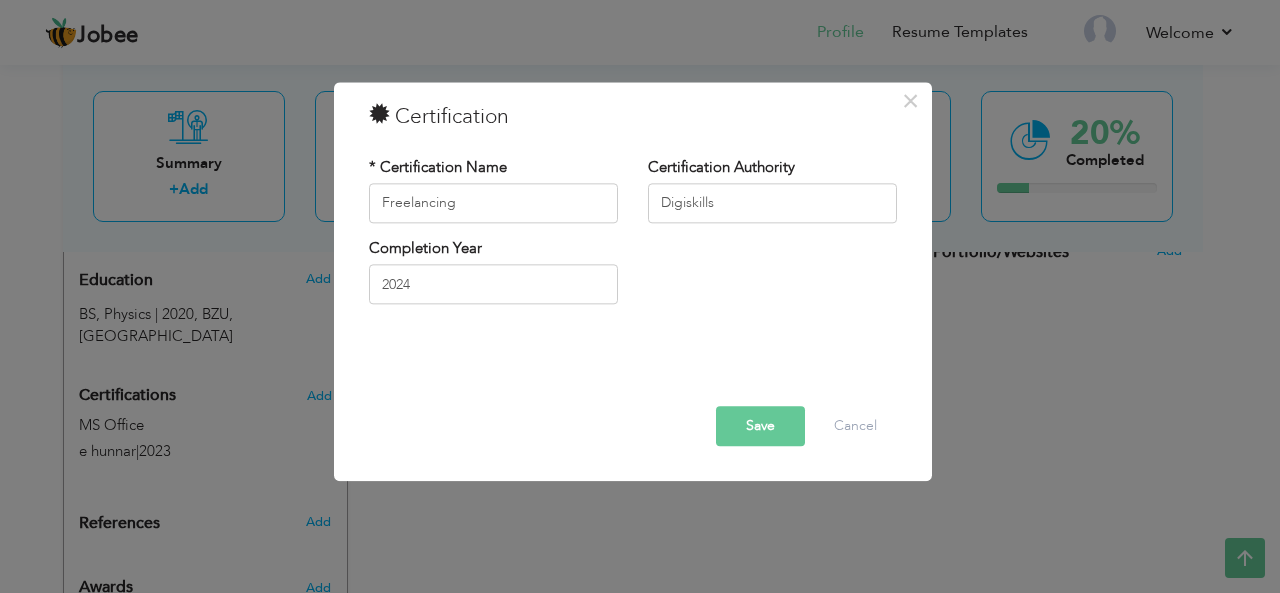click on "Save" at bounding box center [760, 426] 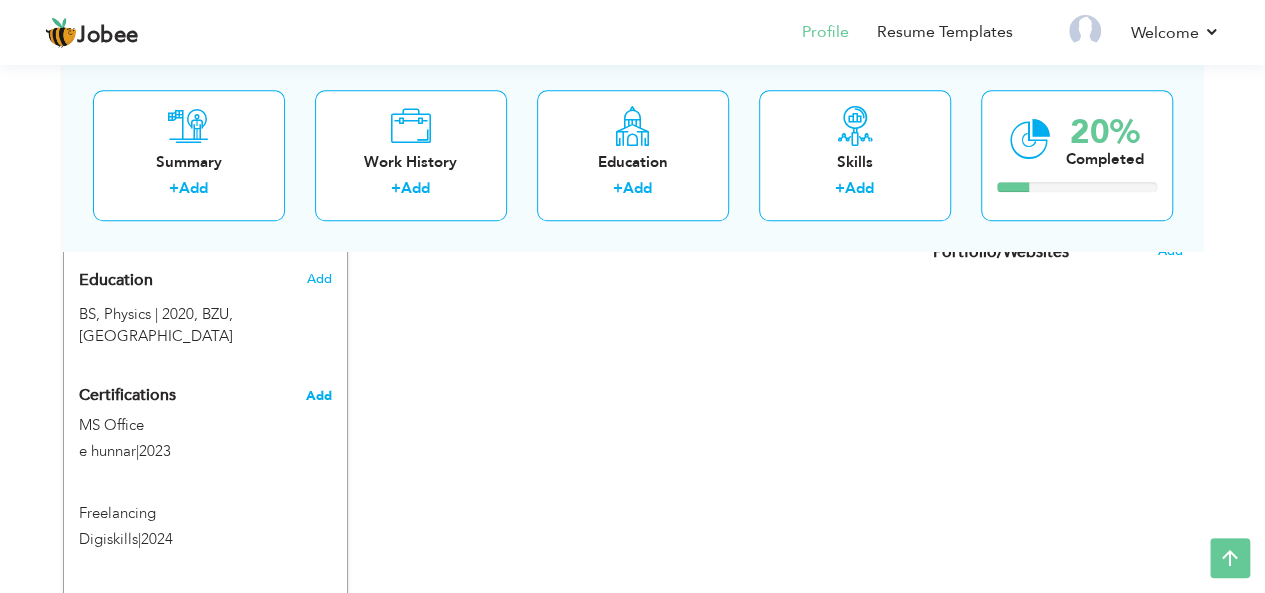 click on "Add" at bounding box center (319, 396) 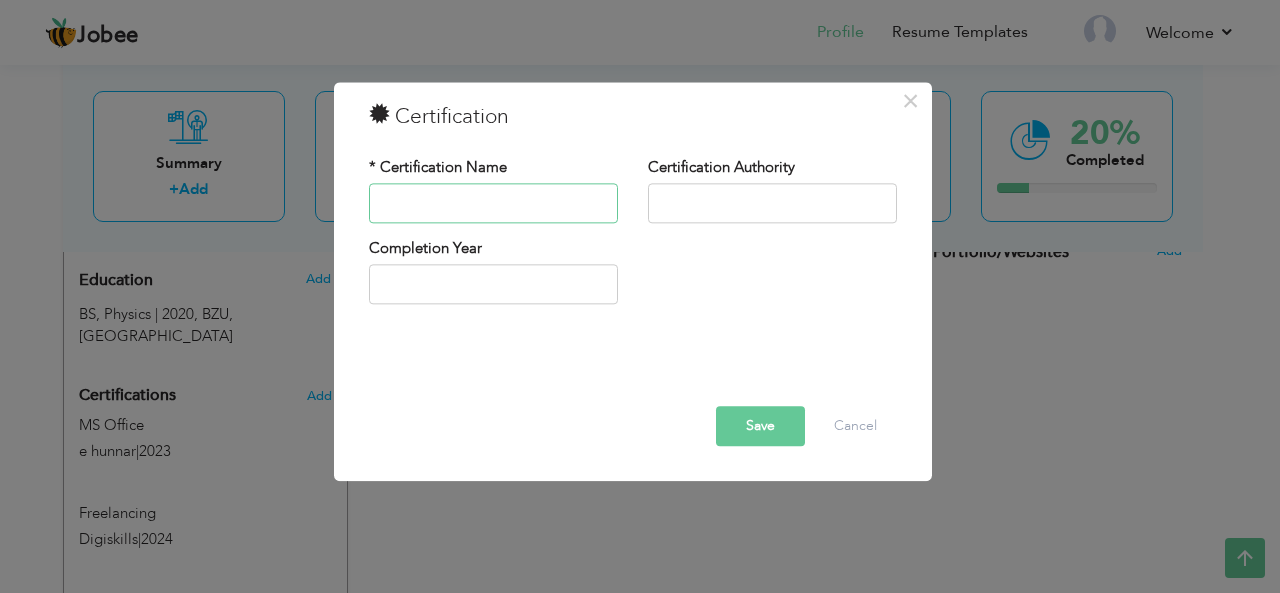 click at bounding box center (493, 203) 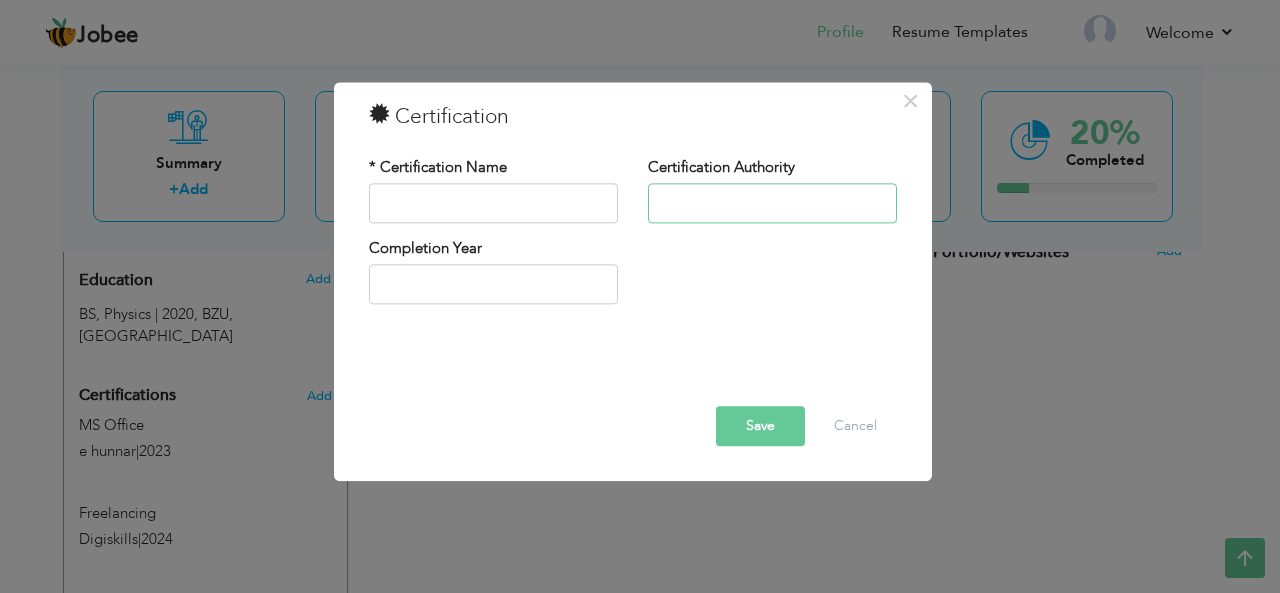 click at bounding box center [772, 203] 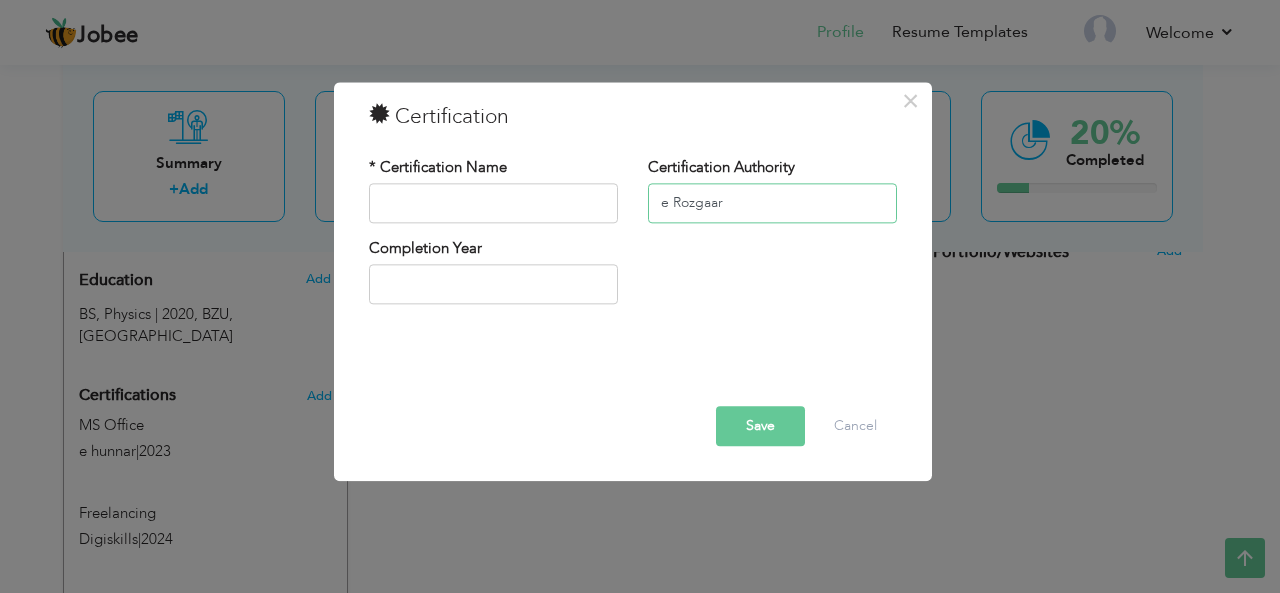 type on "e Rozgaar" 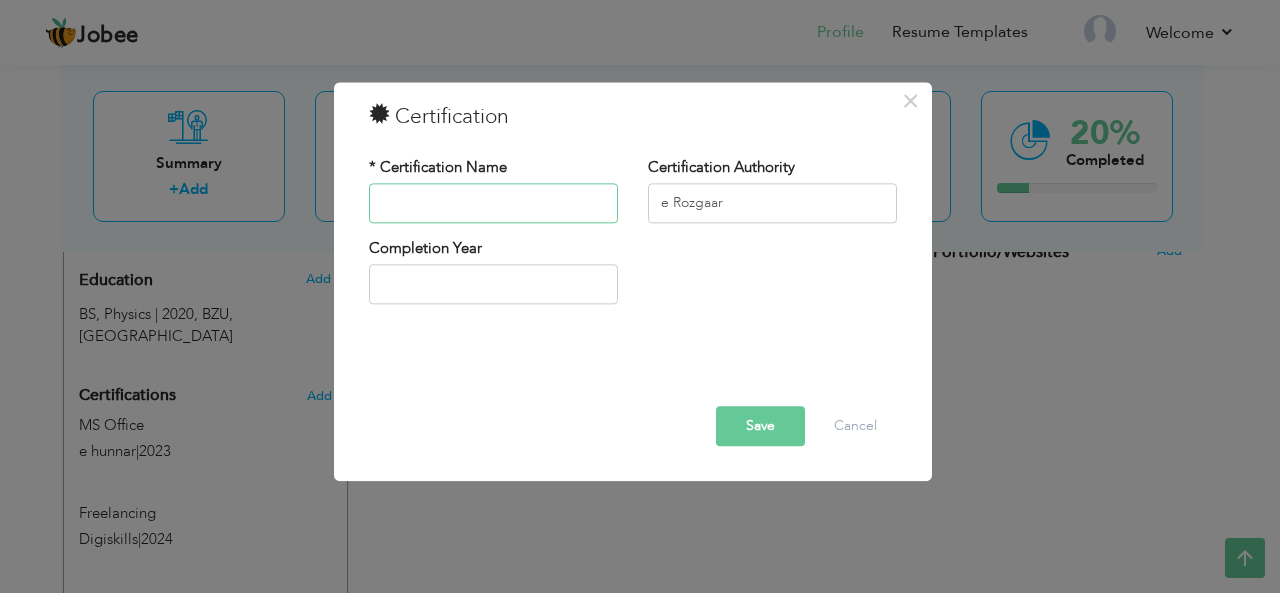 click at bounding box center [493, 203] 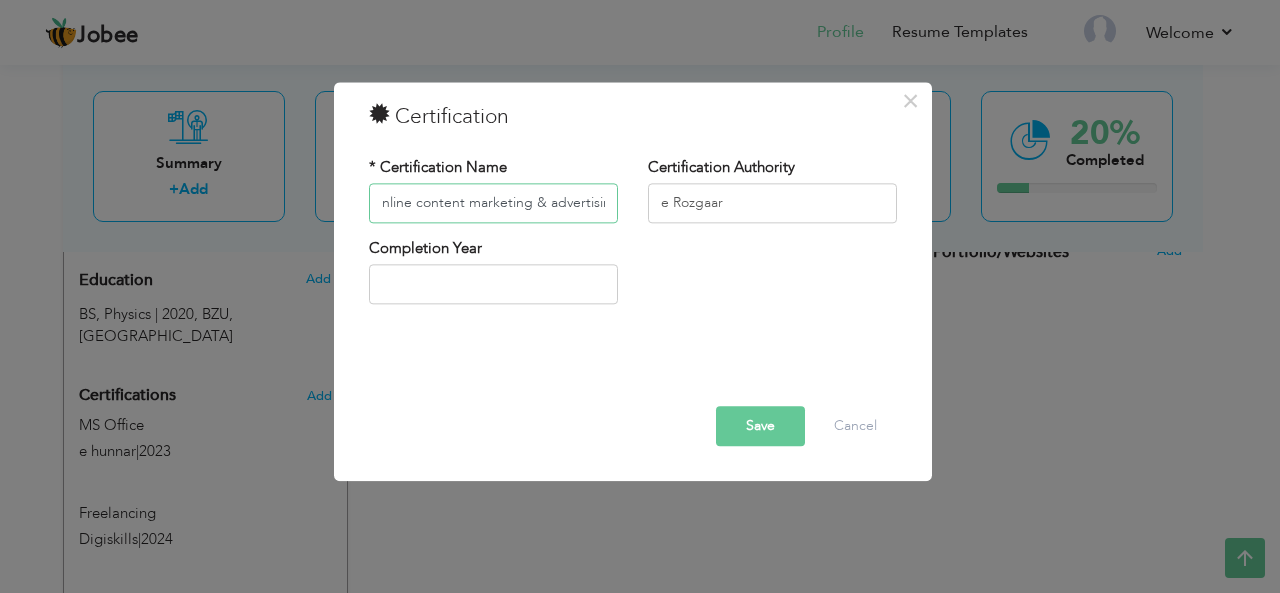 scroll, scrollTop: 0, scrollLeft: 21, axis: horizontal 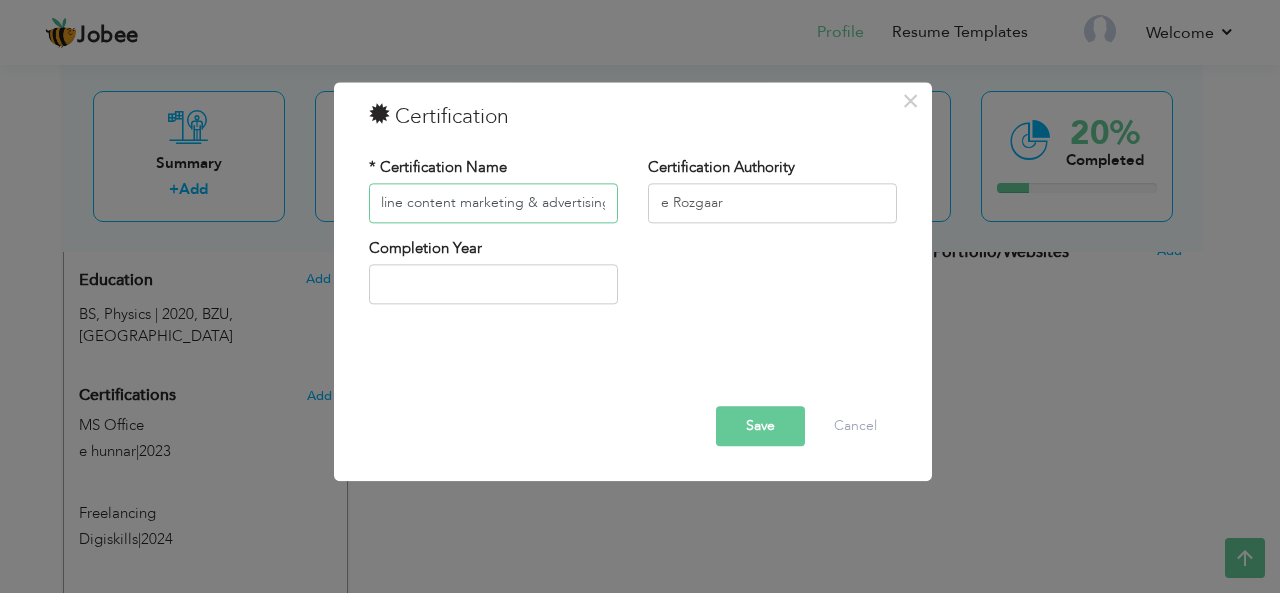 type on "Online content marketing & advertising" 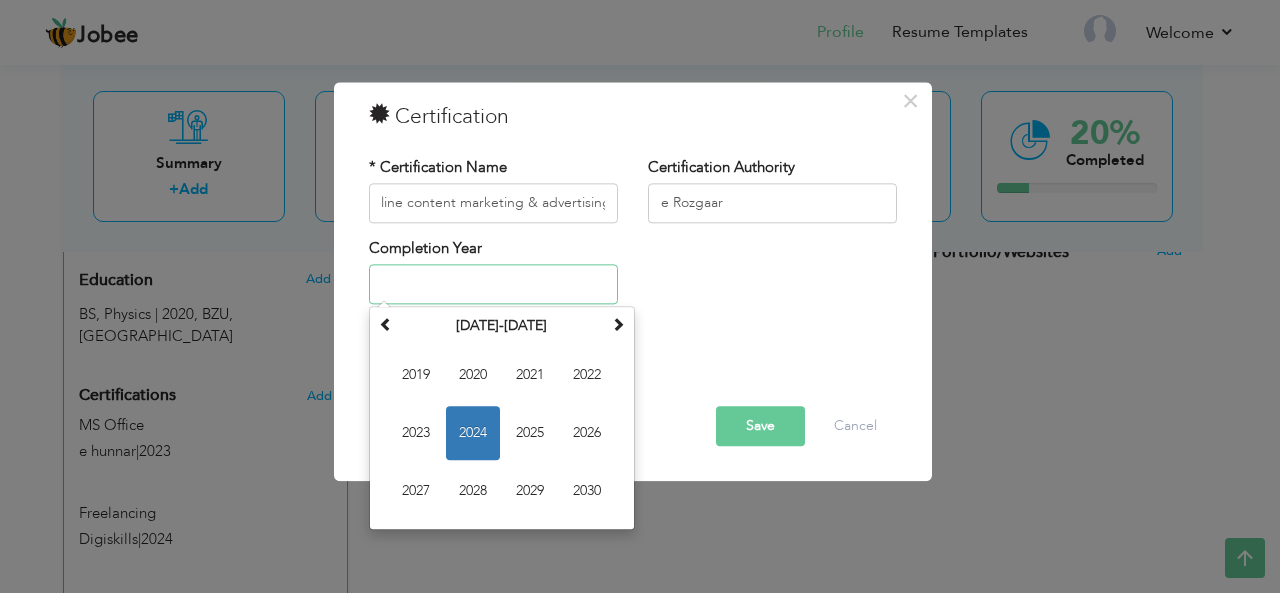 click at bounding box center (493, 285) 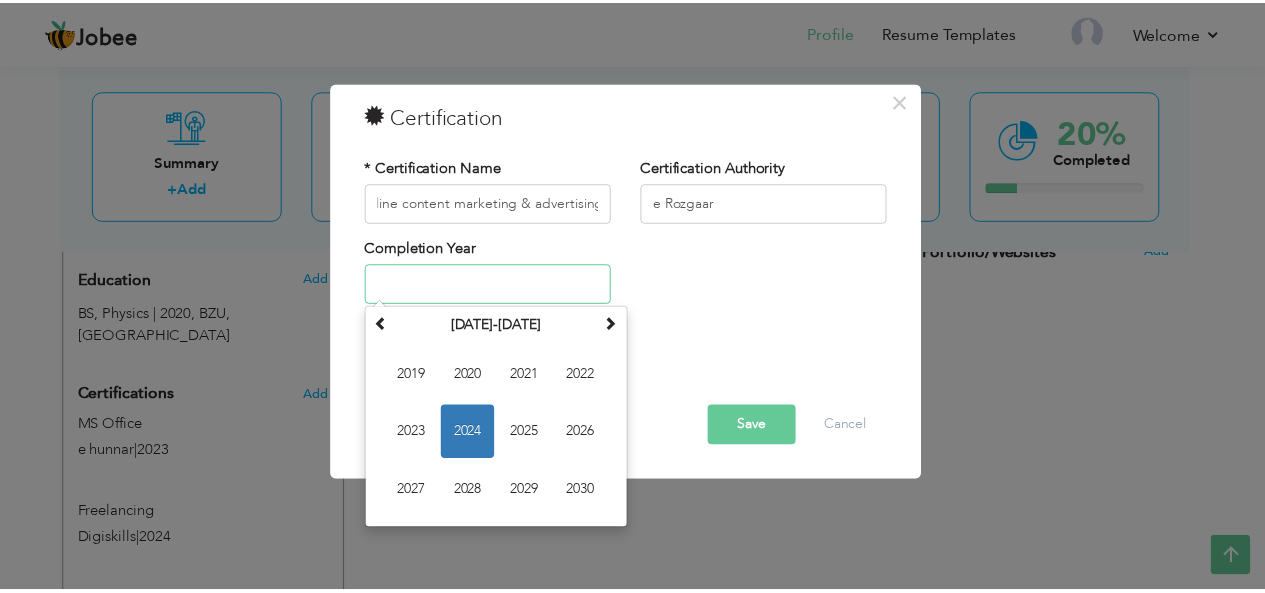 scroll, scrollTop: 0, scrollLeft: 0, axis: both 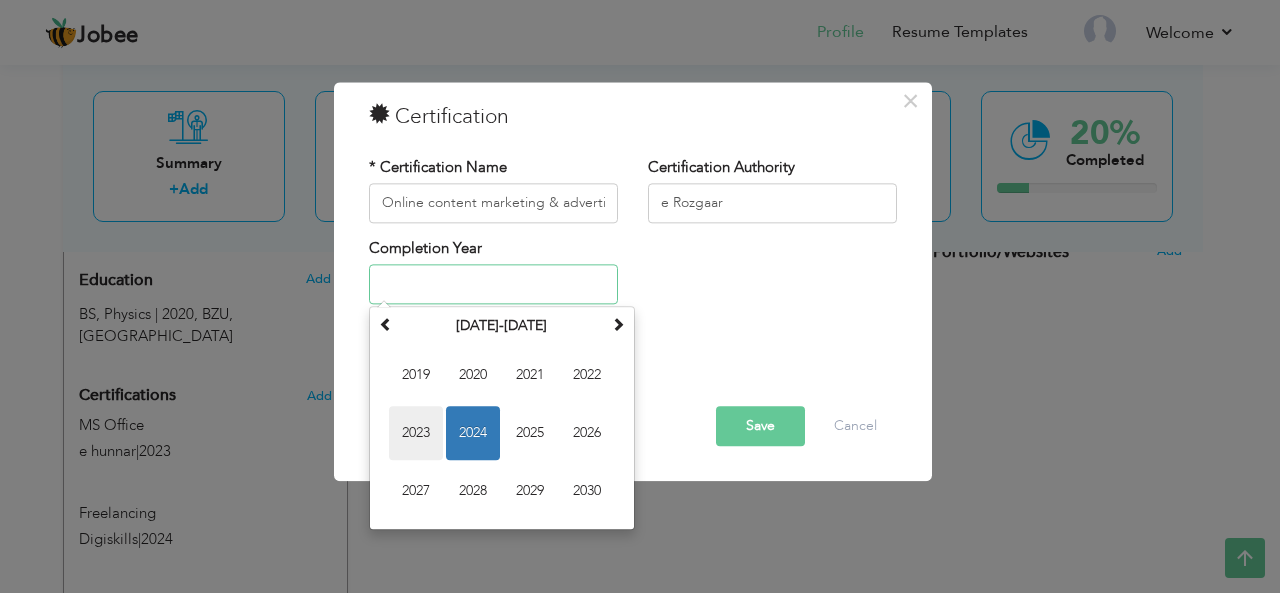 click on "2023" at bounding box center (416, 434) 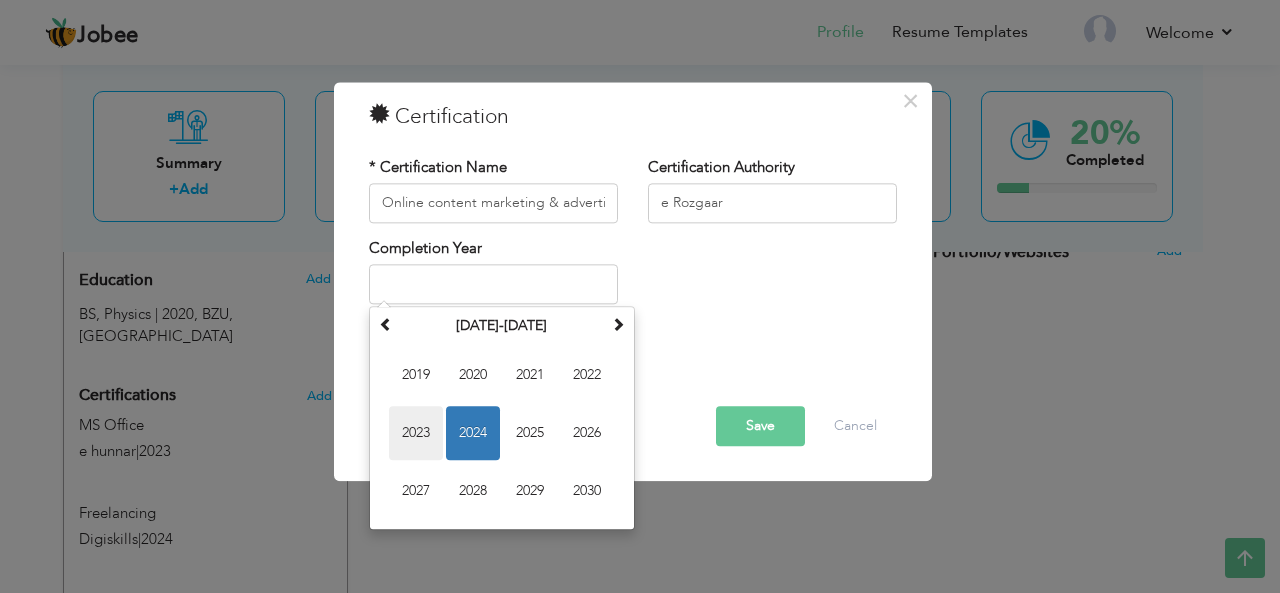type on "2023" 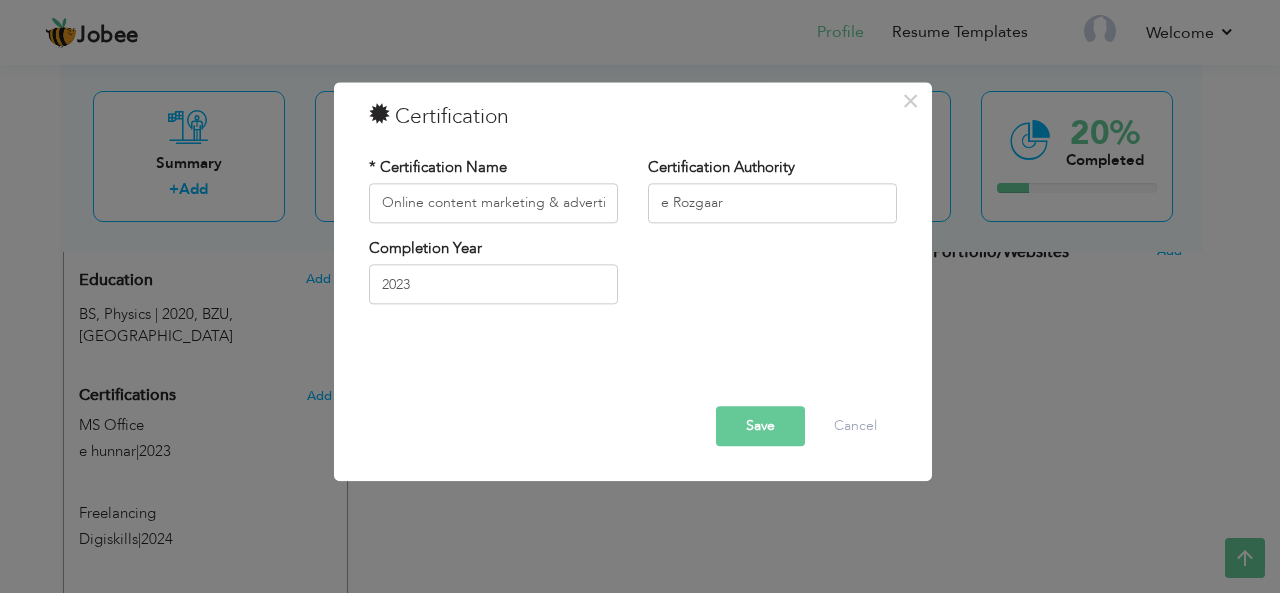 click on "Save" at bounding box center [760, 426] 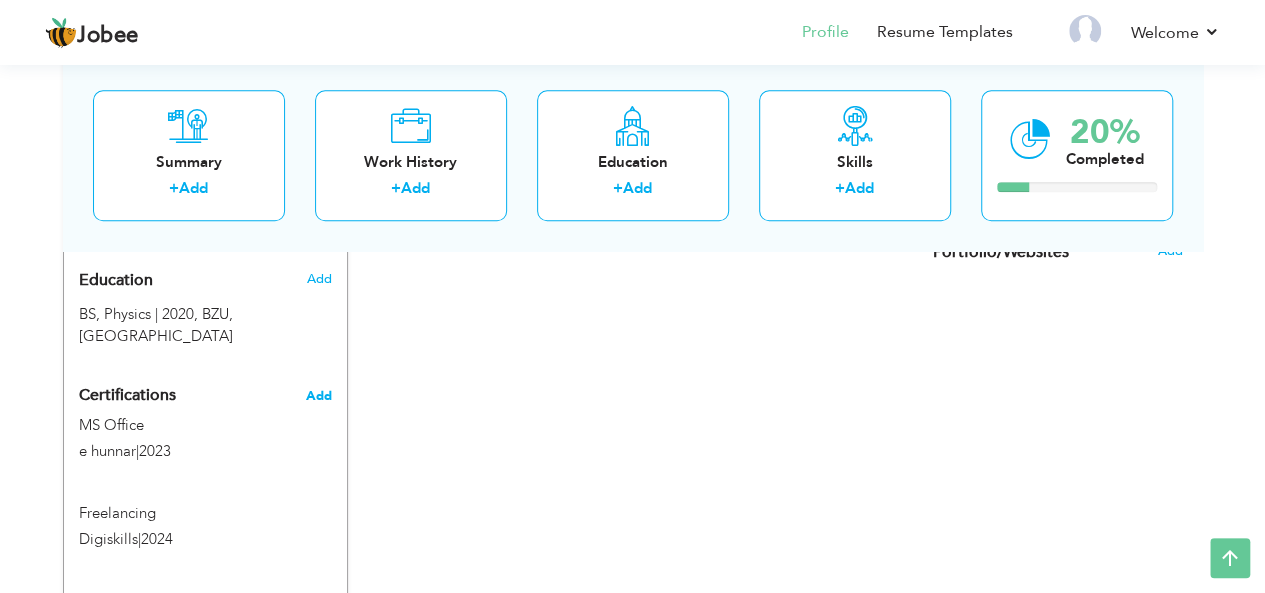 click on "Add" at bounding box center [319, 396] 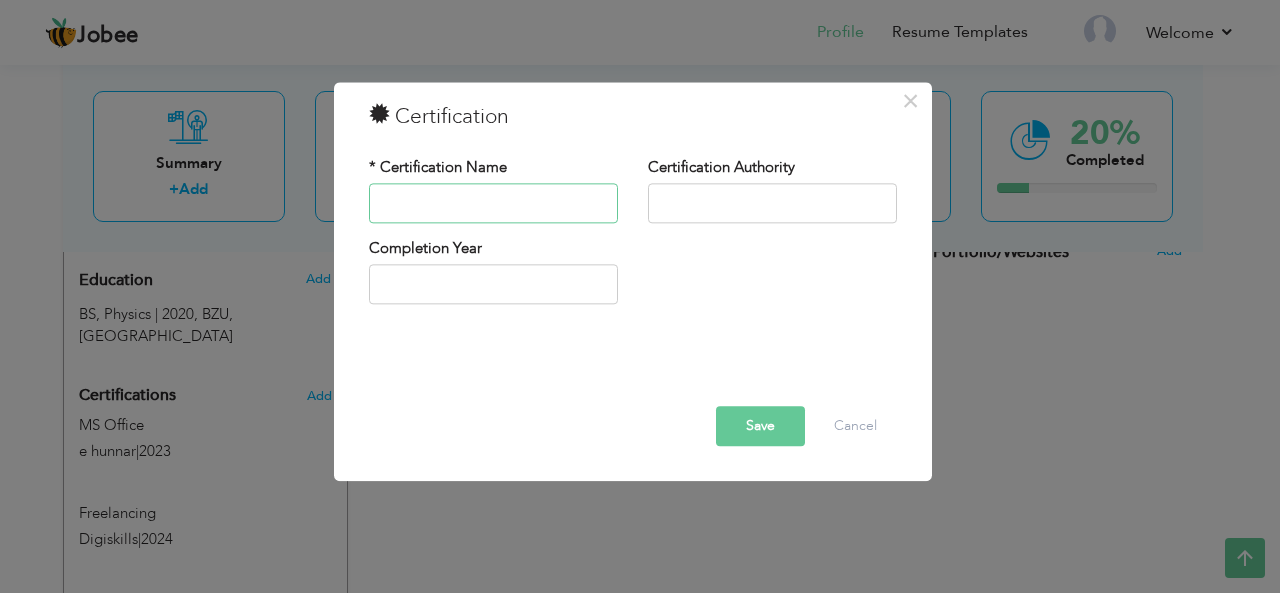 click at bounding box center [493, 203] 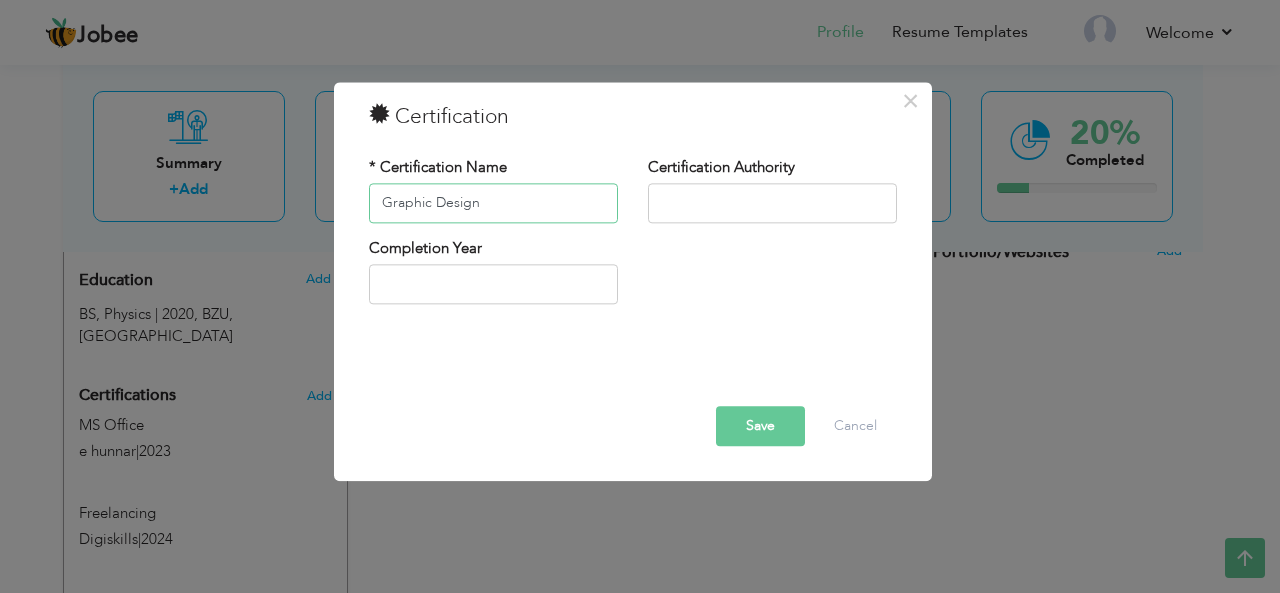 type on "Graphic Design" 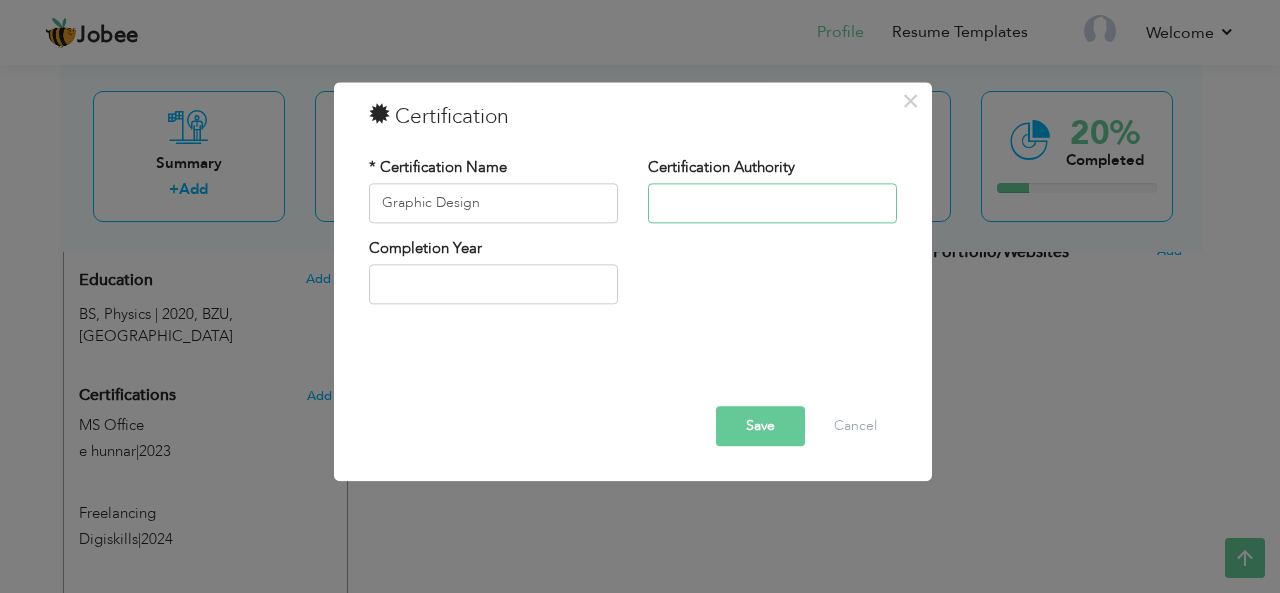click at bounding box center (772, 203) 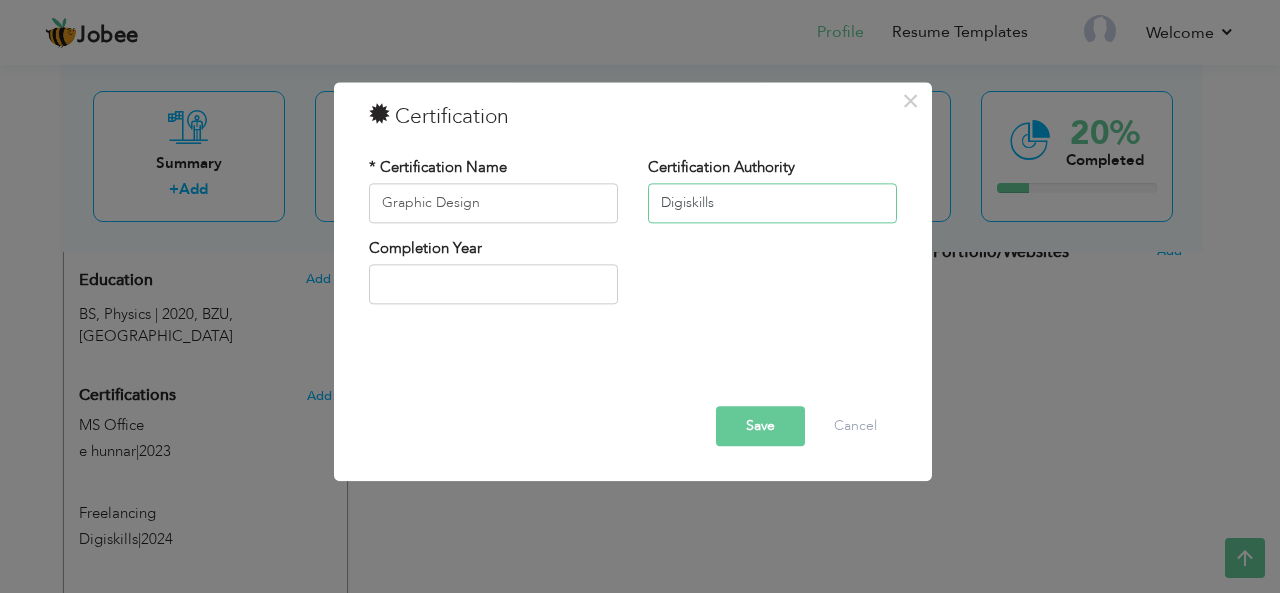type on "Digiskills" 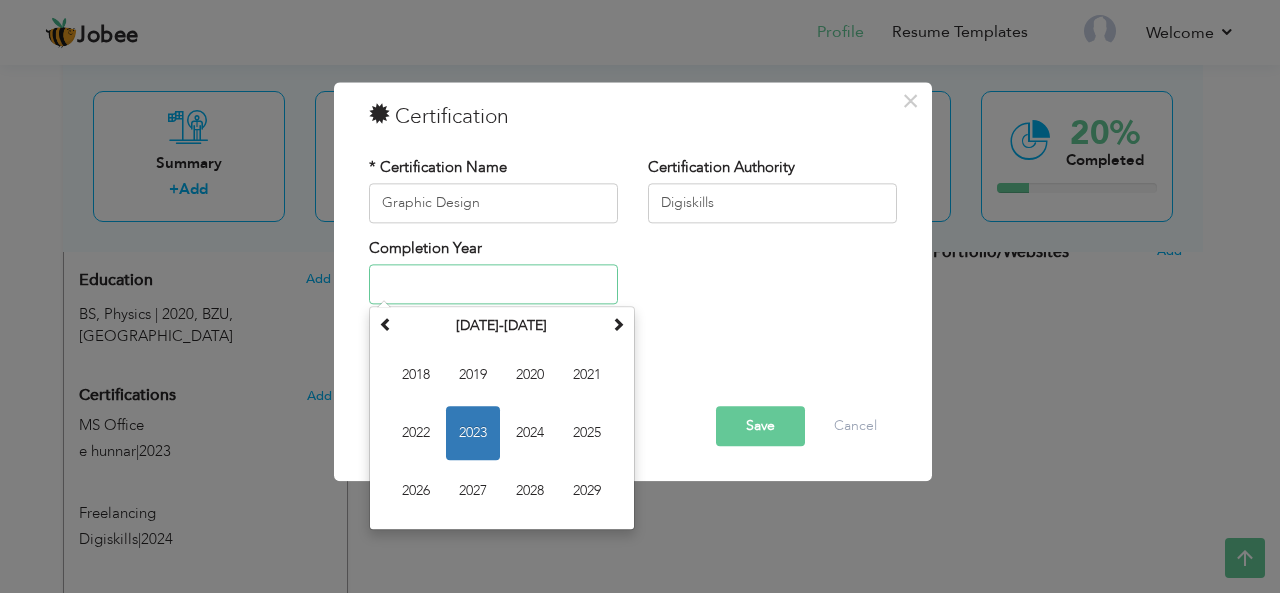 click at bounding box center (493, 285) 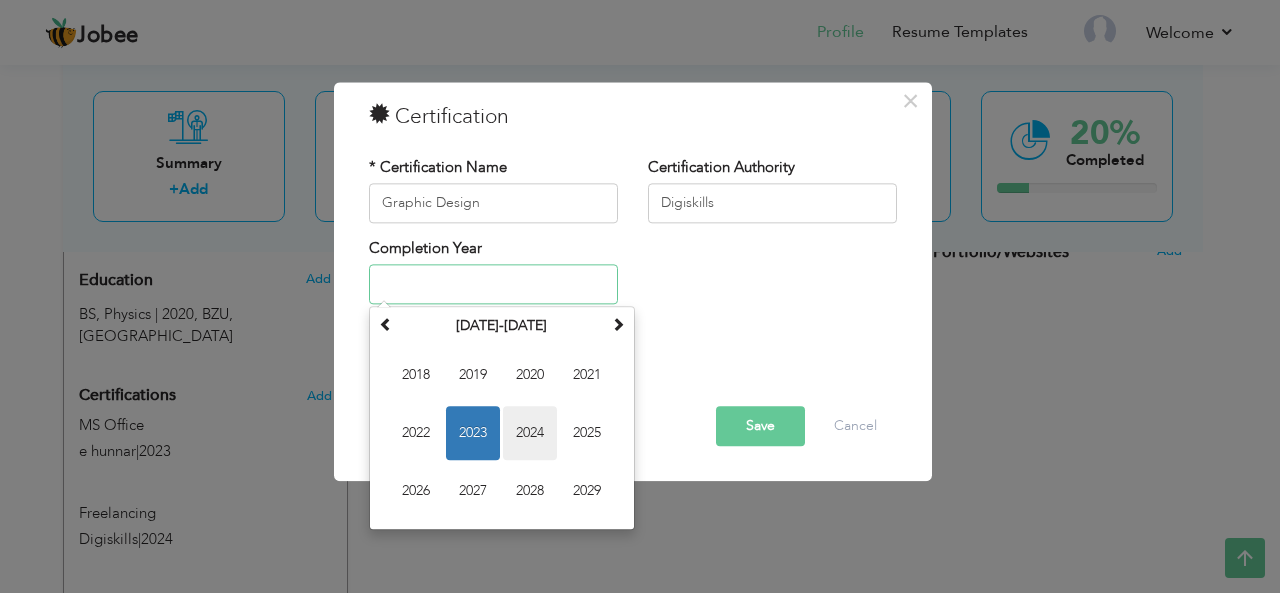 click on "2024" at bounding box center [530, 434] 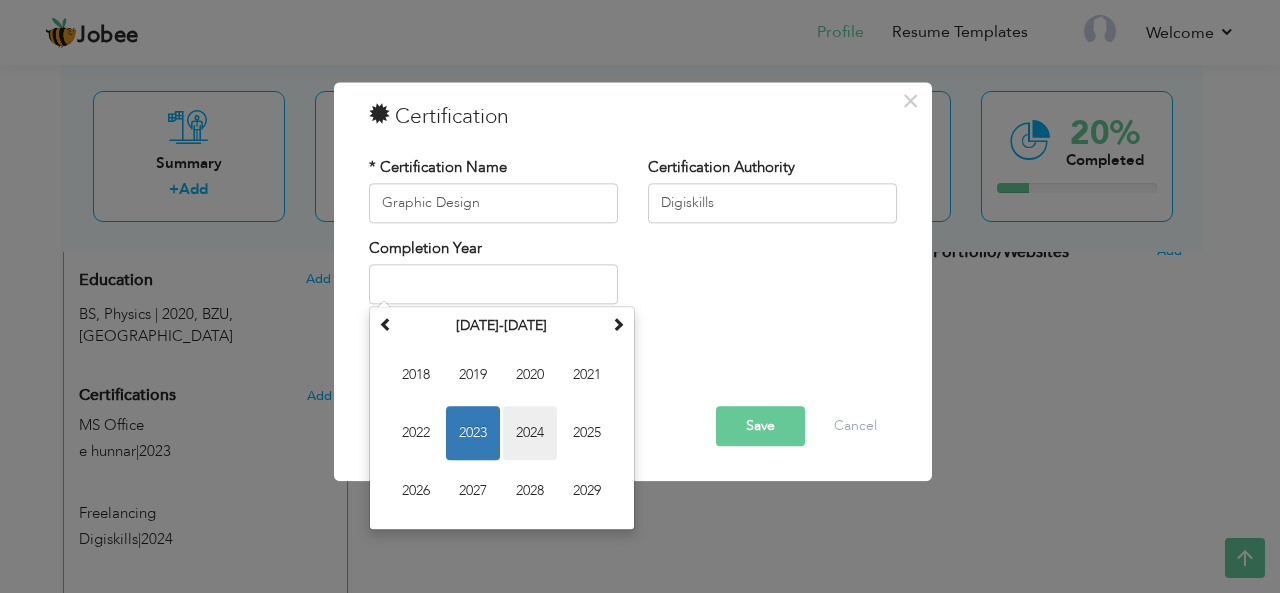 type on "2024" 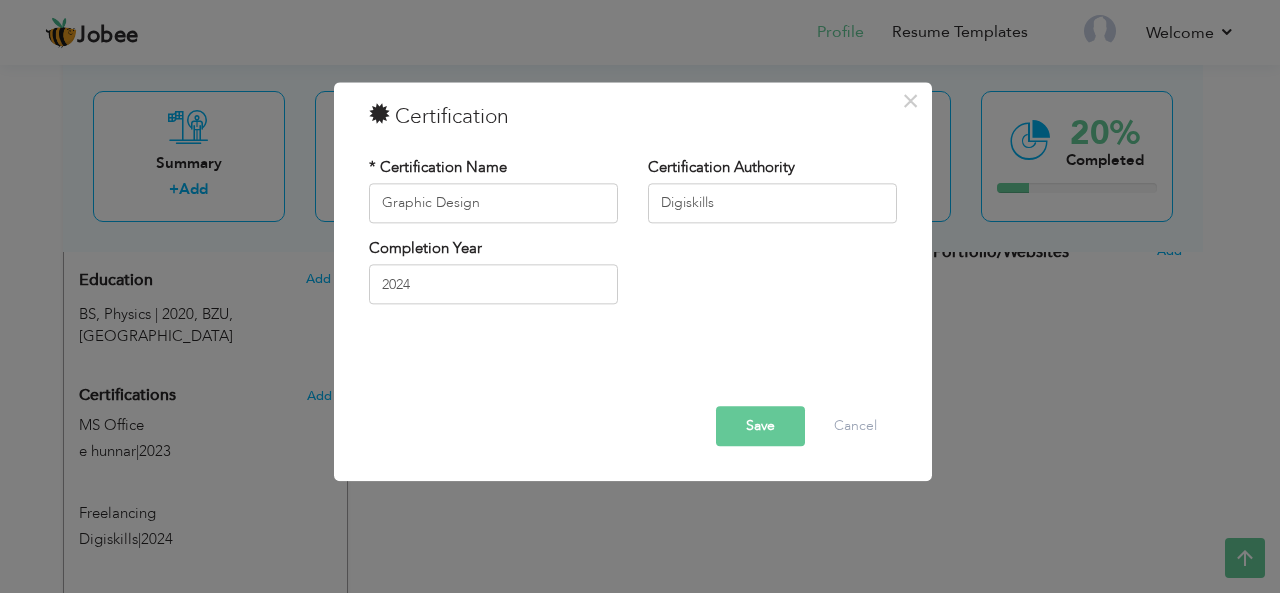 click on "Save" at bounding box center [760, 426] 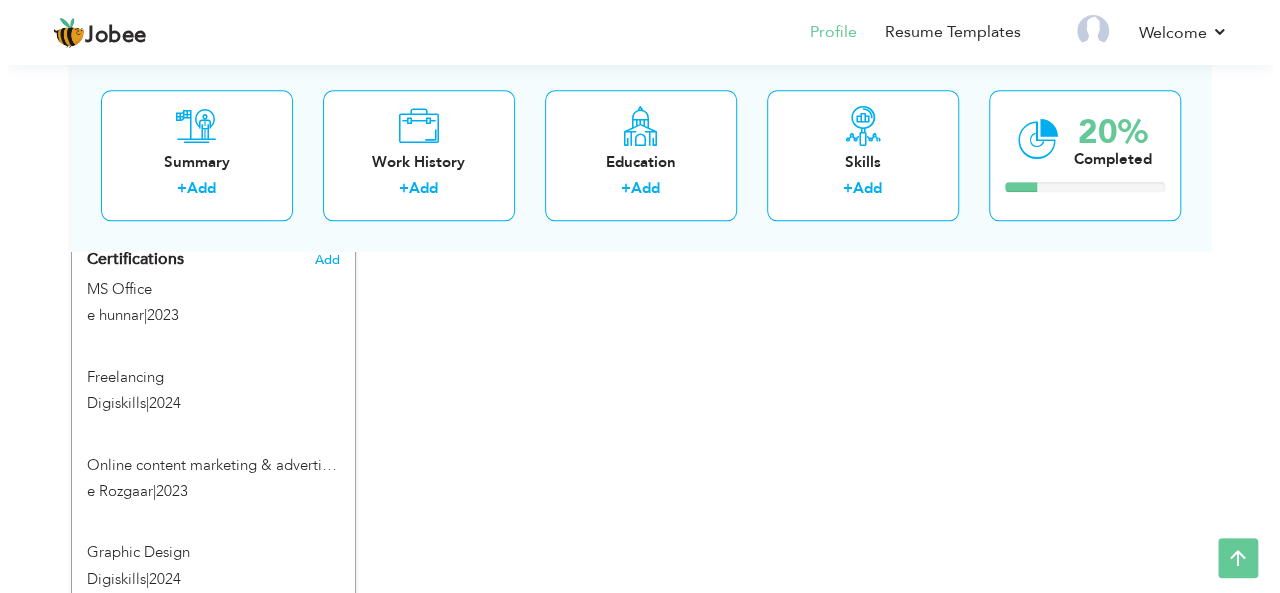 scroll, scrollTop: 952, scrollLeft: 0, axis: vertical 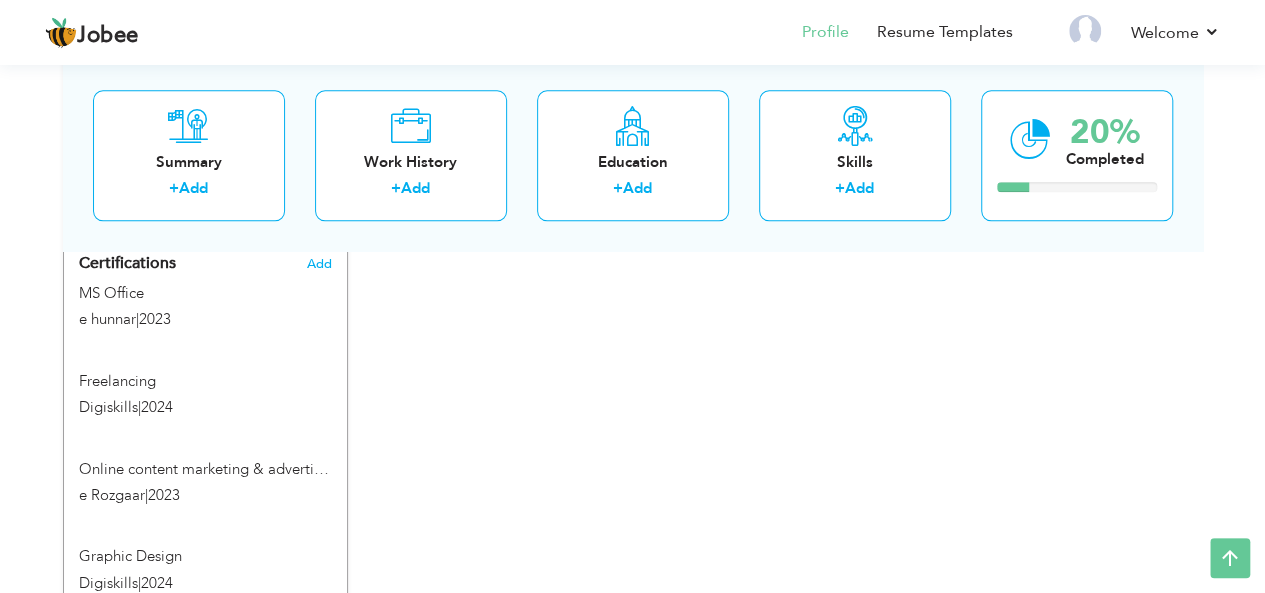drag, startPoint x: 168, startPoint y: 447, endPoint x: 633, endPoint y: 397, distance: 467.68045 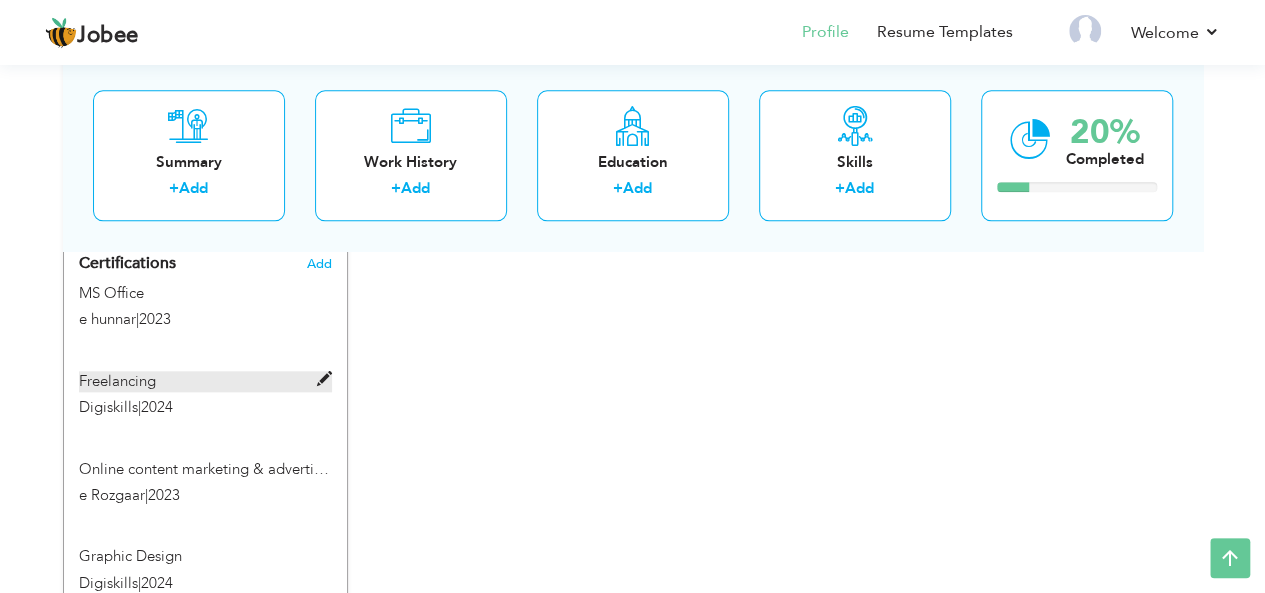 click on "Freelancing" at bounding box center (205, 381) 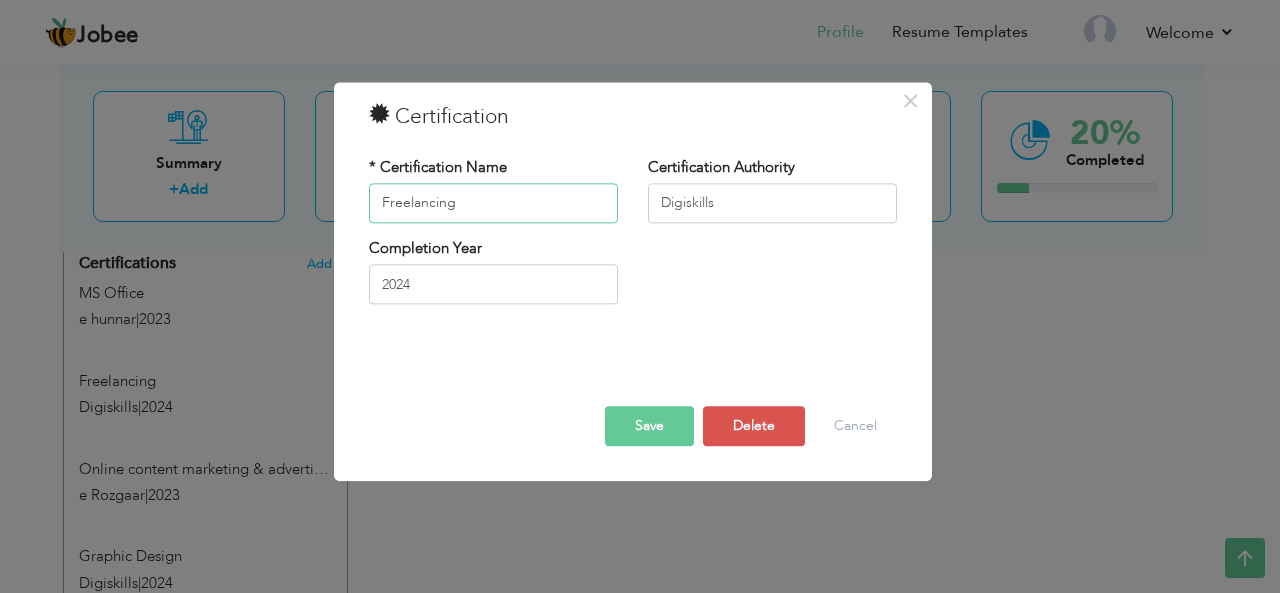 click on "Freelancing" at bounding box center (493, 203) 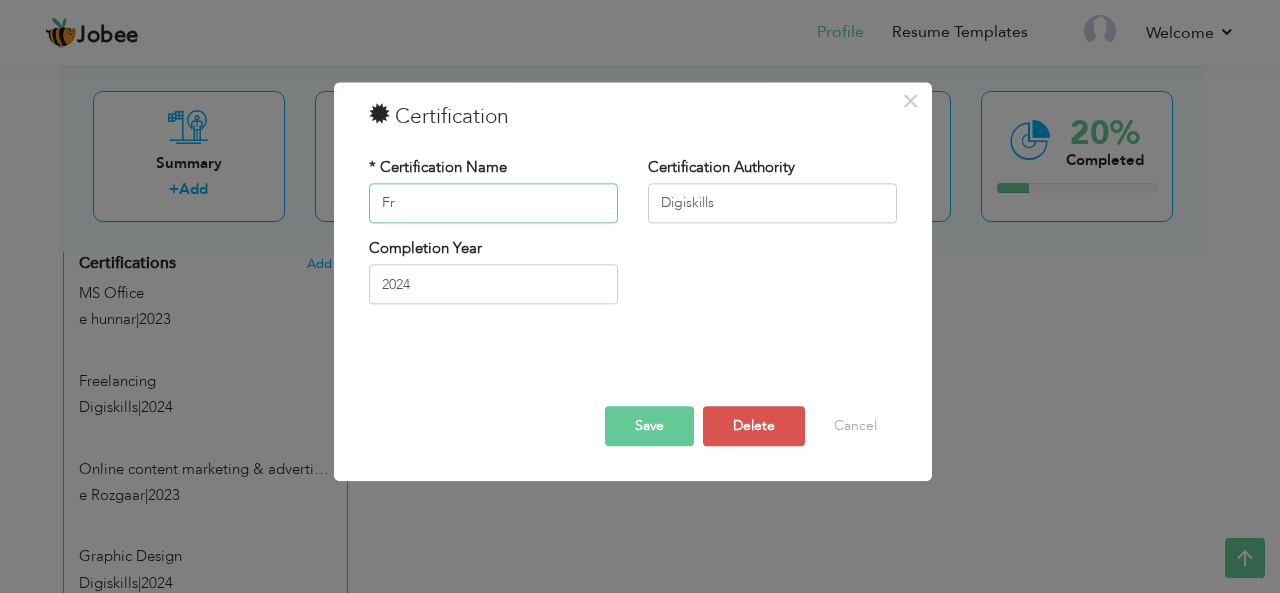 type on "F" 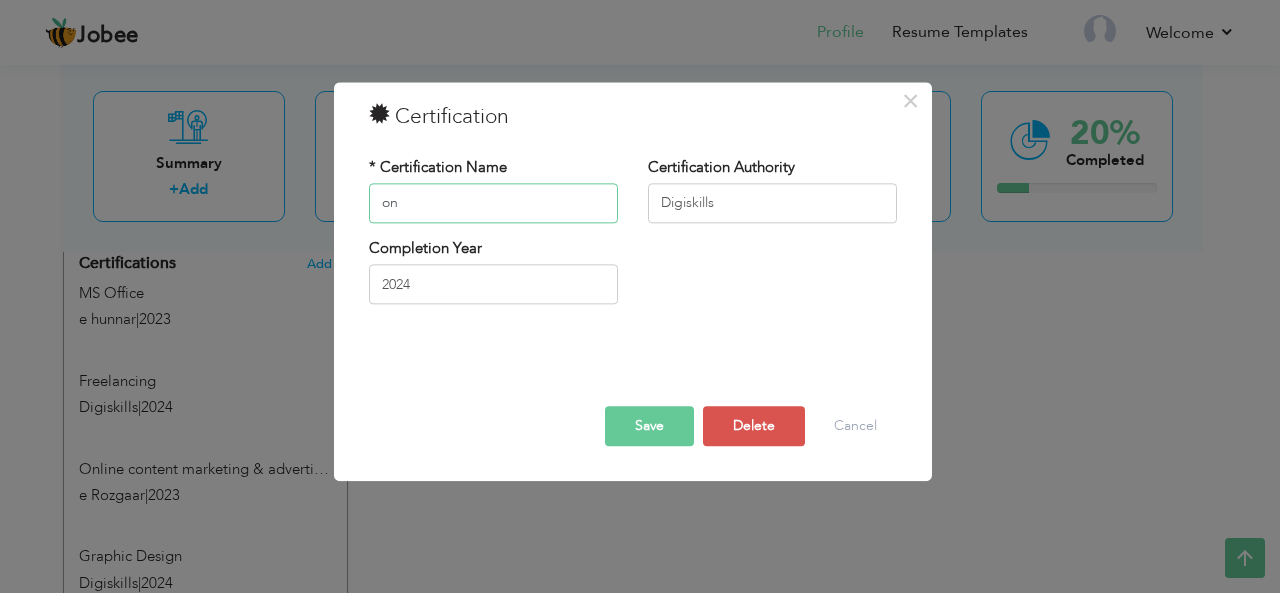 type on "o" 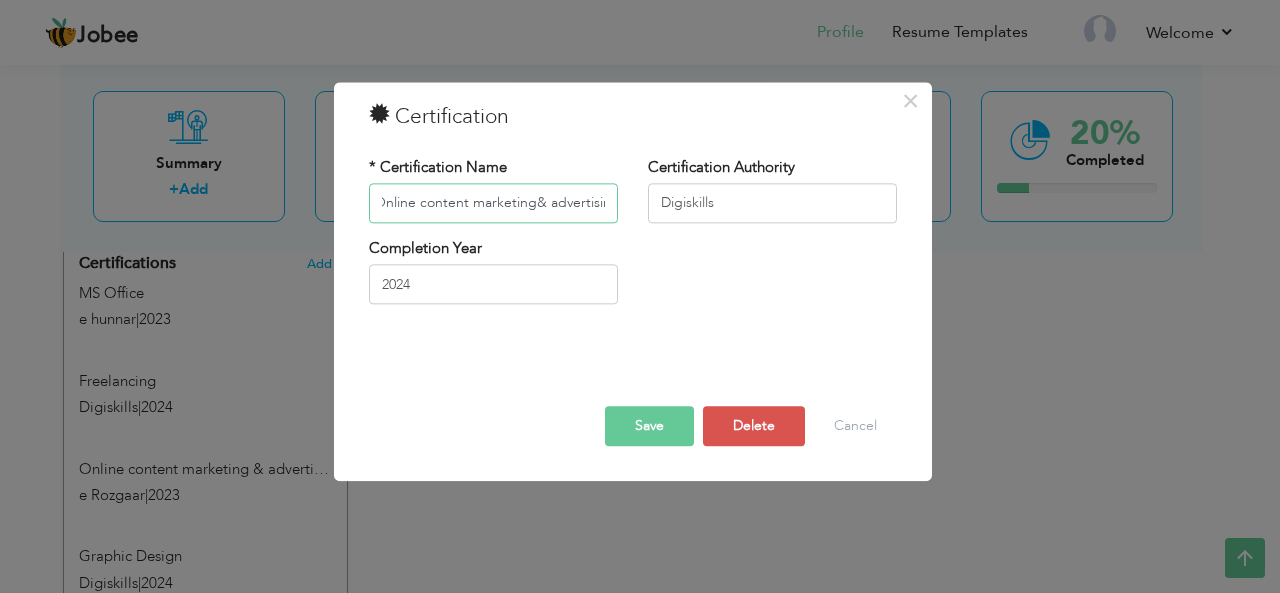 scroll, scrollTop: 0, scrollLeft: 17, axis: horizontal 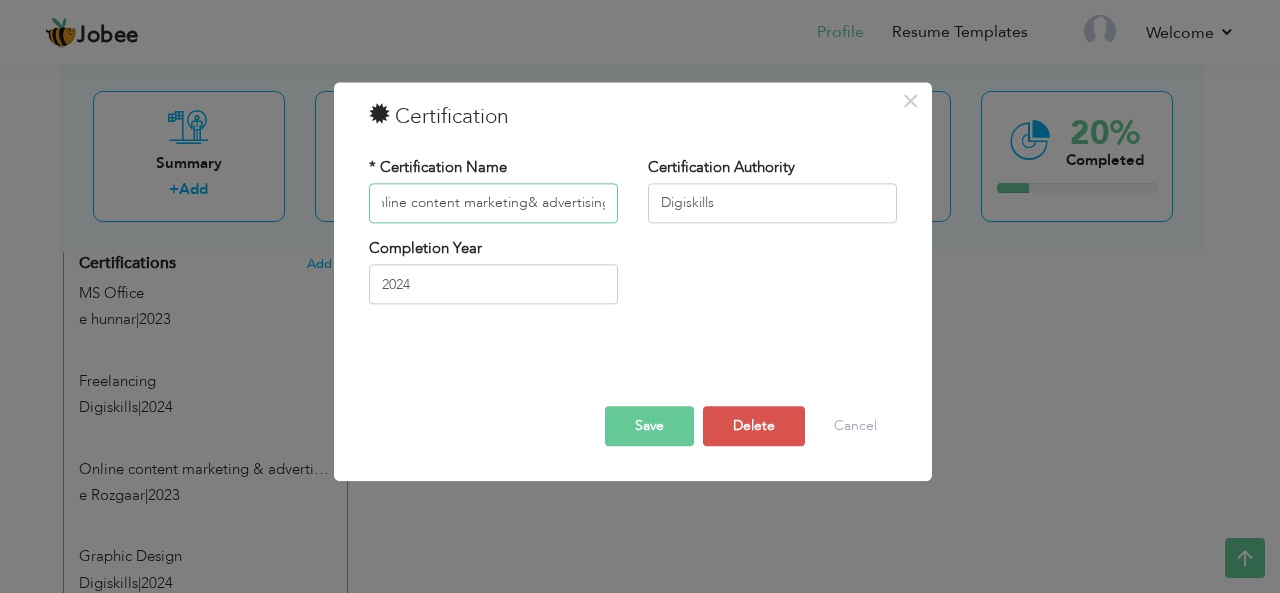 type on "Online content marketing& advertising" 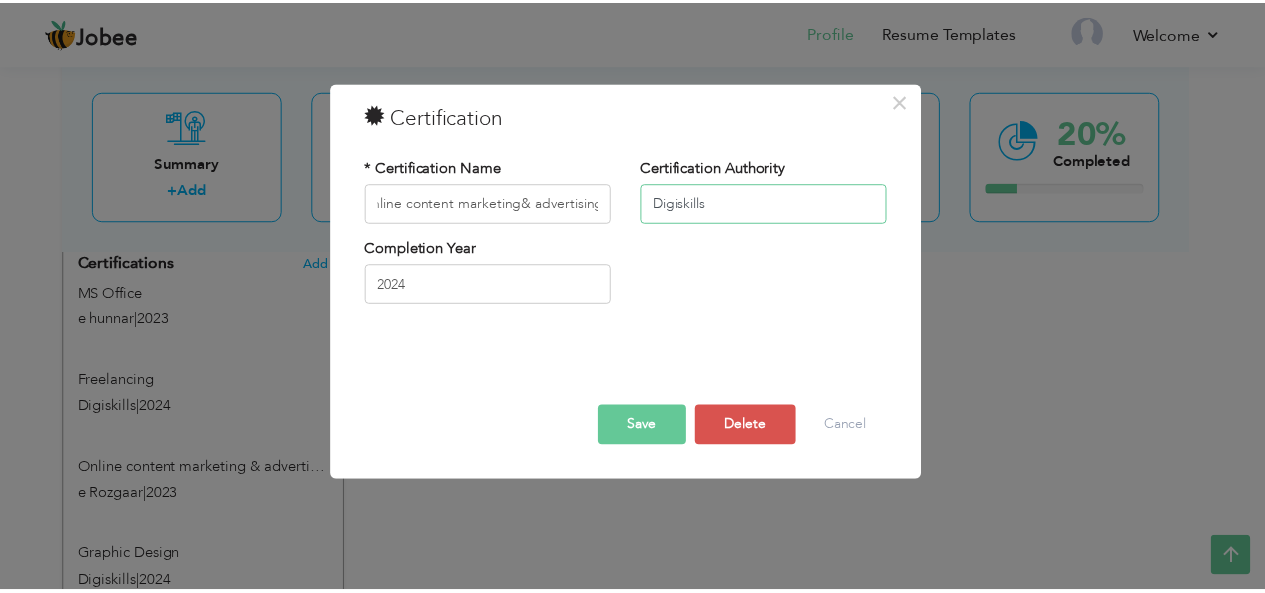 scroll, scrollTop: 0, scrollLeft: 0, axis: both 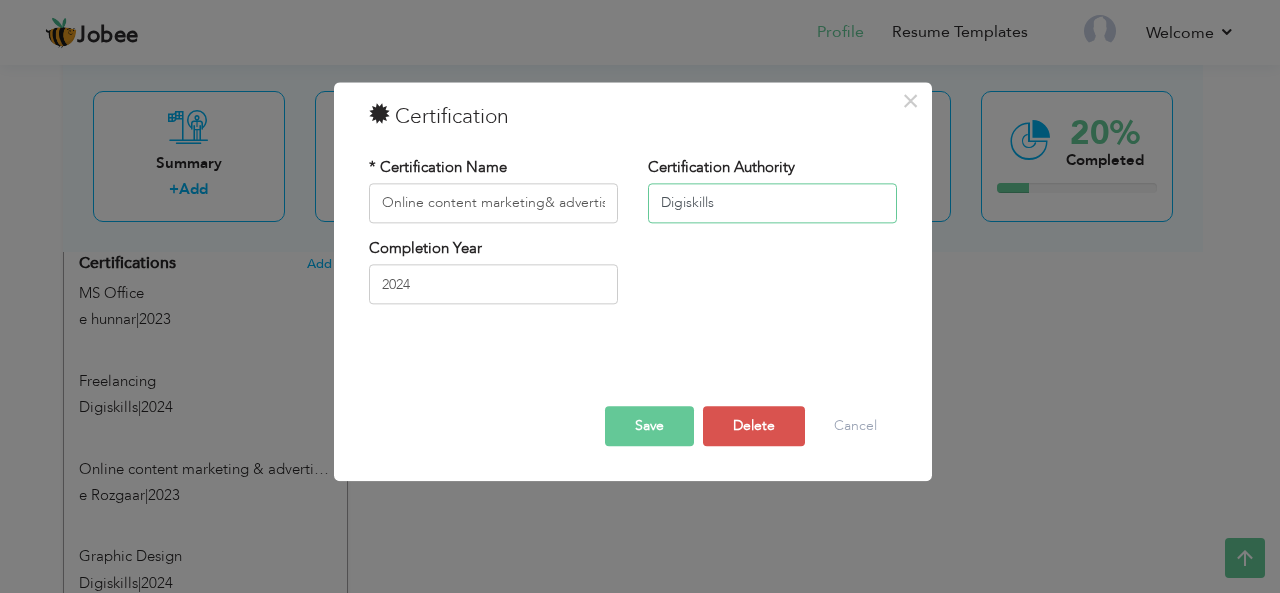 click on "Digiskills" at bounding box center (772, 203) 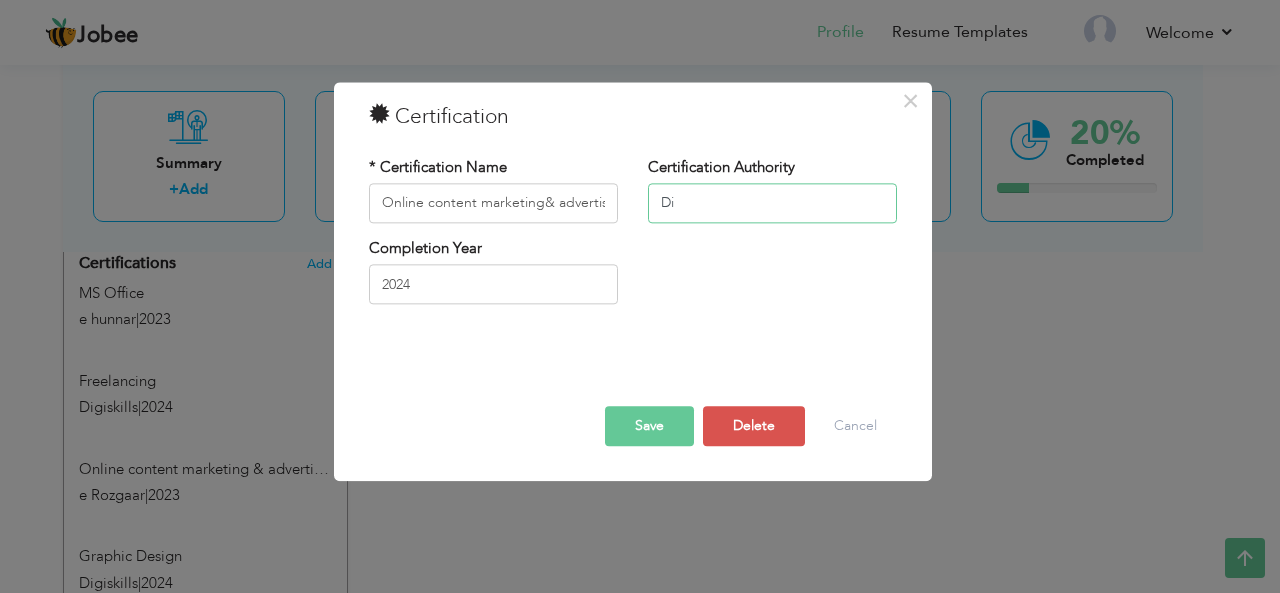 type on "D" 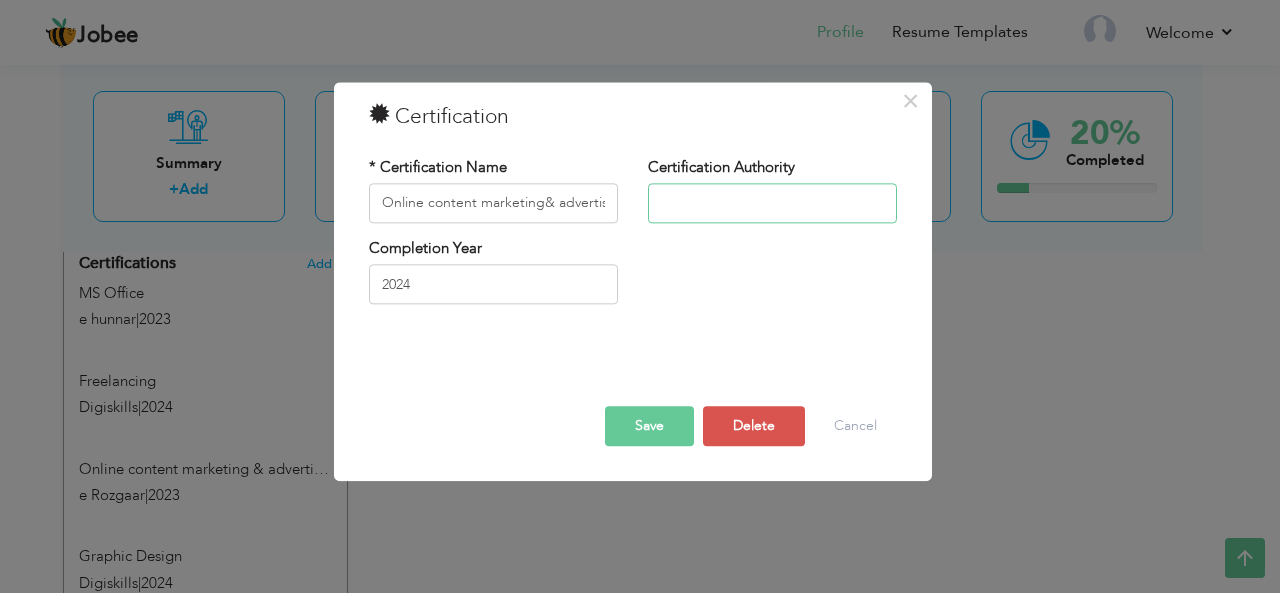 type on "E" 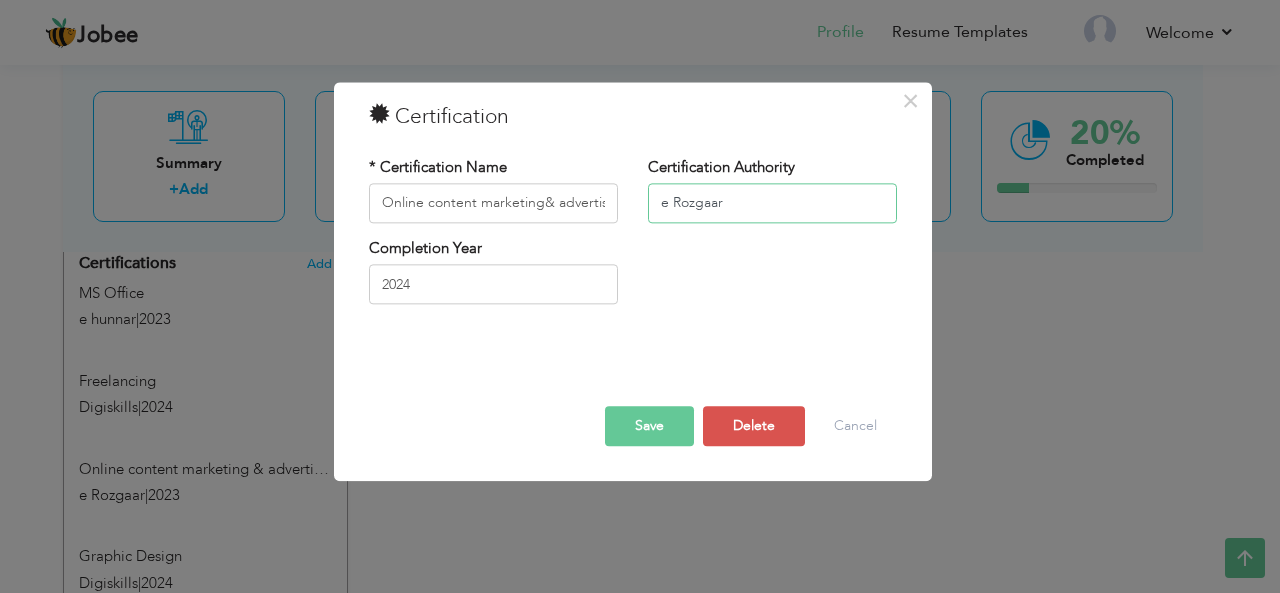 type on "e Rozgaar" 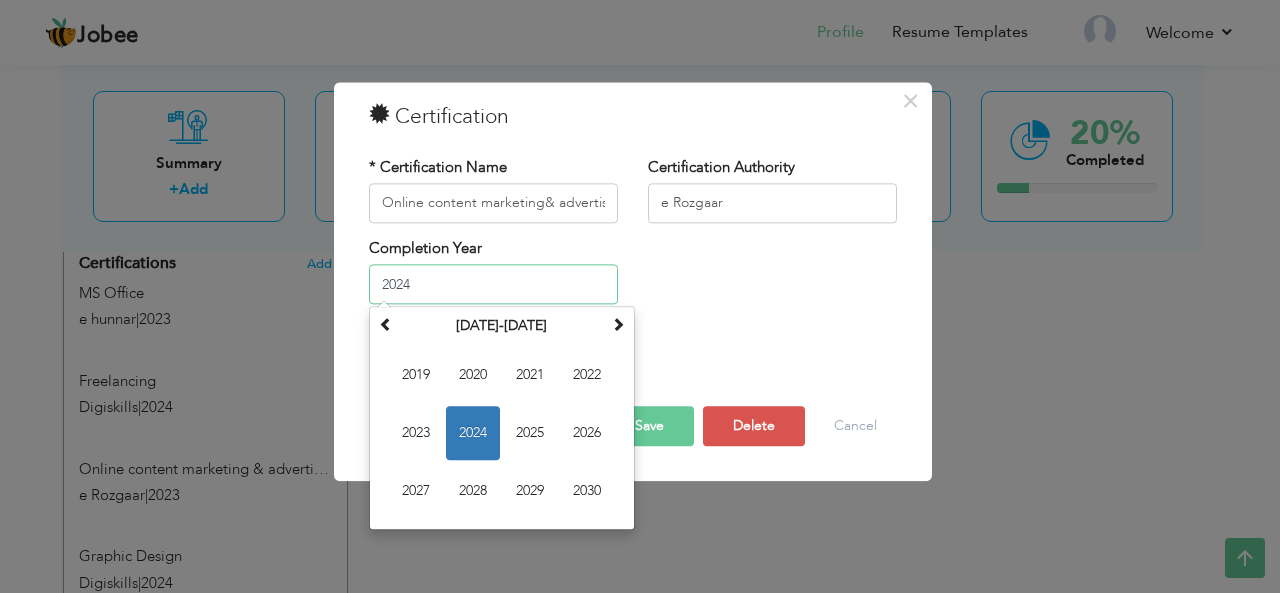 click on "2024" at bounding box center (493, 285) 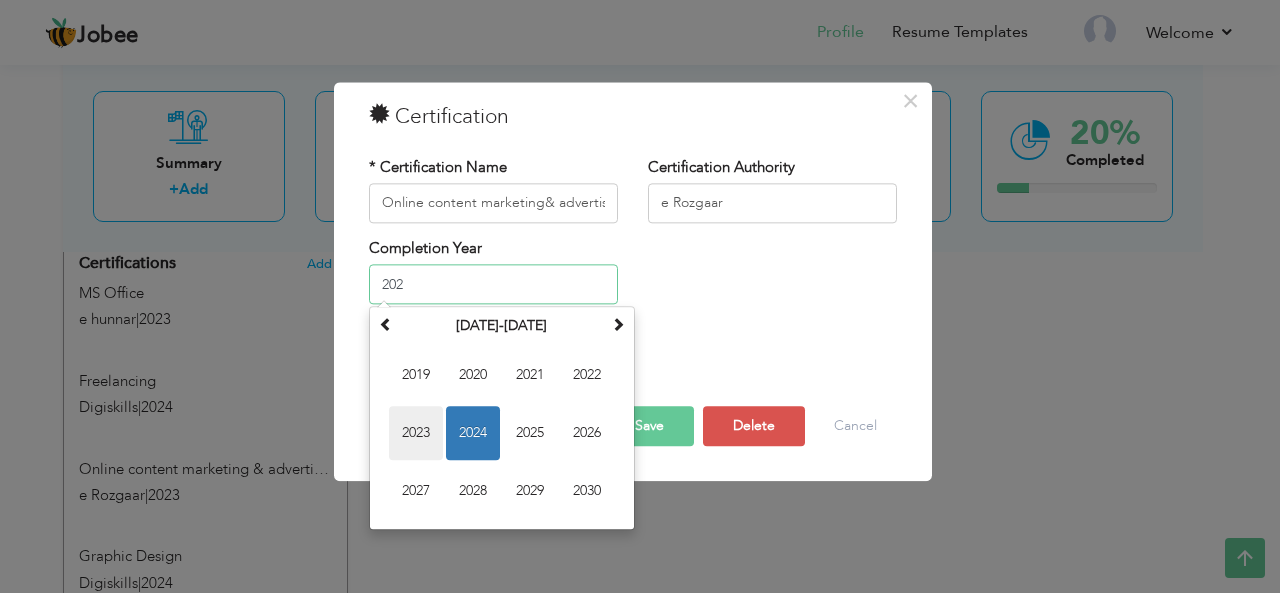 click on "2023" at bounding box center (416, 434) 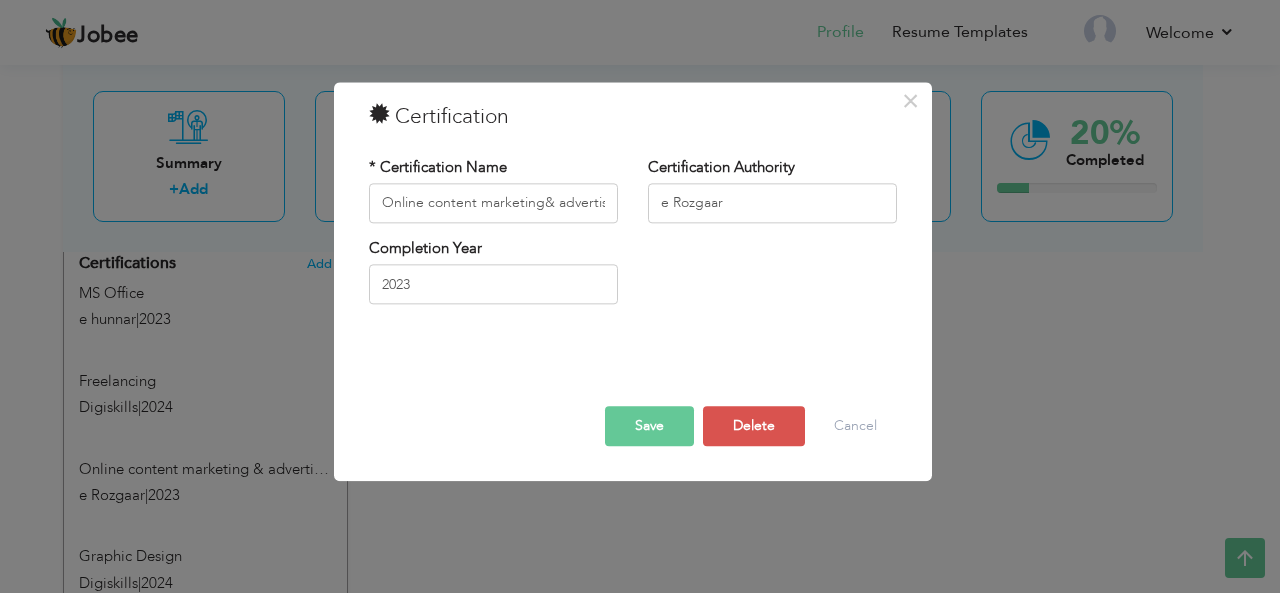 click on "Save" at bounding box center (649, 426) 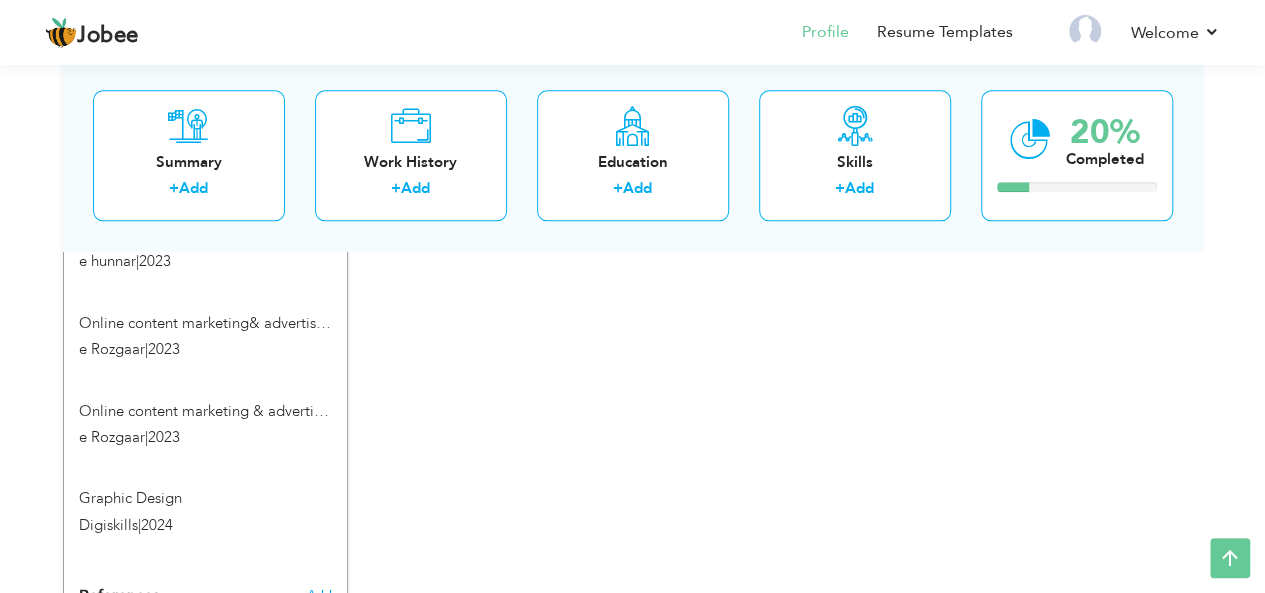 scroll, scrollTop: 1003, scrollLeft: 0, axis: vertical 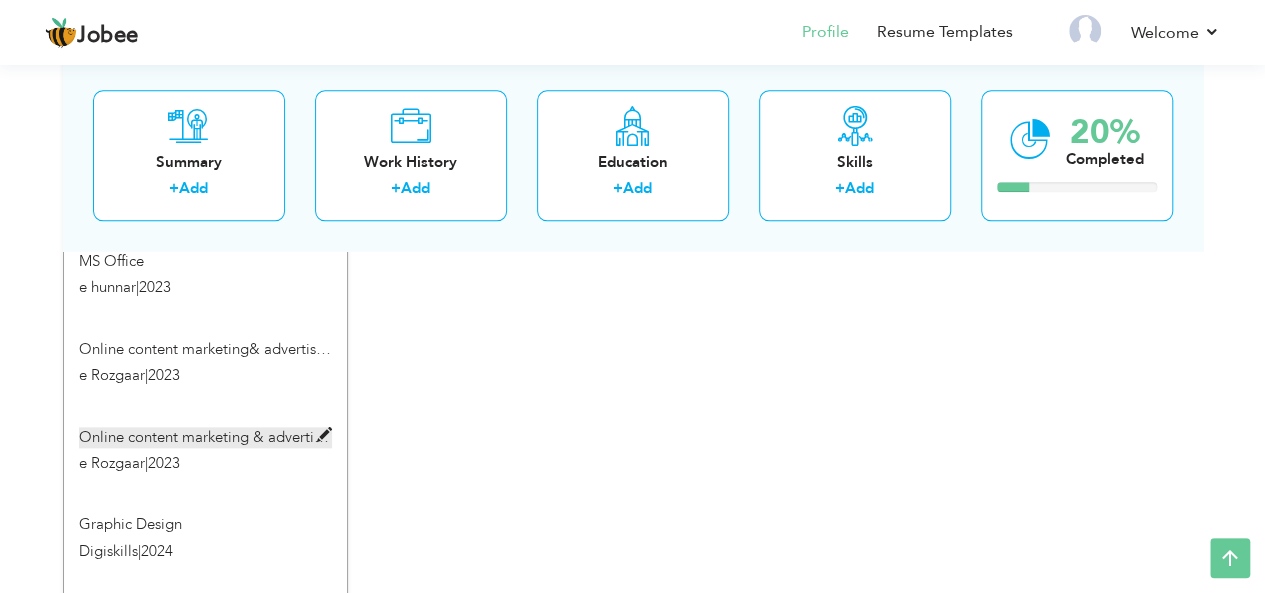 click on "Online content marketing & advertising" at bounding box center [205, 437] 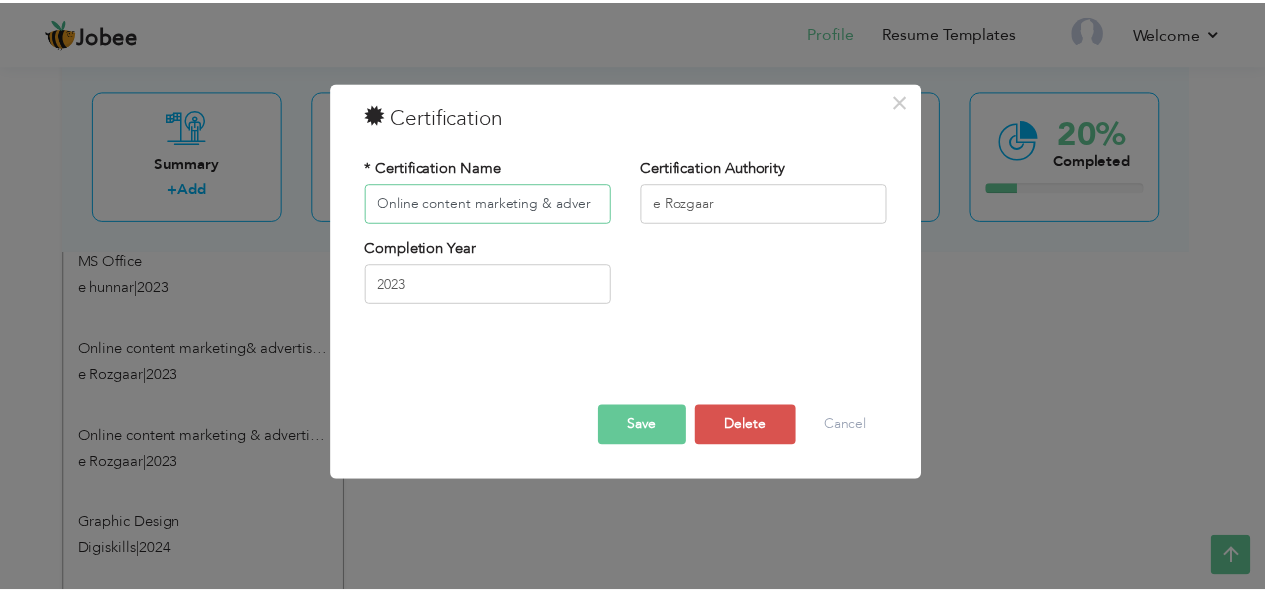 scroll, scrollTop: 0, scrollLeft: 0, axis: both 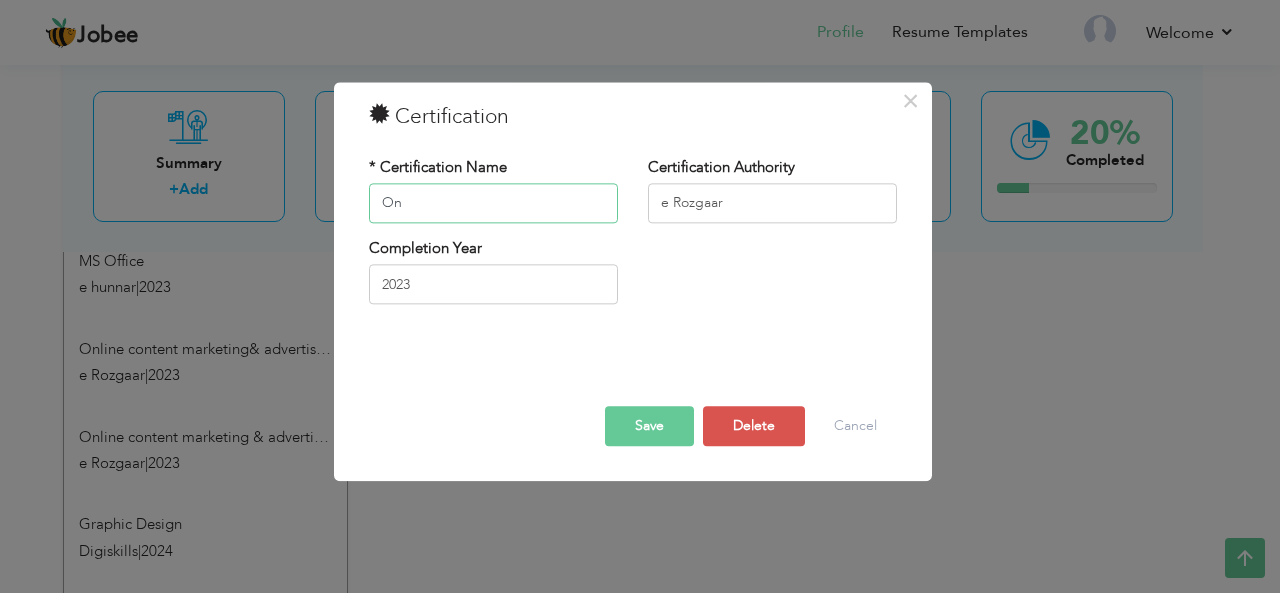type on "O" 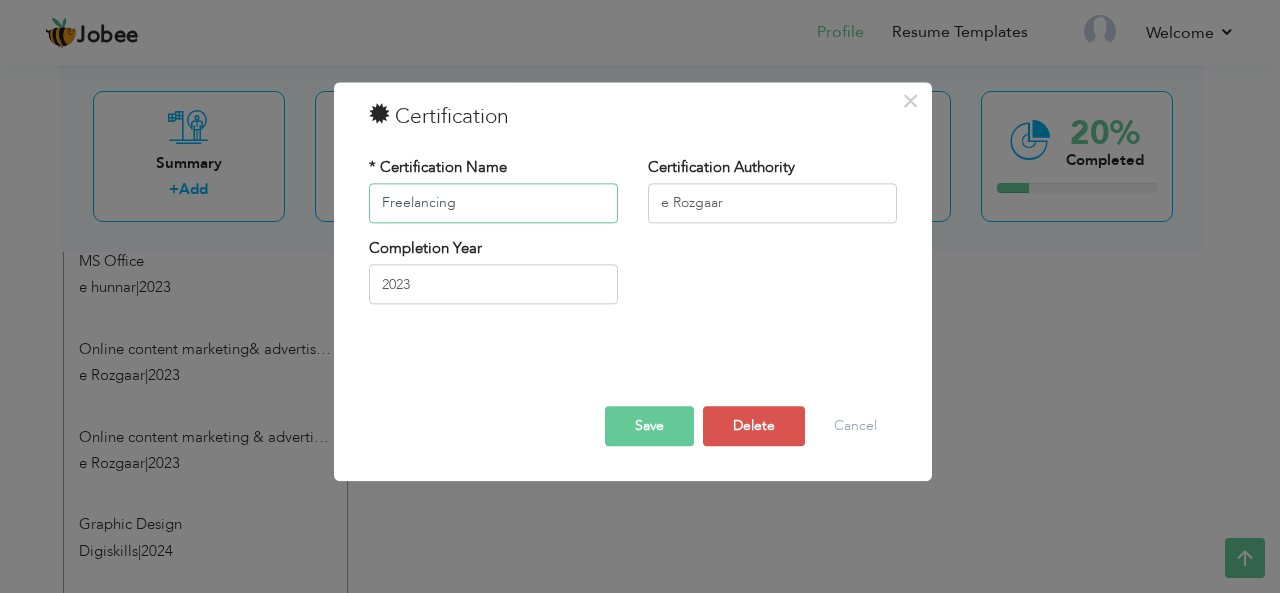 type on "Freelancing" 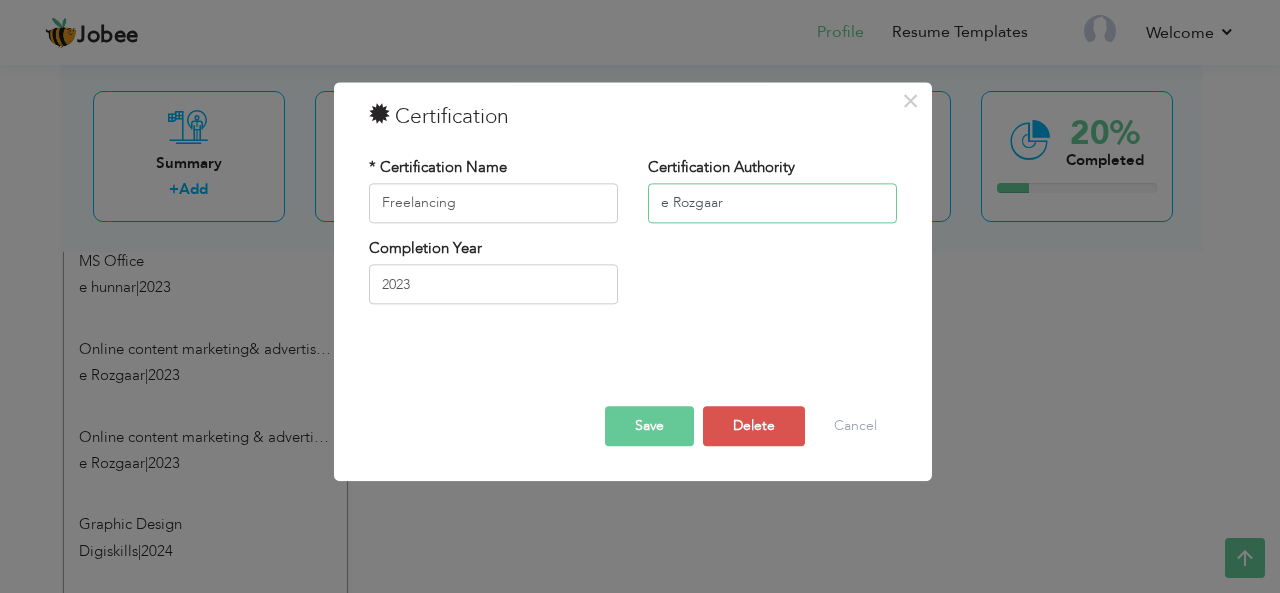 click on "e Rozgaar" at bounding box center [772, 203] 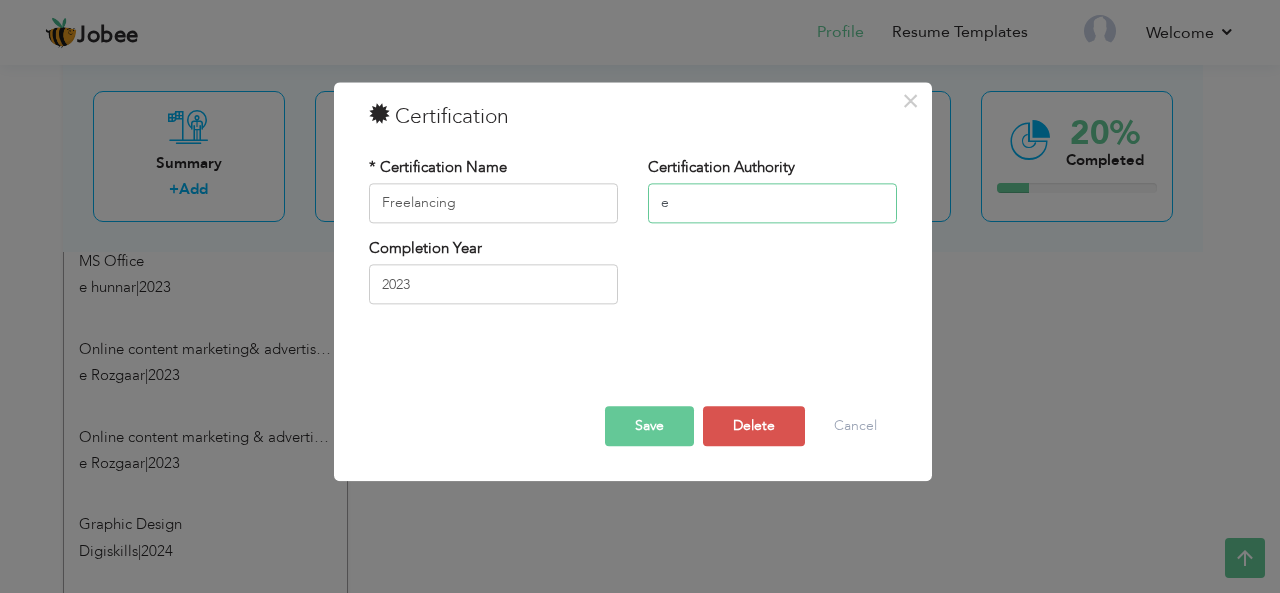 type on "e" 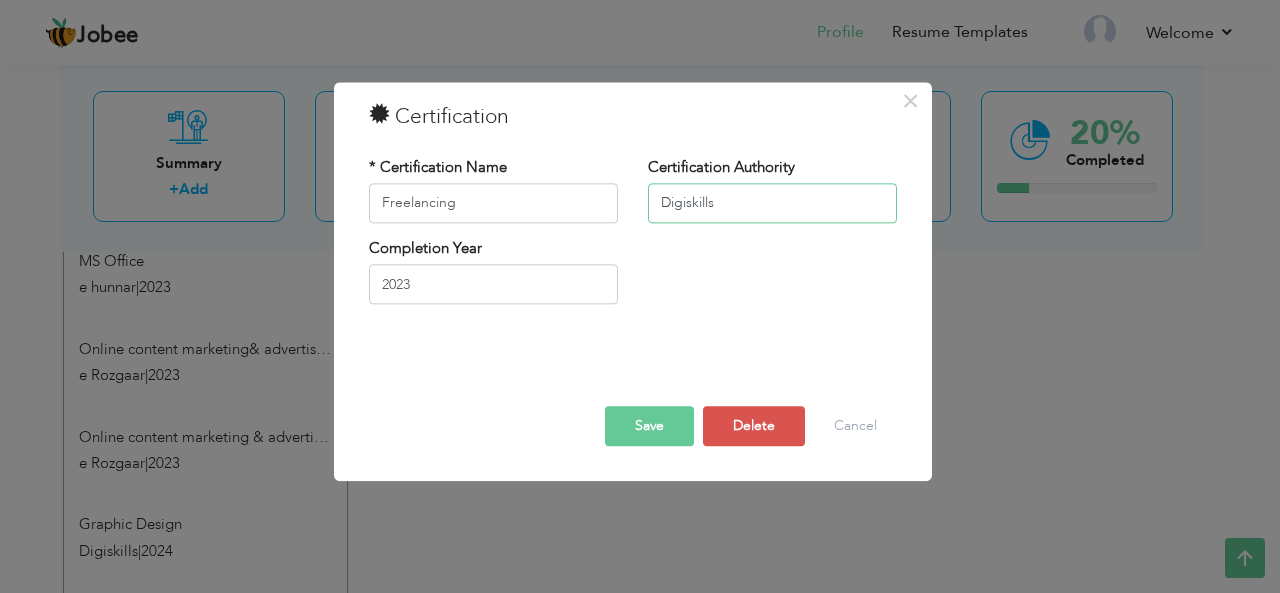 type on "Digiskills" 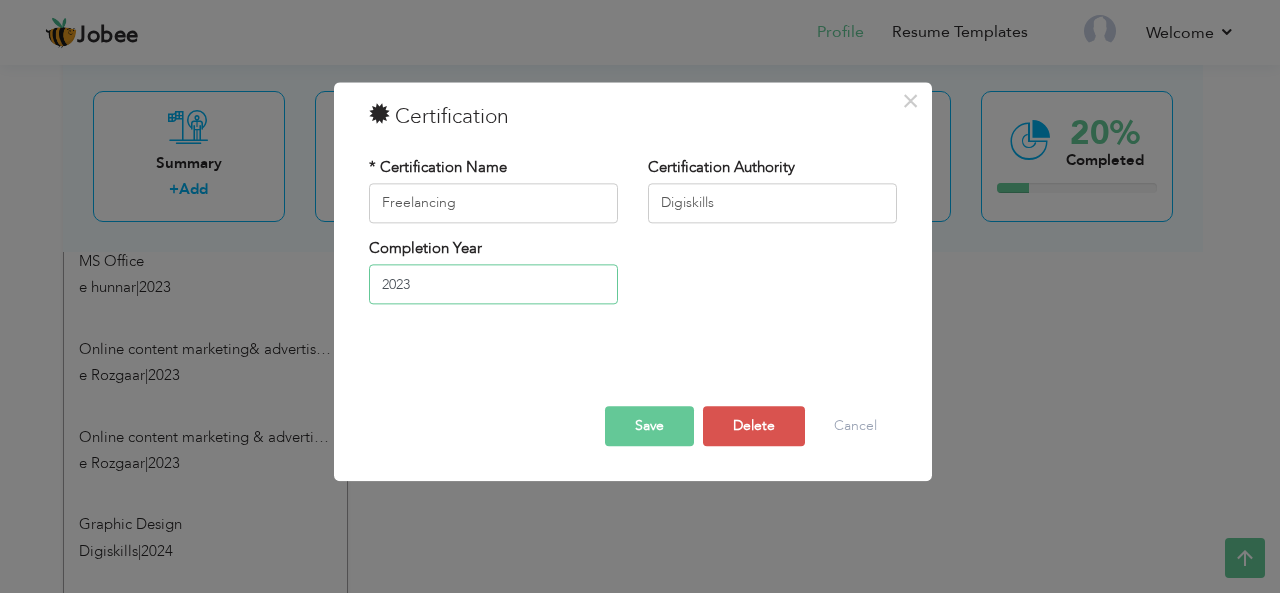 click on "2023" at bounding box center (493, 285) 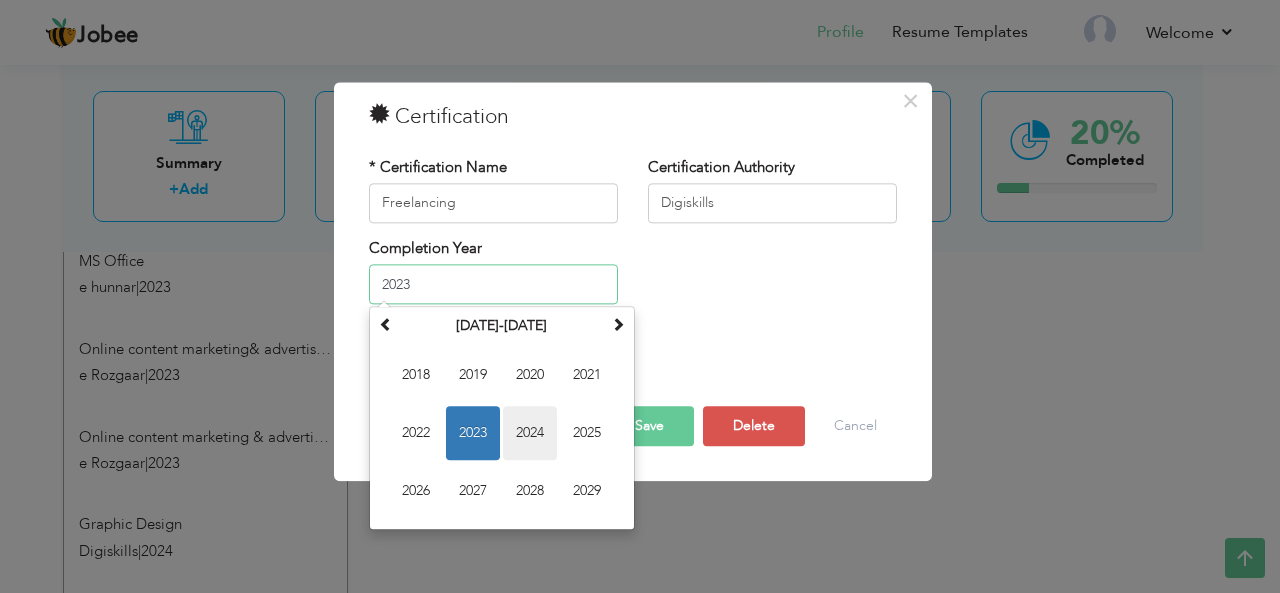 click on "2024" at bounding box center [530, 434] 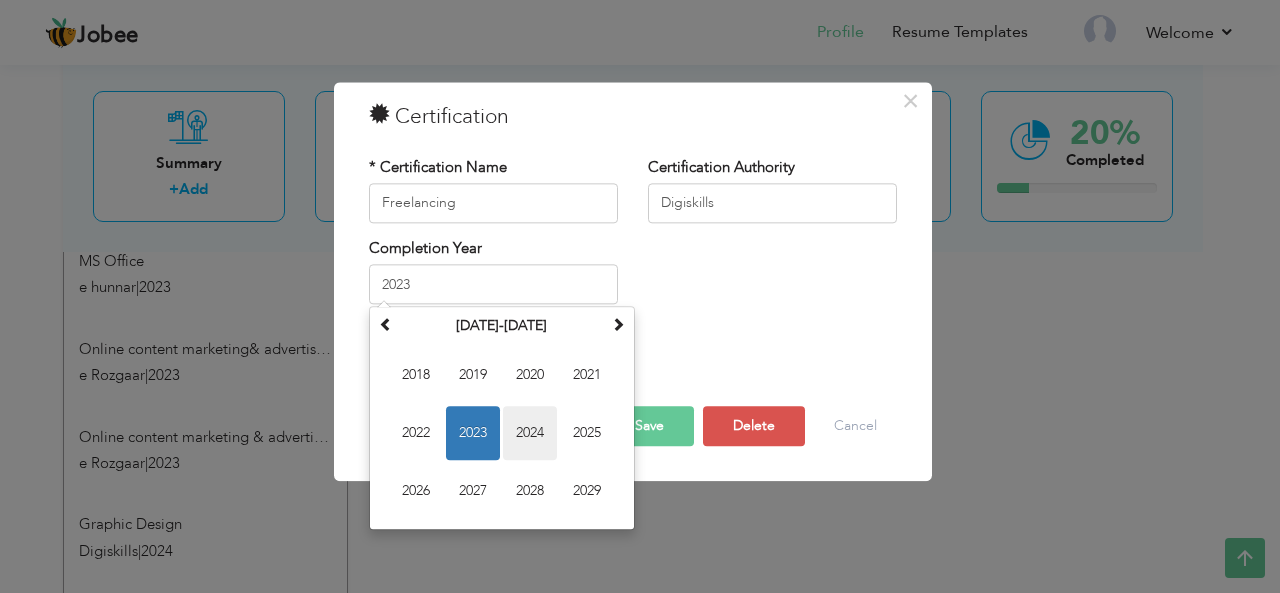 type on "2024" 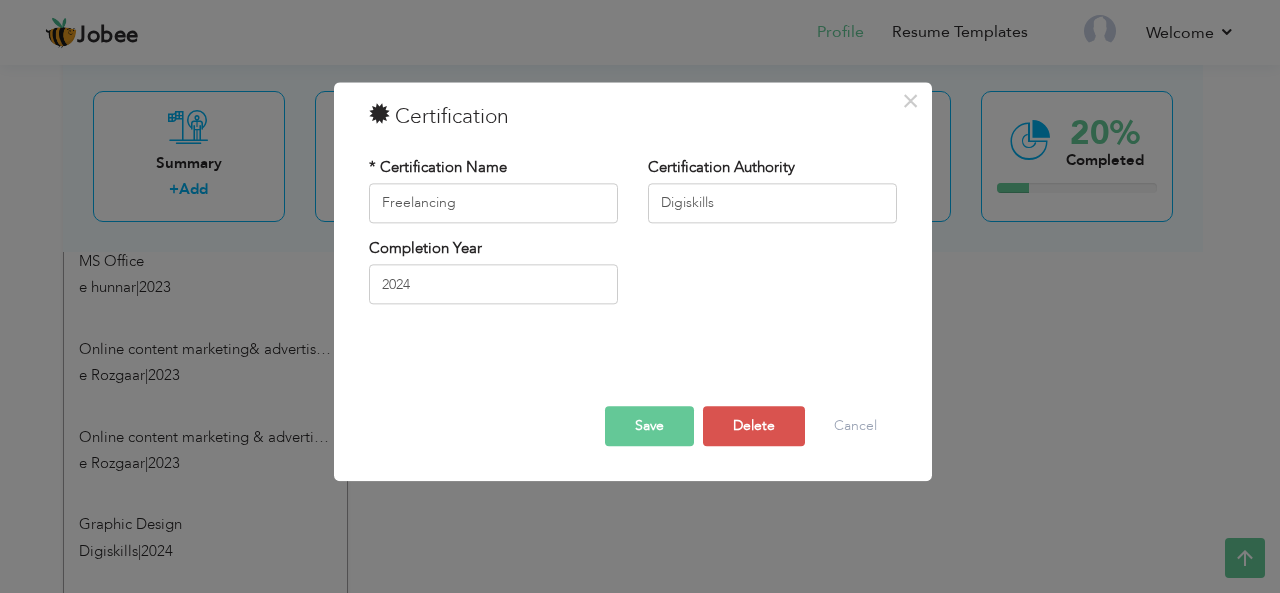 click on "Save" at bounding box center (649, 426) 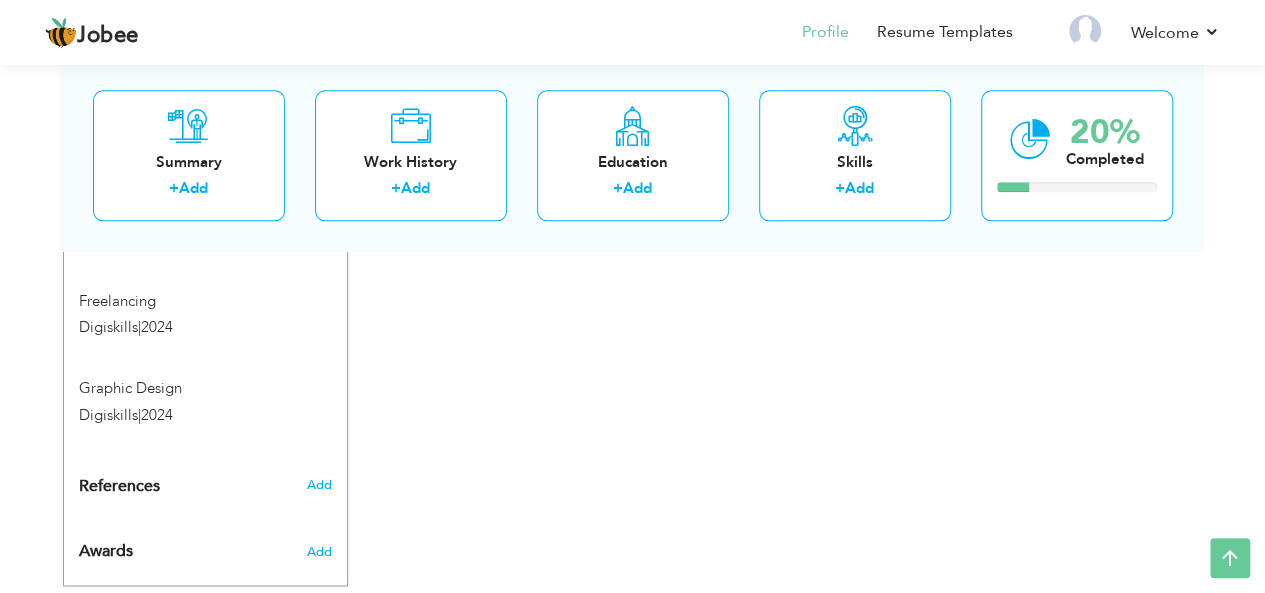 scroll, scrollTop: 1142, scrollLeft: 0, axis: vertical 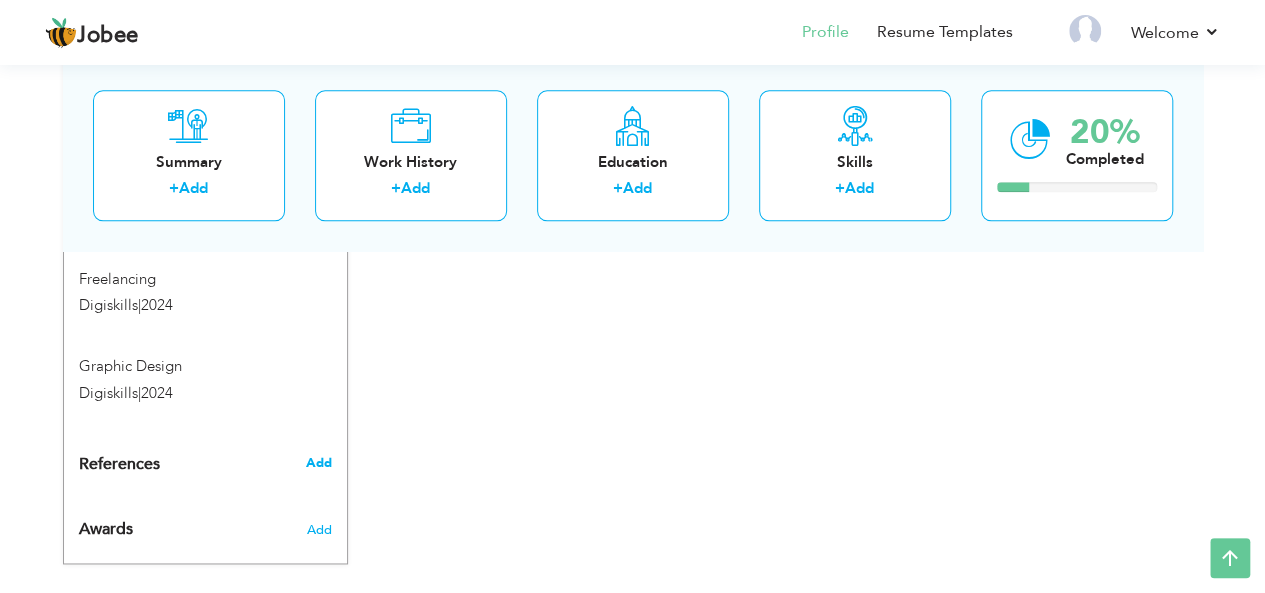 click on "Add" at bounding box center (318, 463) 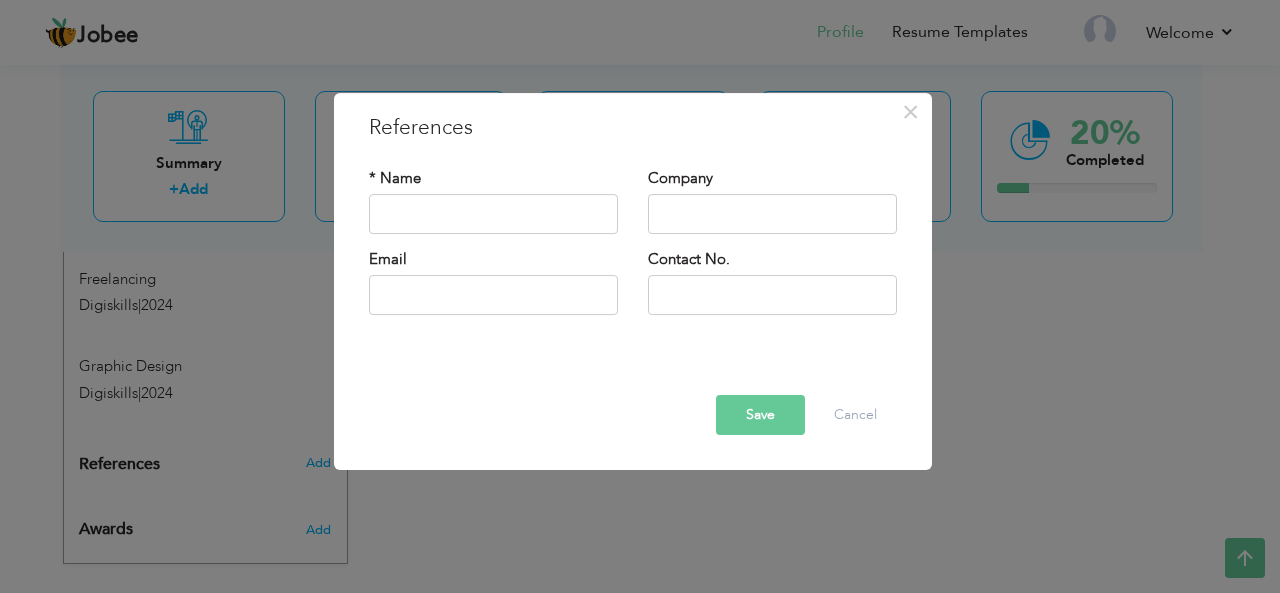 click on "×
References
* Name
Company
Email" at bounding box center (640, 296) 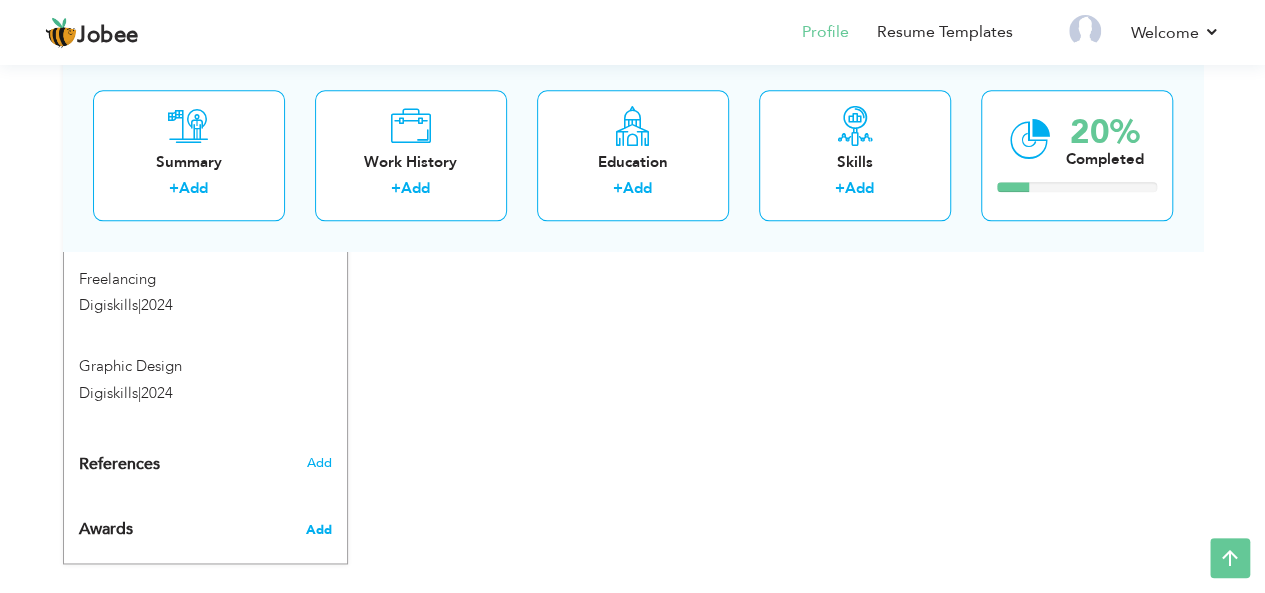 click on "Add" at bounding box center [318, 530] 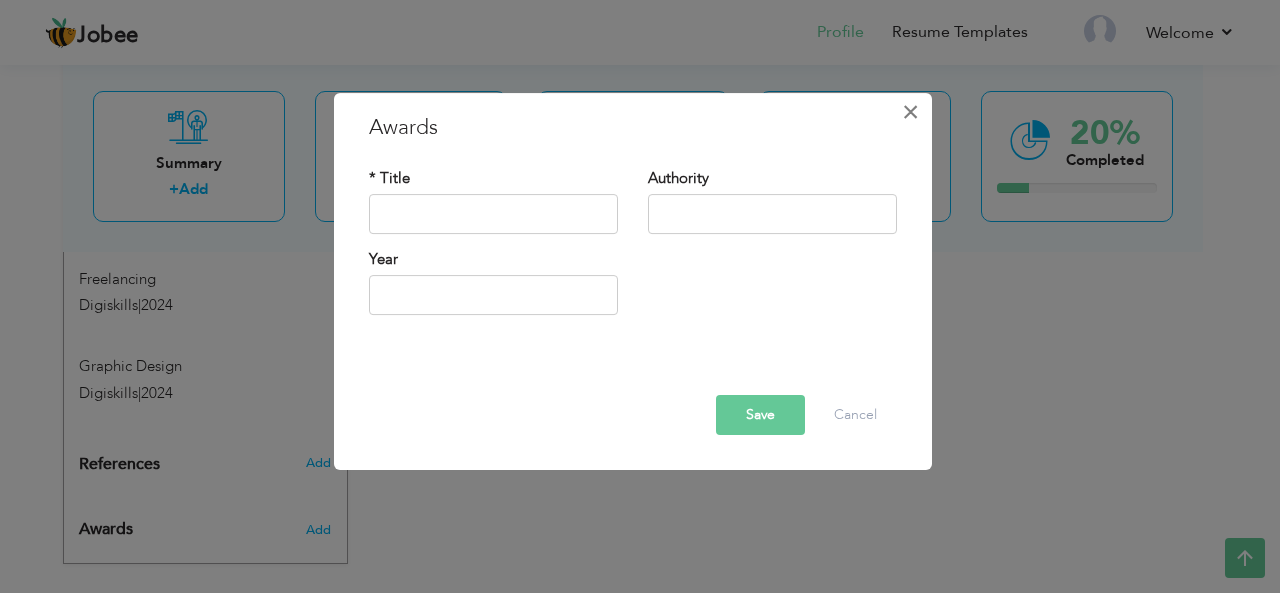 click on "×" at bounding box center [910, 112] 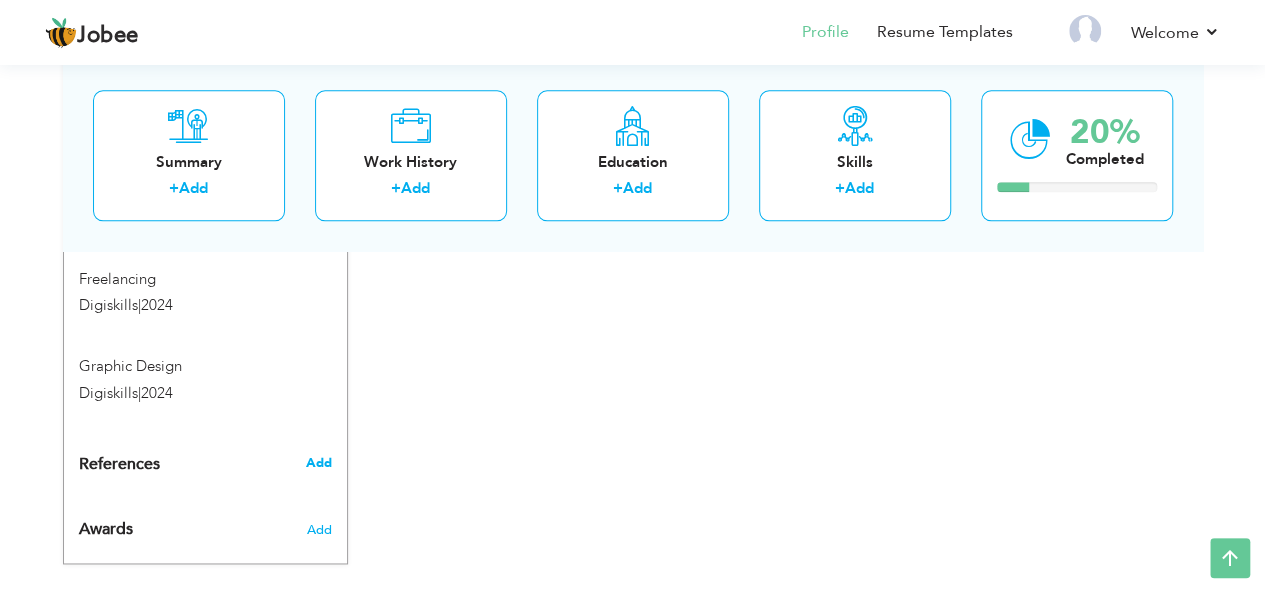 click on "Add" at bounding box center (318, 463) 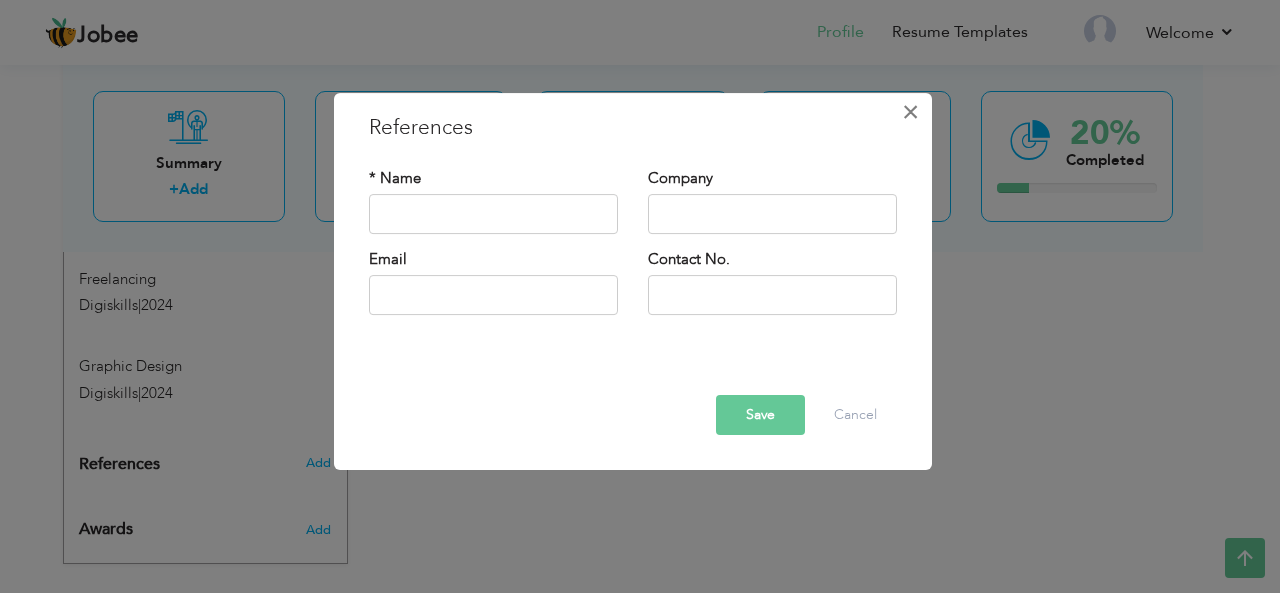 click on "×" at bounding box center (910, 112) 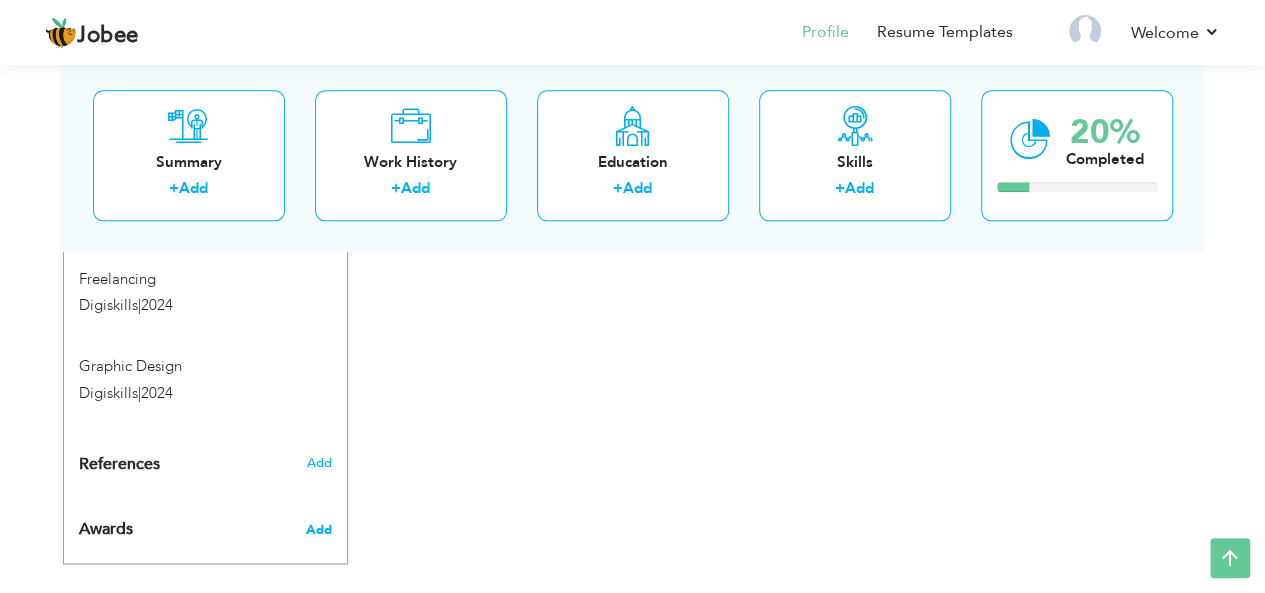 click on "Add" at bounding box center (318, 530) 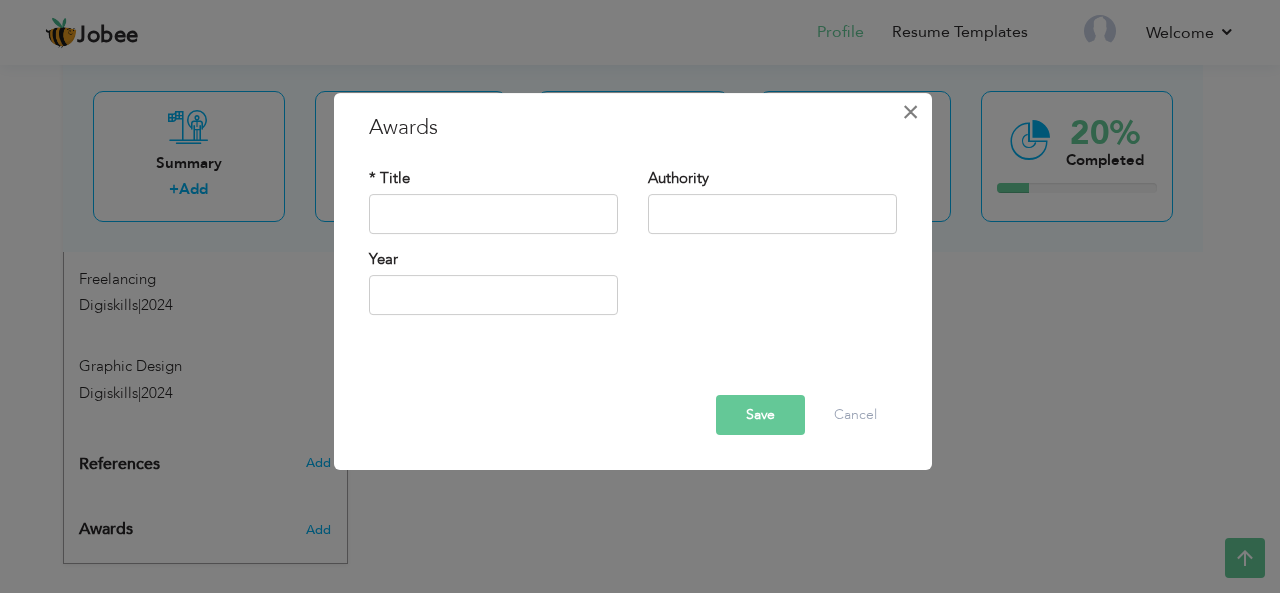click on "×" at bounding box center (910, 112) 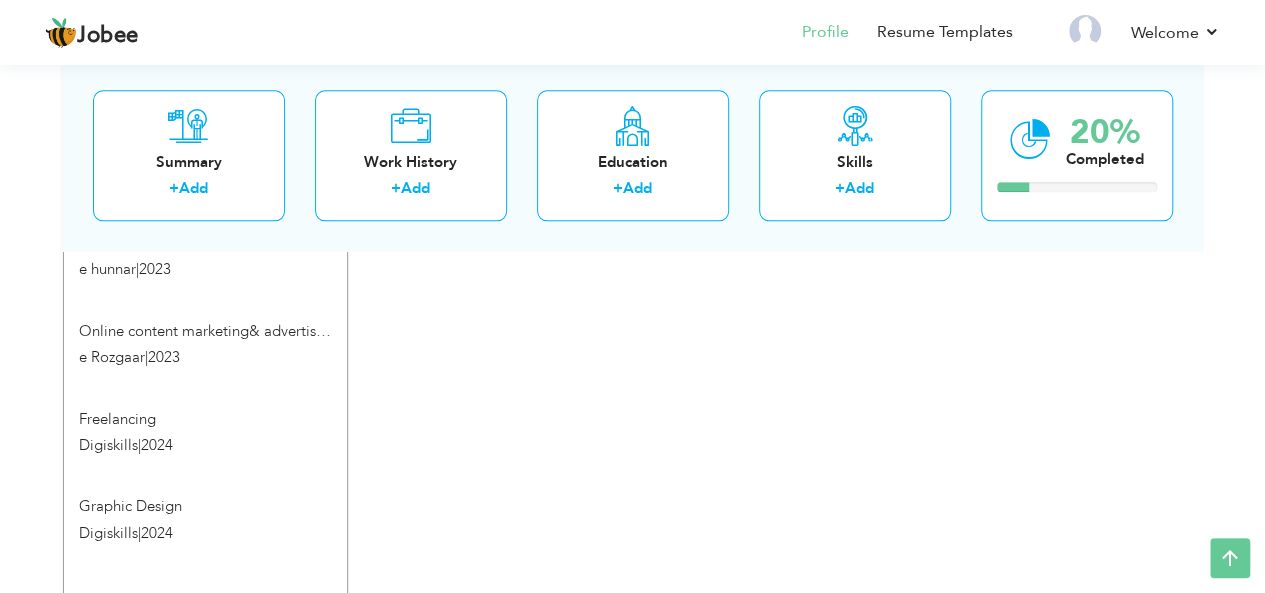 scroll, scrollTop: 1142, scrollLeft: 0, axis: vertical 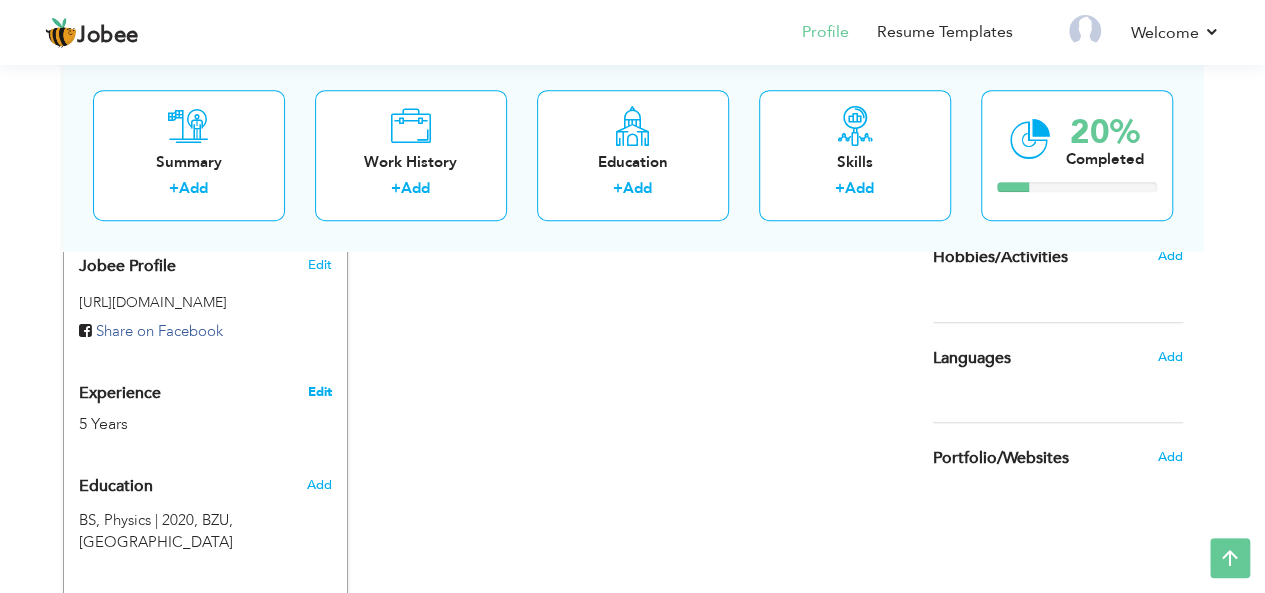click on "Edit" at bounding box center (319, 392) 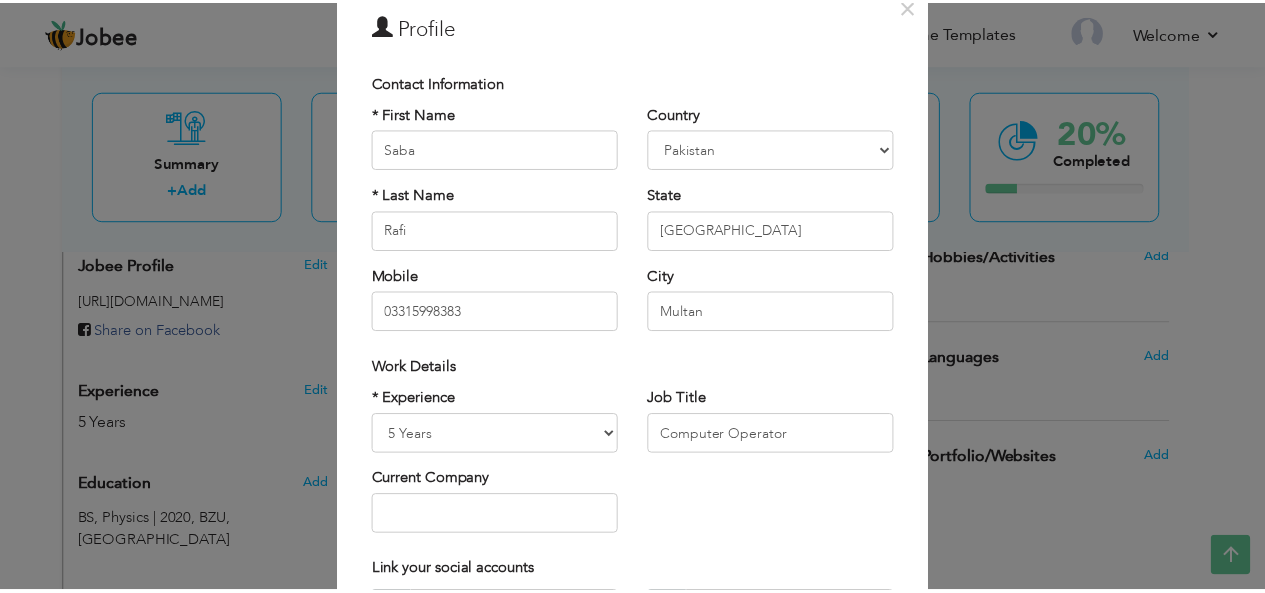 scroll, scrollTop: 0, scrollLeft: 0, axis: both 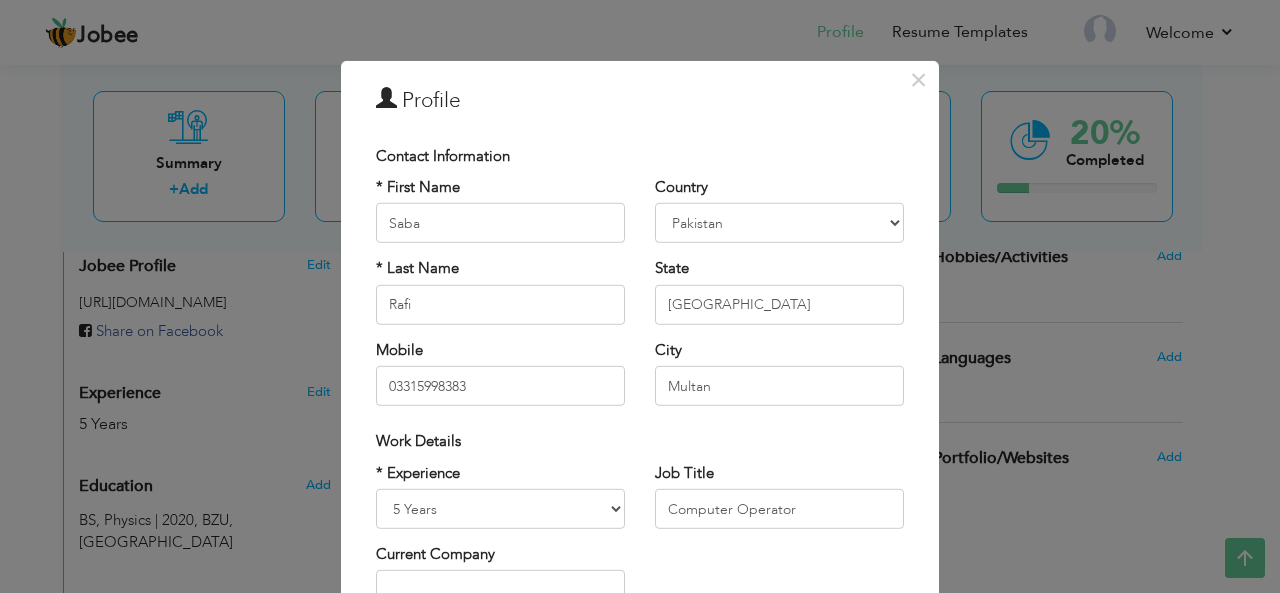 click on "×
Profile
Contact Information
* First Name
[PERSON_NAME]
* Last Name
[PERSON_NAME]" at bounding box center [640, 296] 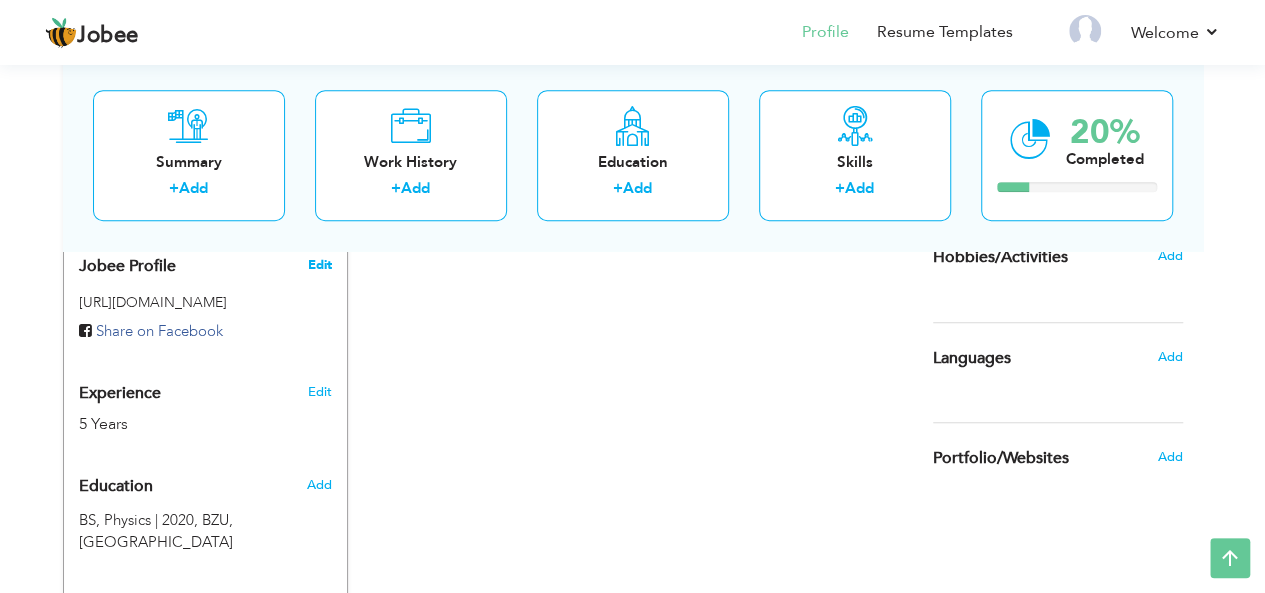 click on "Edit" at bounding box center (319, 265) 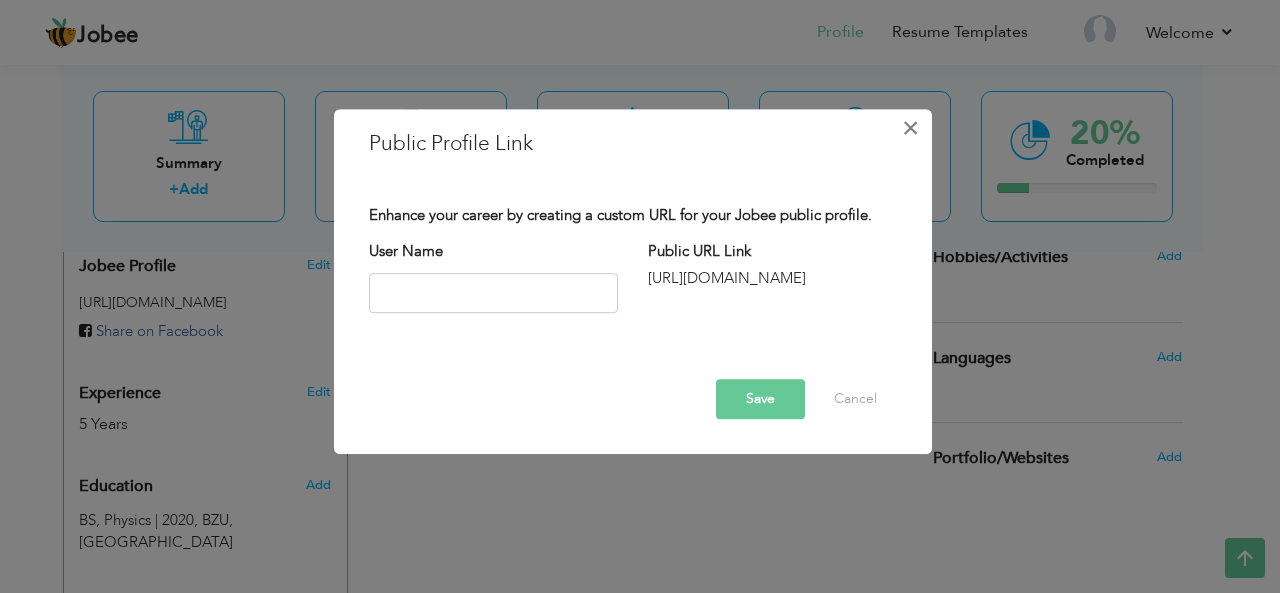 click on "×" at bounding box center [910, 128] 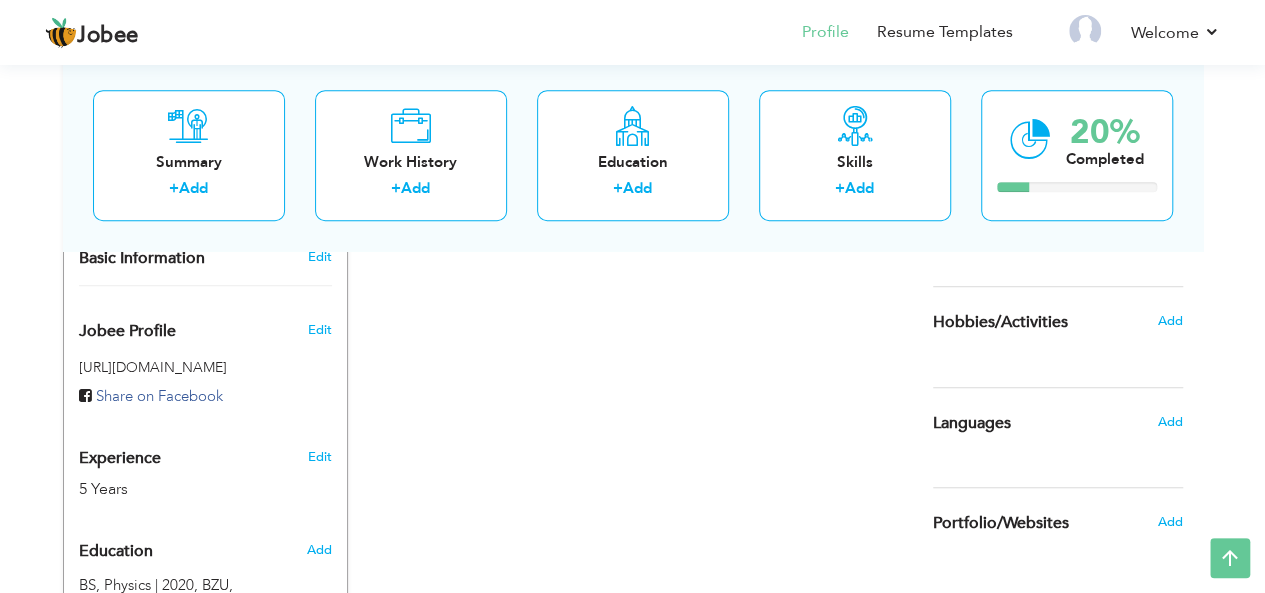 scroll, scrollTop: 547, scrollLeft: 0, axis: vertical 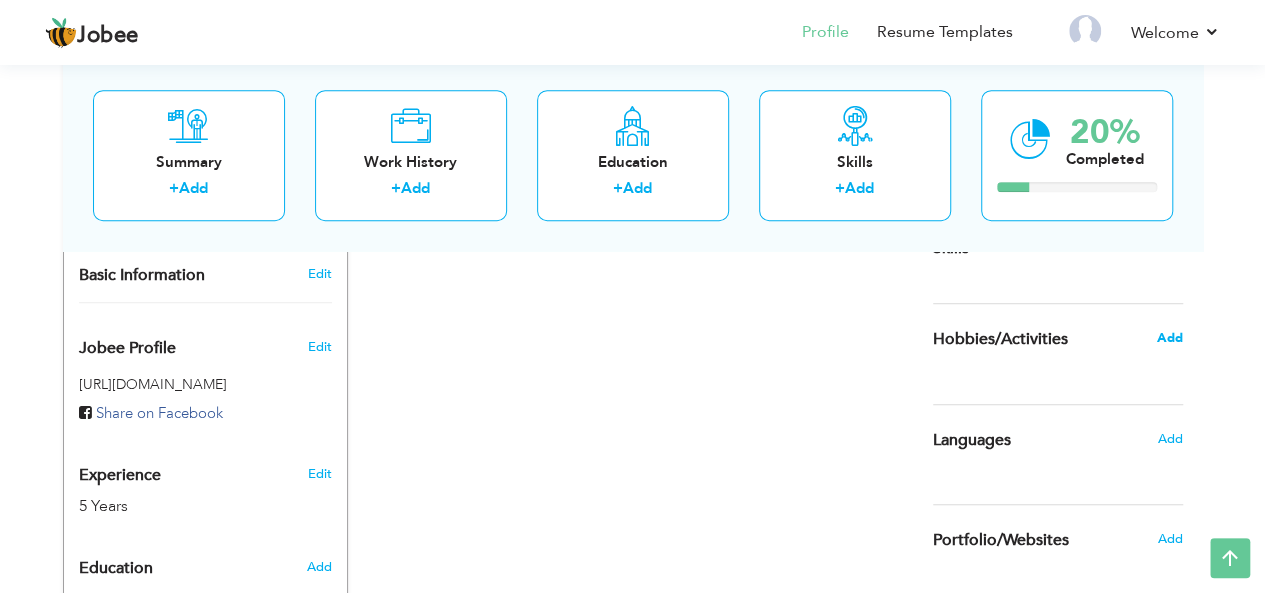 click on "Add" at bounding box center [1169, 338] 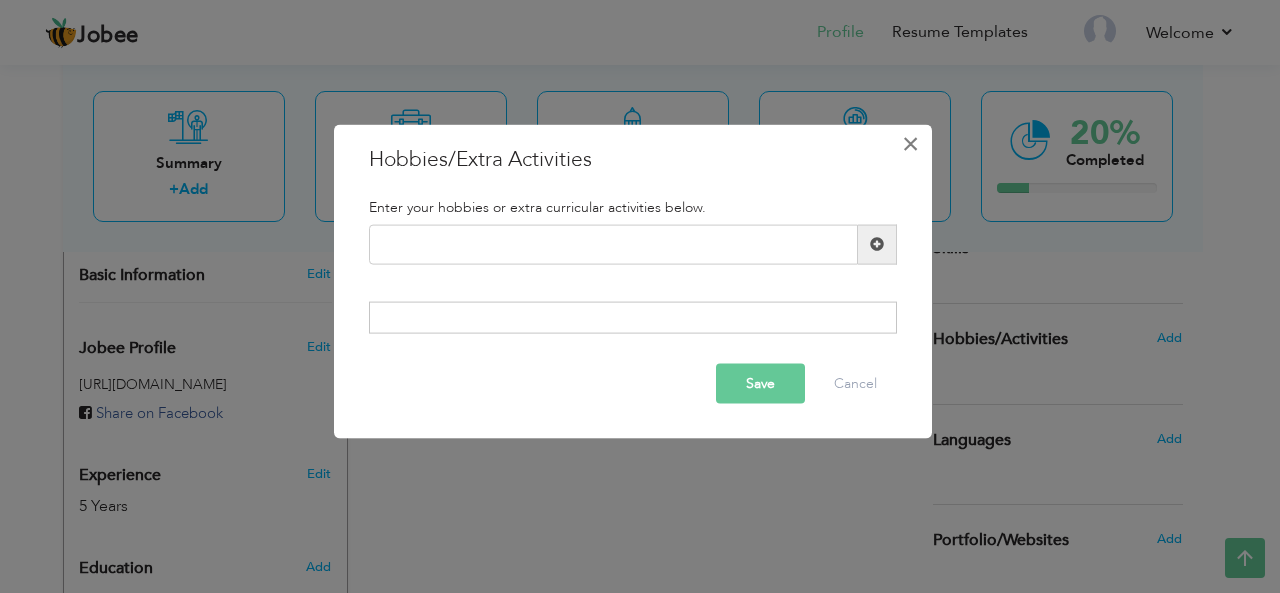 click on "×" at bounding box center [910, 143] 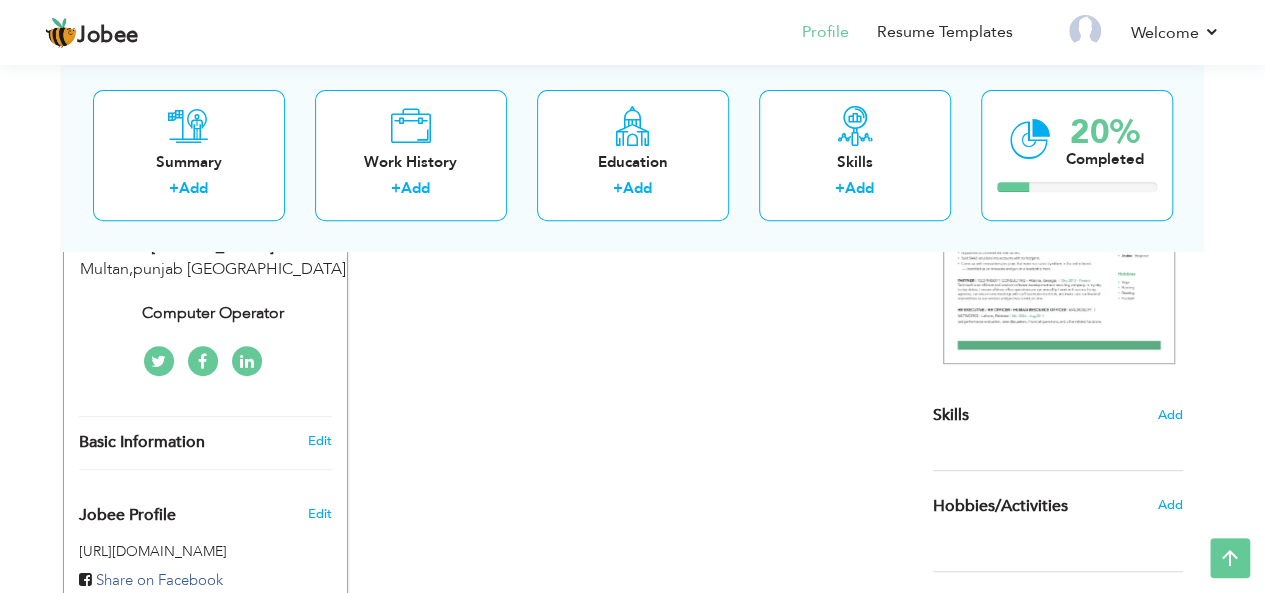 scroll, scrollTop: 363, scrollLeft: 0, axis: vertical 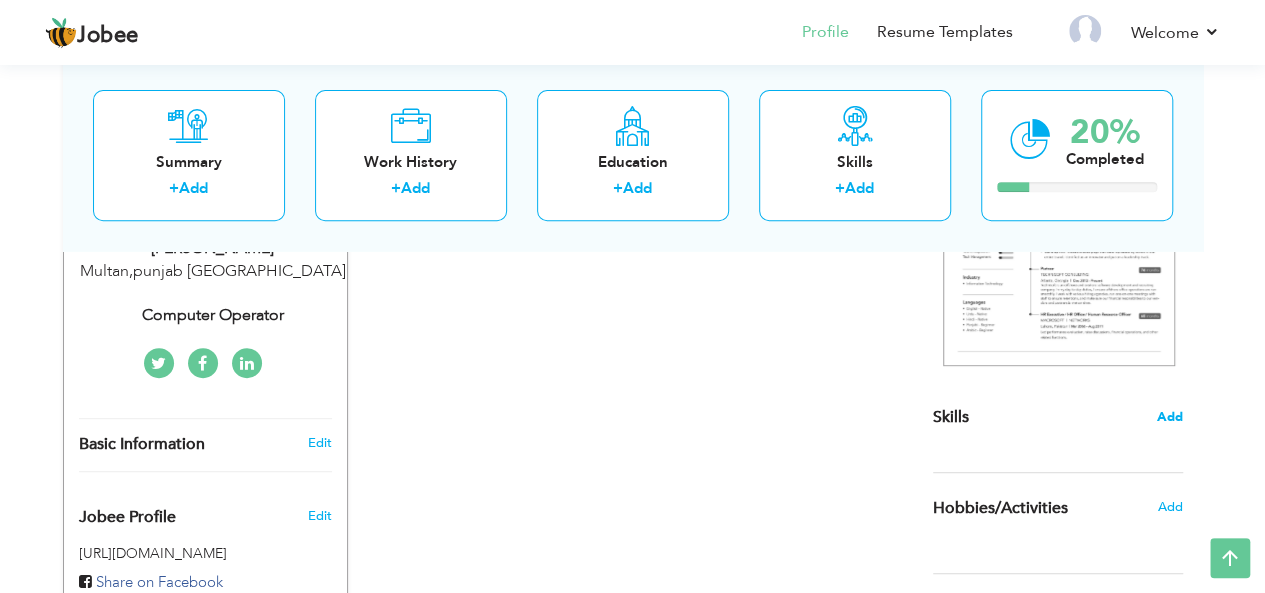 click on "Add" at bounding box center (1170, 417) 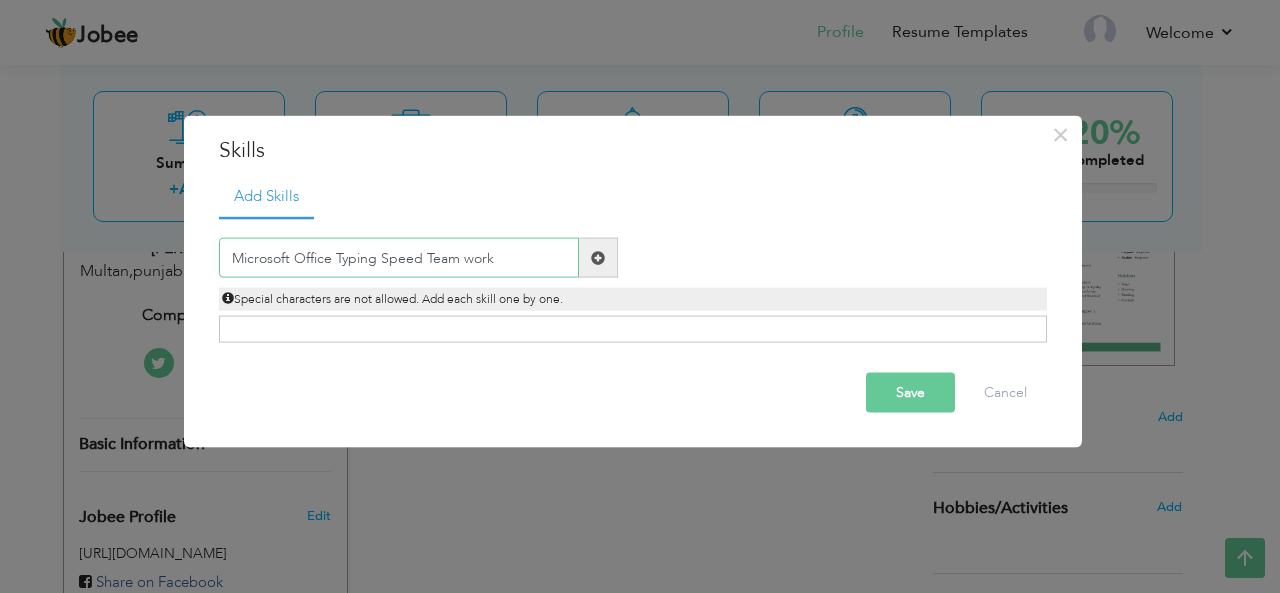 type on "Microsoft Office Typing Speed Team work" 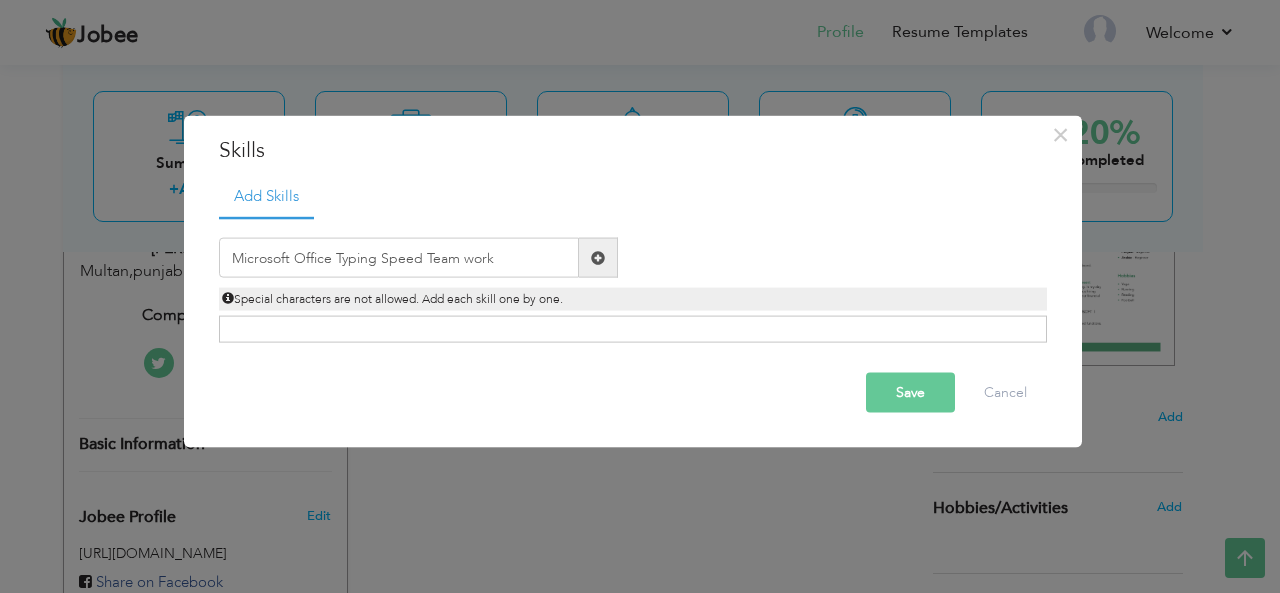 click on "Save" at bounding box center [910, 393] 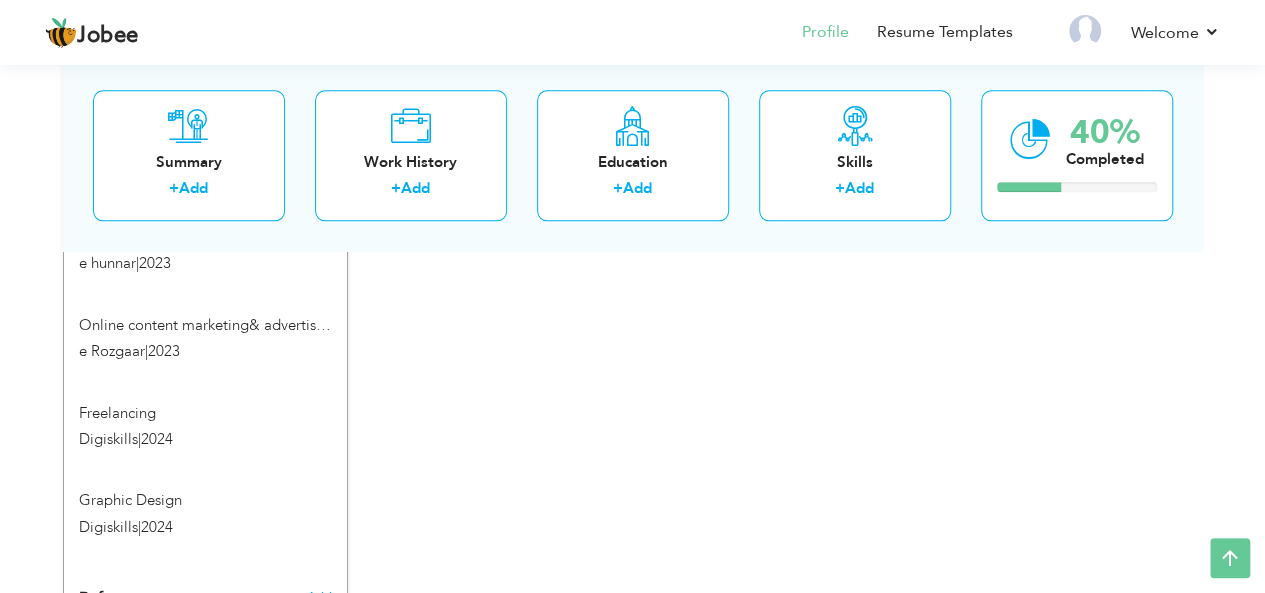 scroll, scrollTop: 1010, scrollLeft: 0, axis: vertical 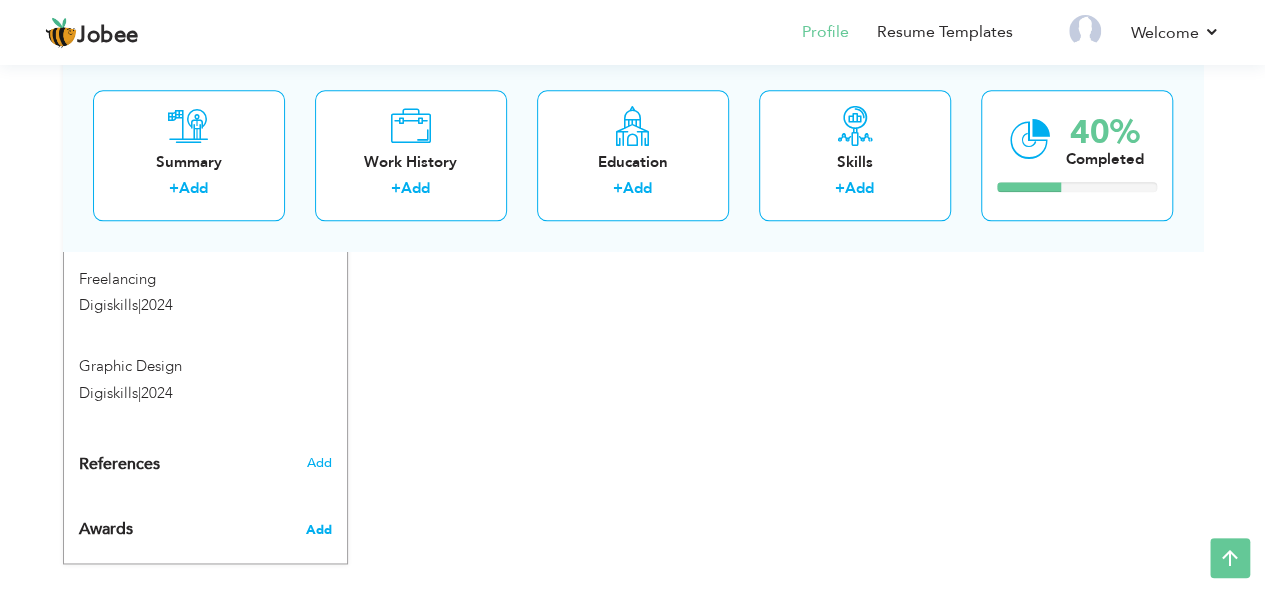 click on "Add" at bounding box center [318, 530] 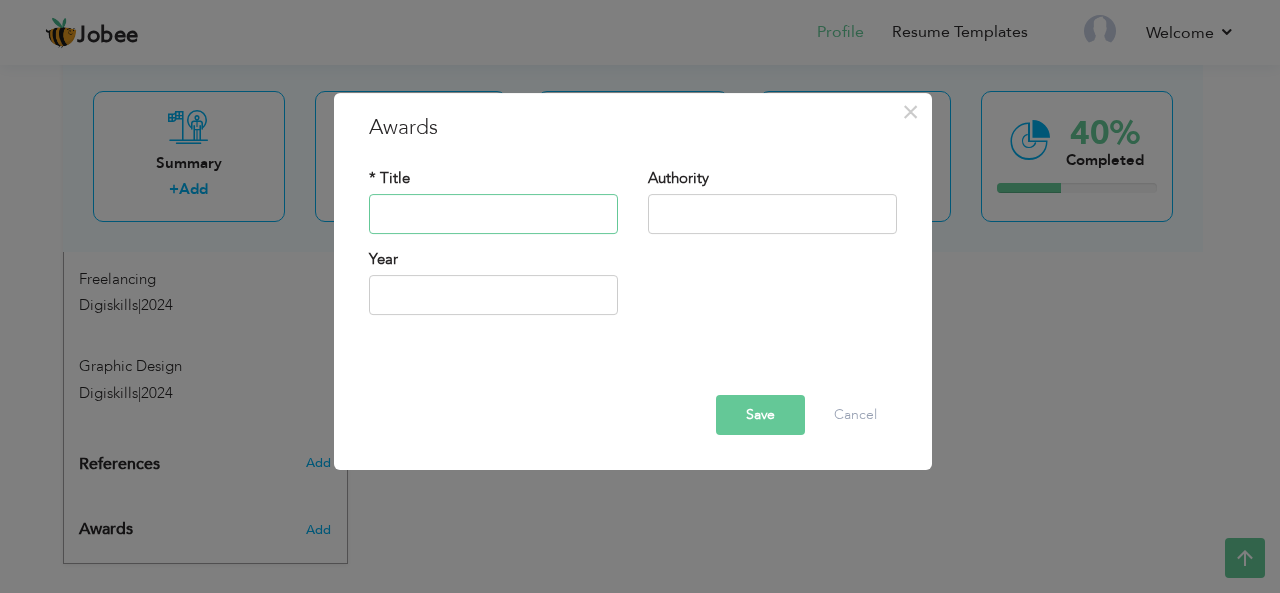 click at bounding box center [493, 214] 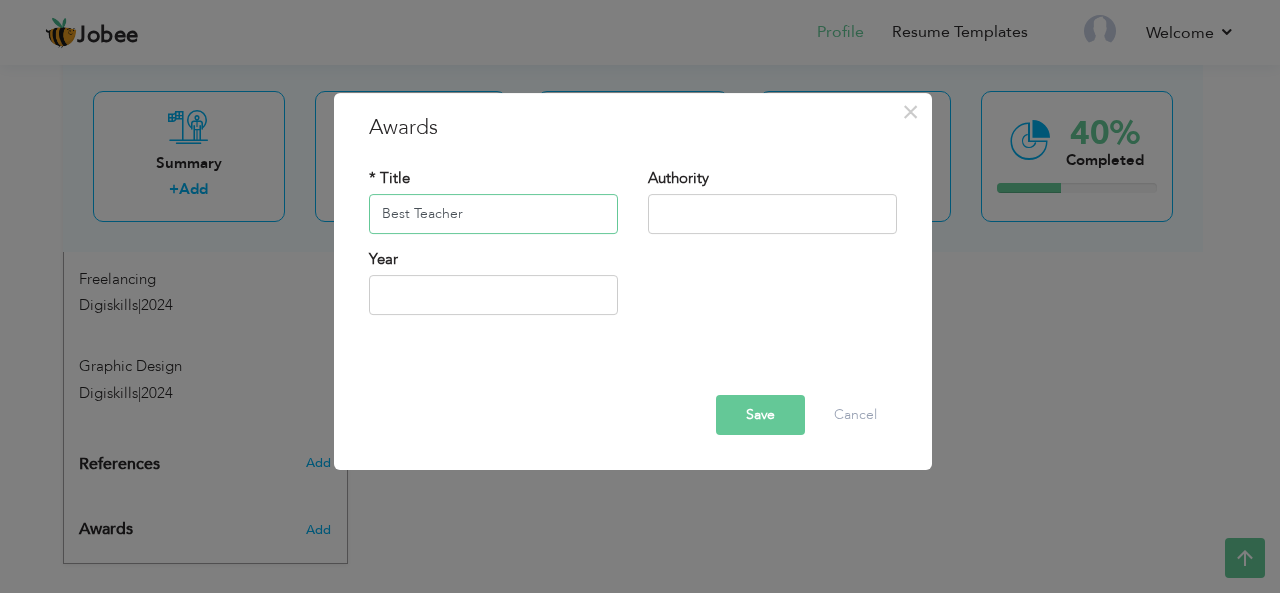 type on "Best Teacher" 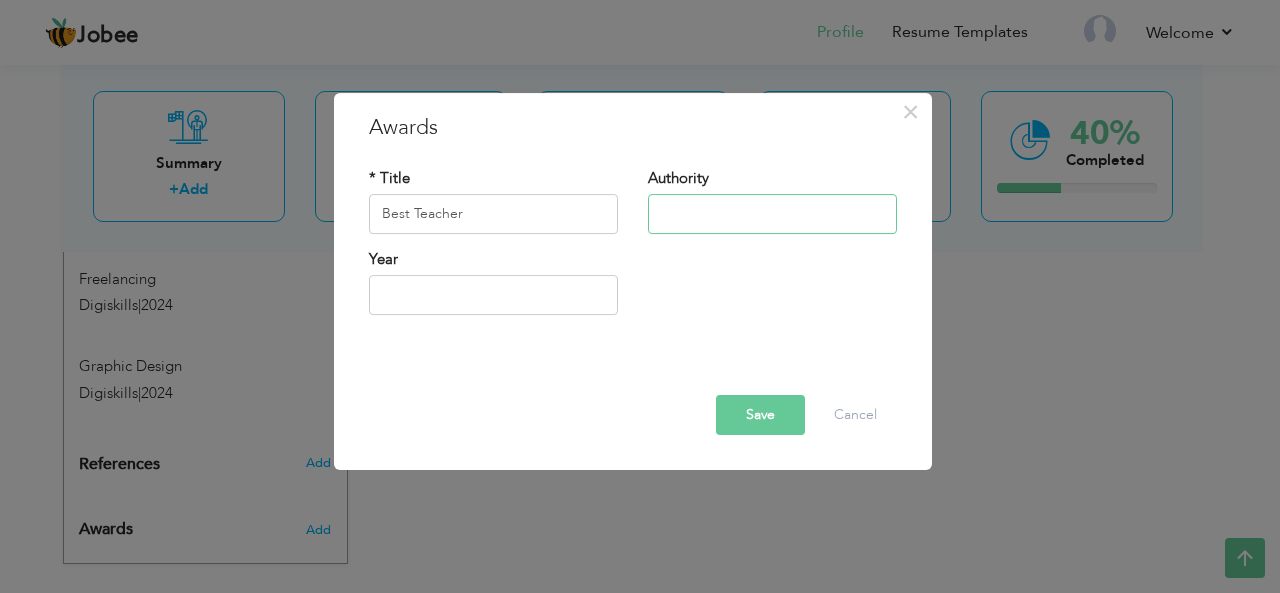 click at bounding box center [772, 214] 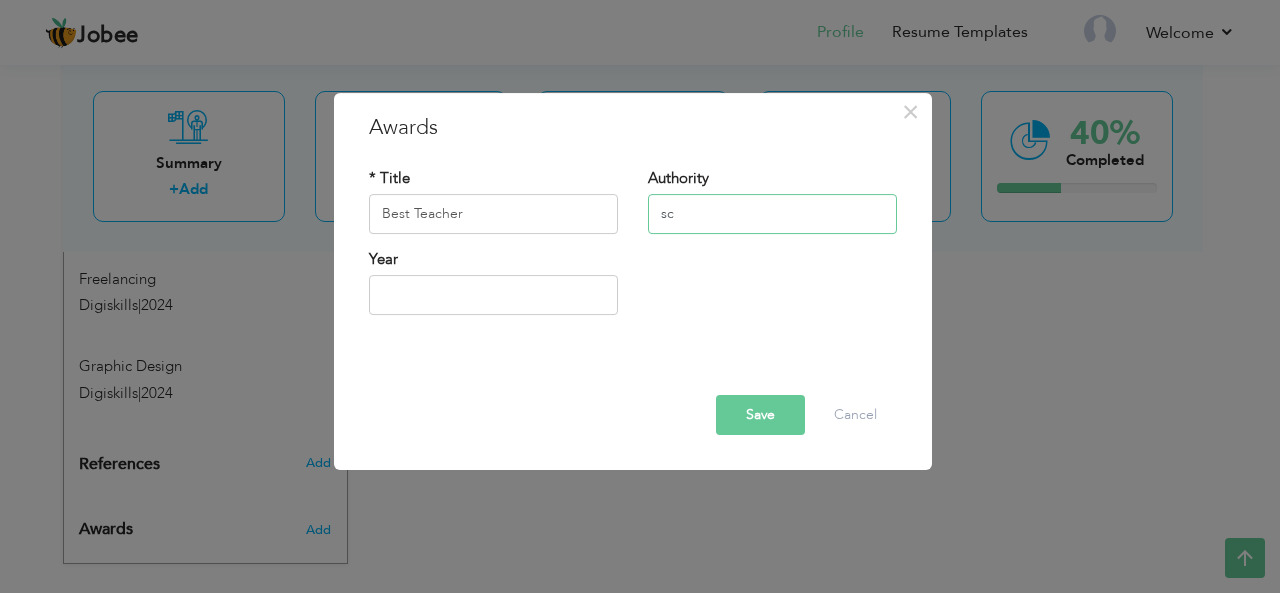 type on "s" 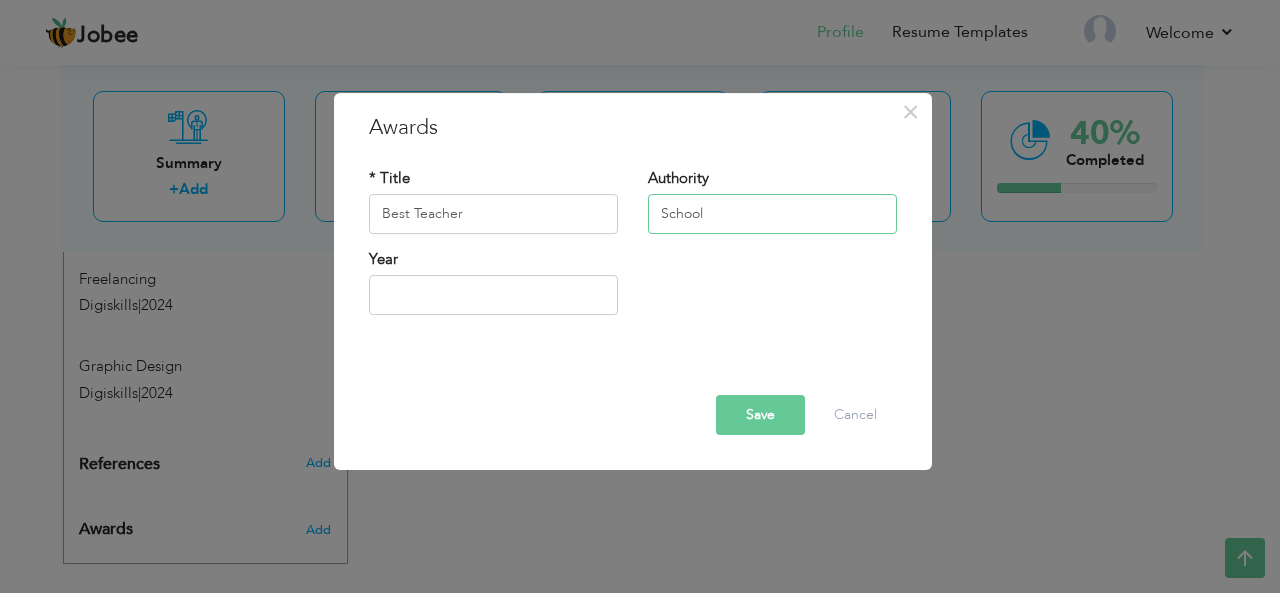 type on "School" 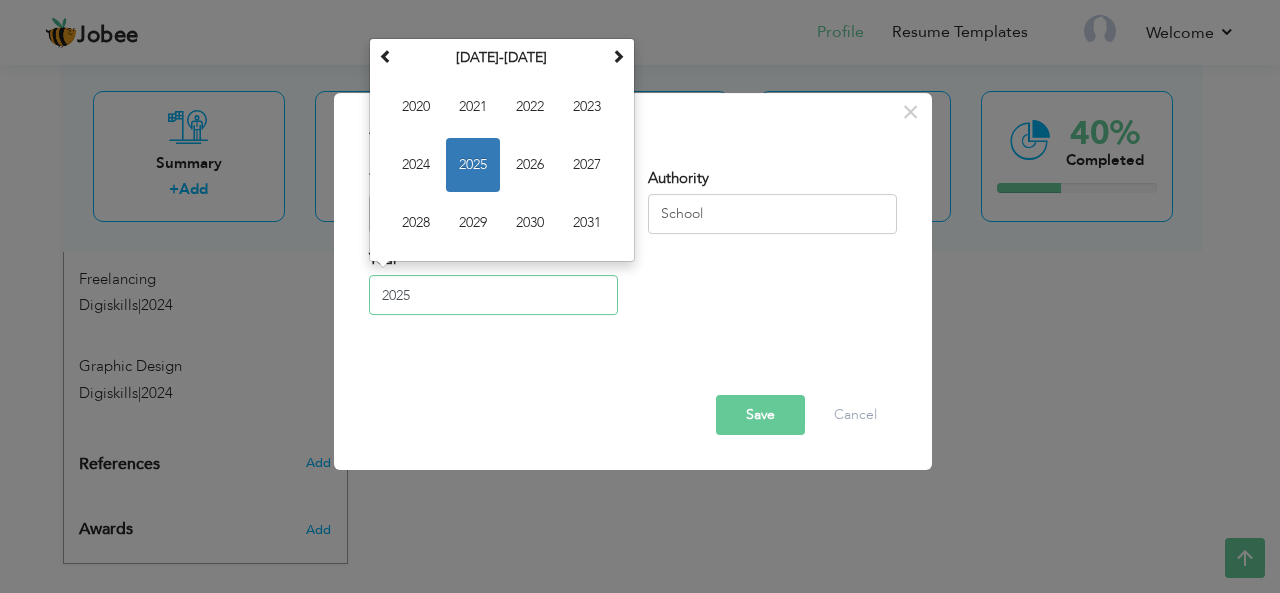 click on "2025" at bounding box center (493, 295) 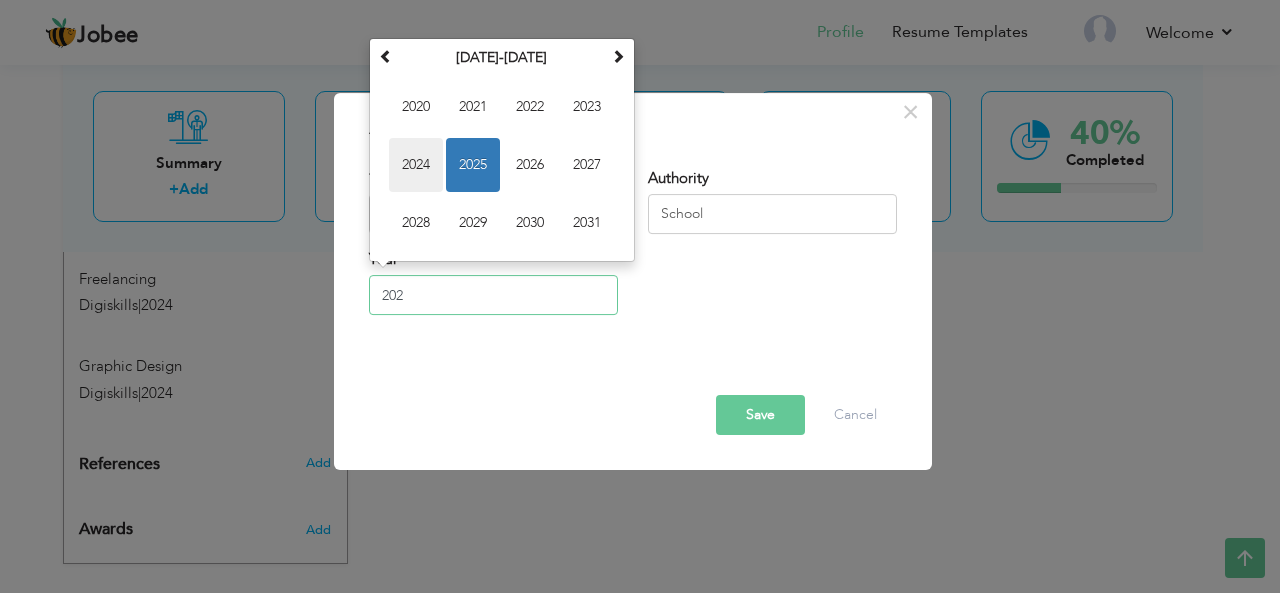 click on "2024" at bounding box center (416, 165) 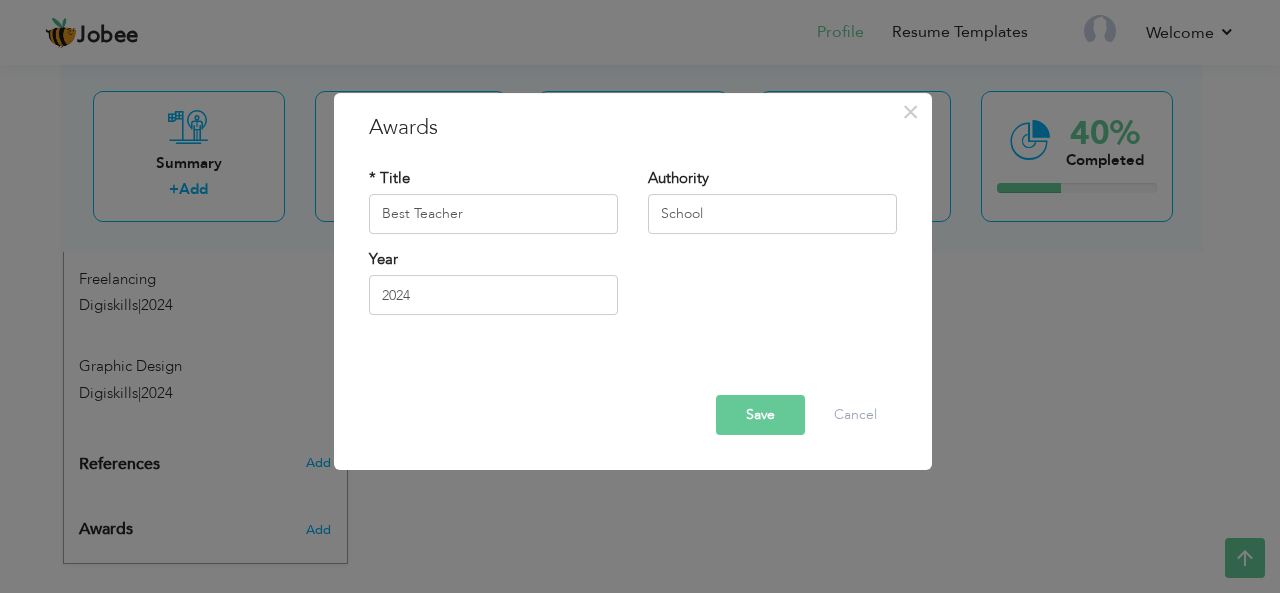 click on "Save" at bounding box center [760, 415] 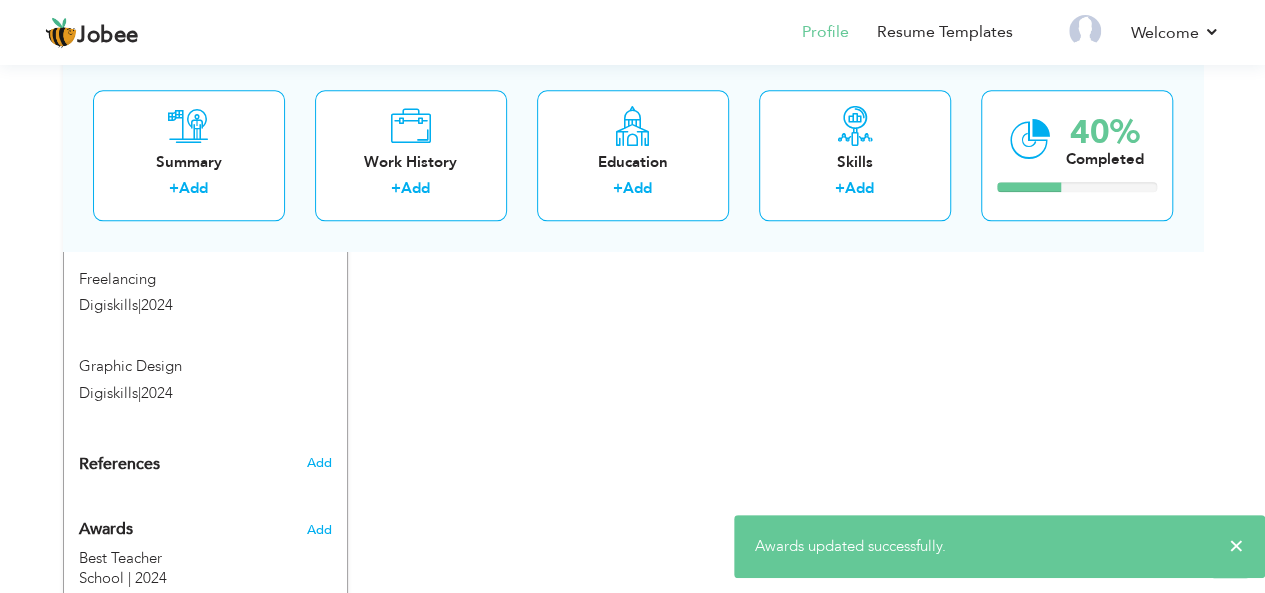 scroll, scrollTop: 1184, scrollLeft: 0, axis: vertical 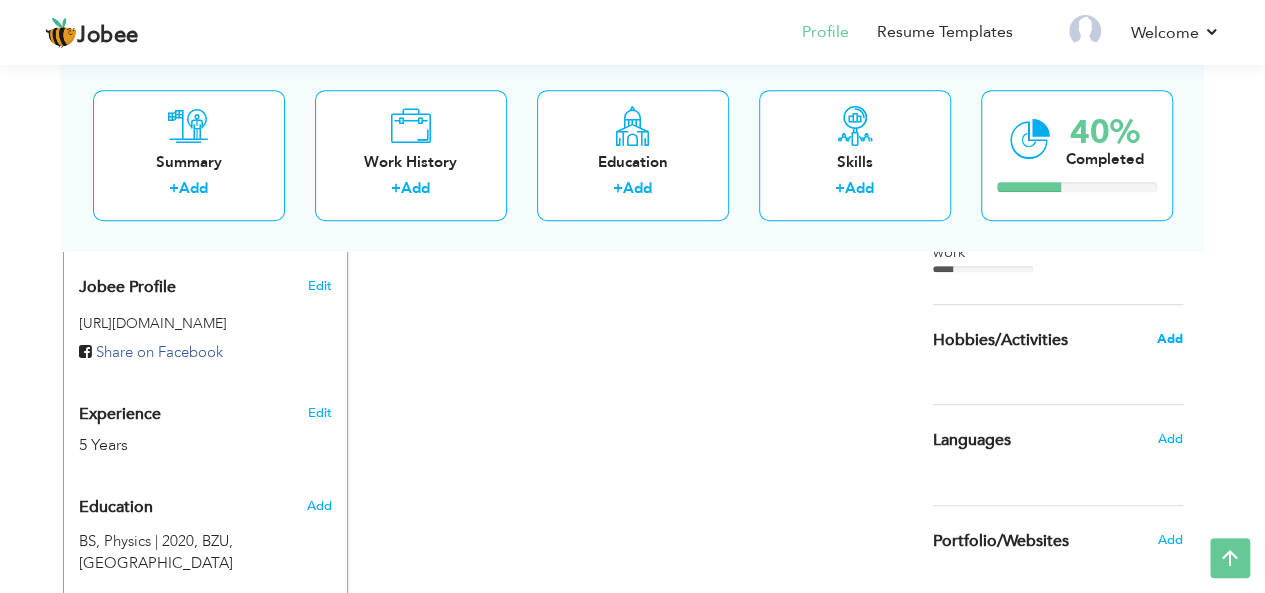 click on "Add" at bounding box center [1169, 339] 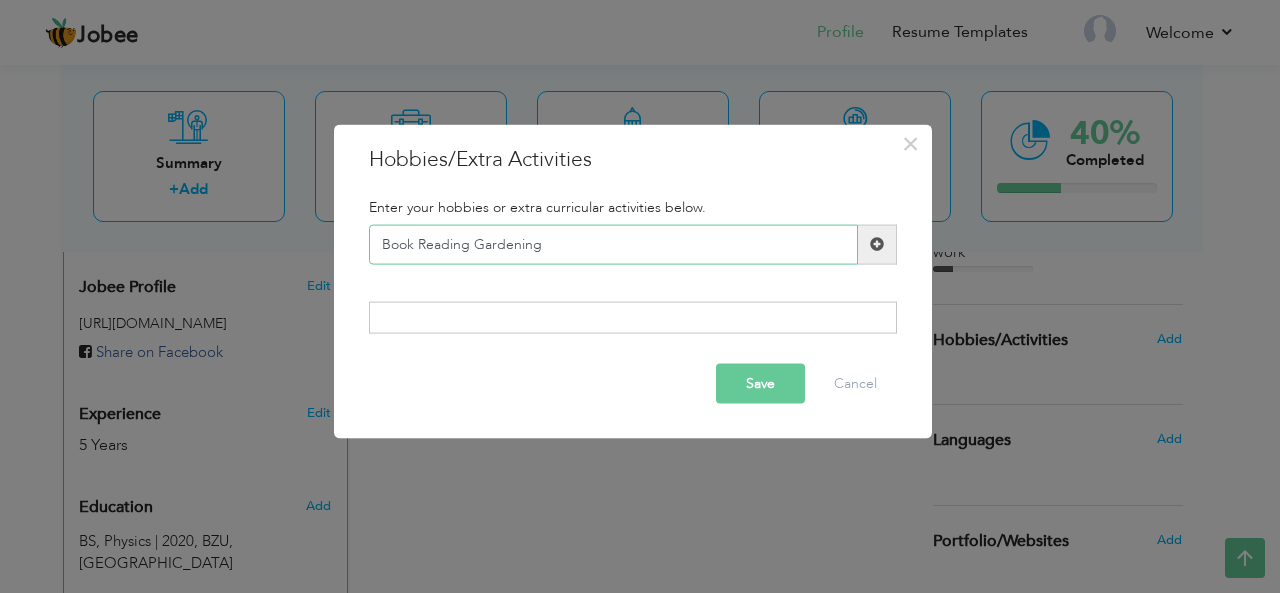 type on "Book Reading Gardening" 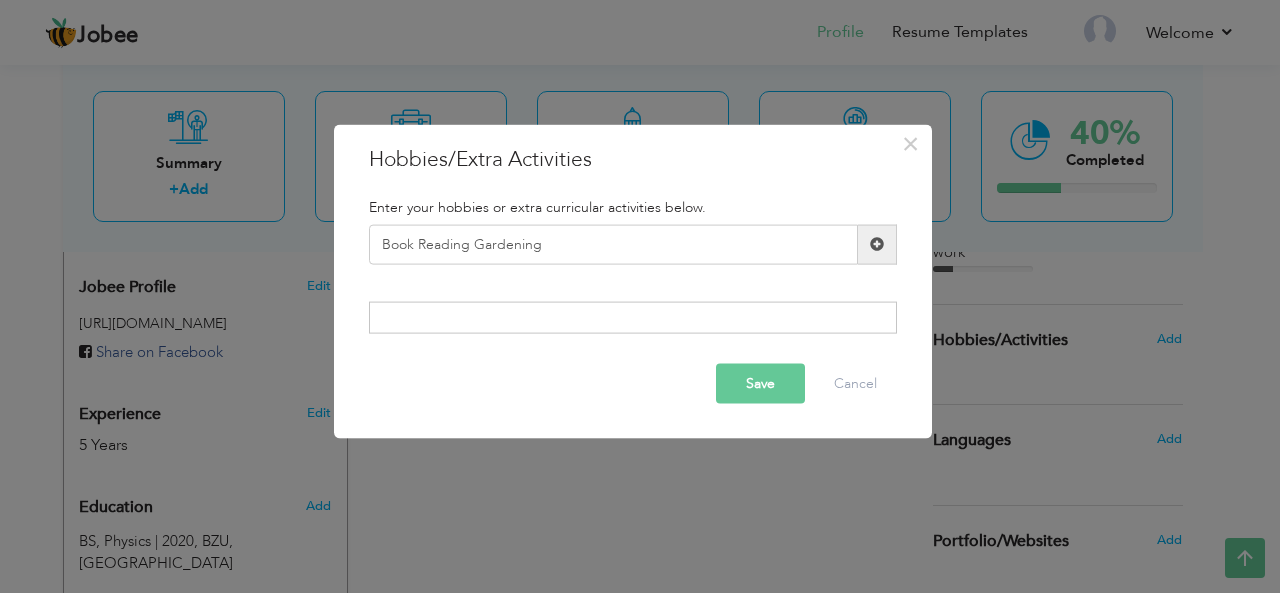 click on "Save" at bounding box center [760, 384] 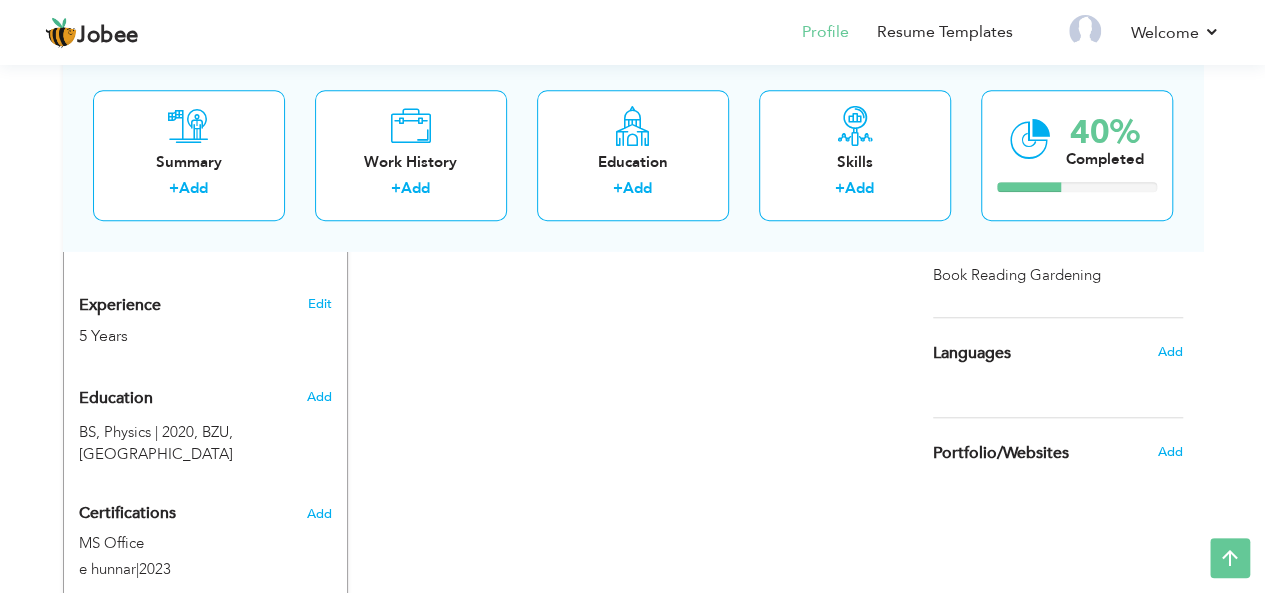 scroll, scrollTop: 726, scrollLeft: 0, axis: vertical 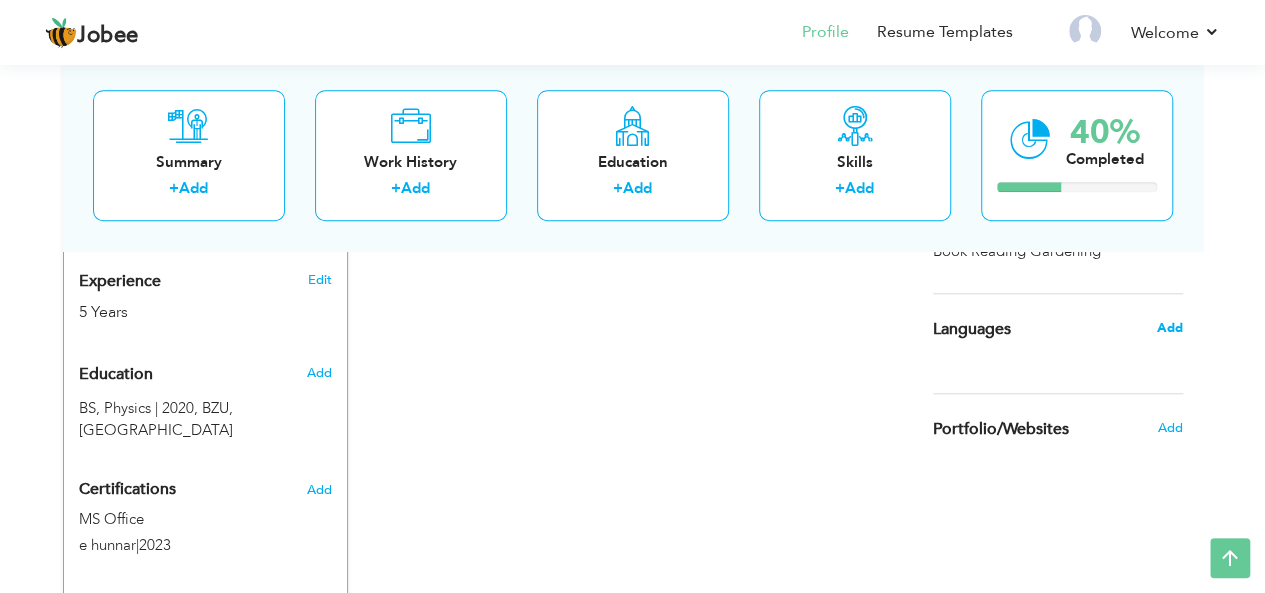 click on "Add" at bounding box center [1169, 328] 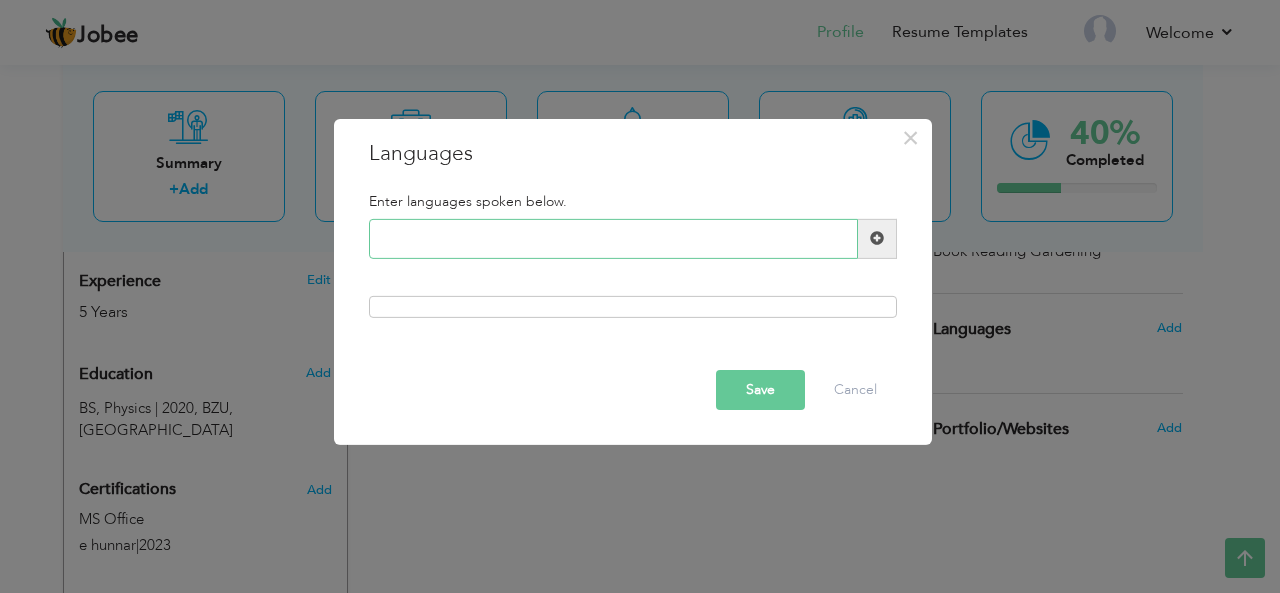 click at bounding box center [613, 239] 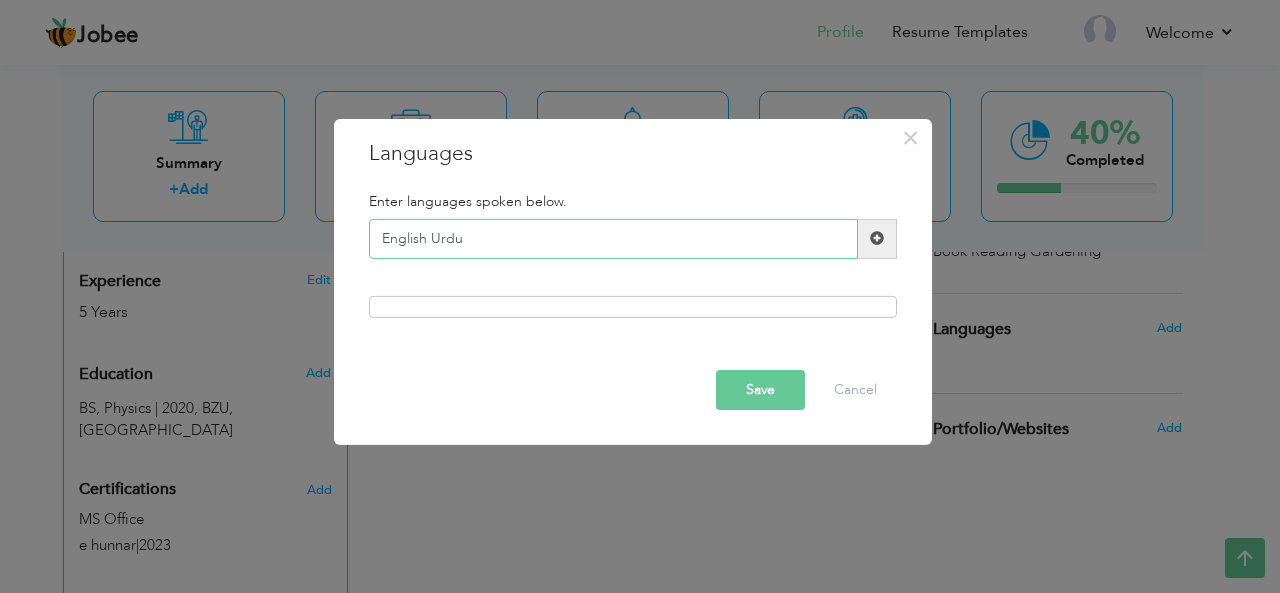 type on "English Urdu" 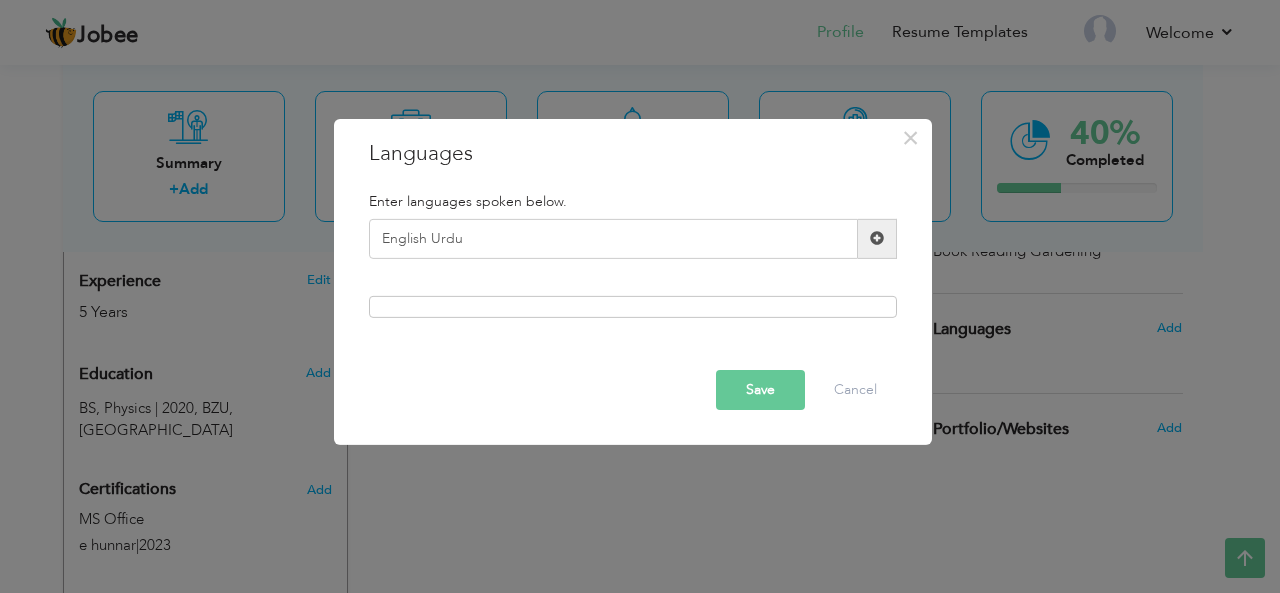 click on "Save" at bounding box center (760, 390) 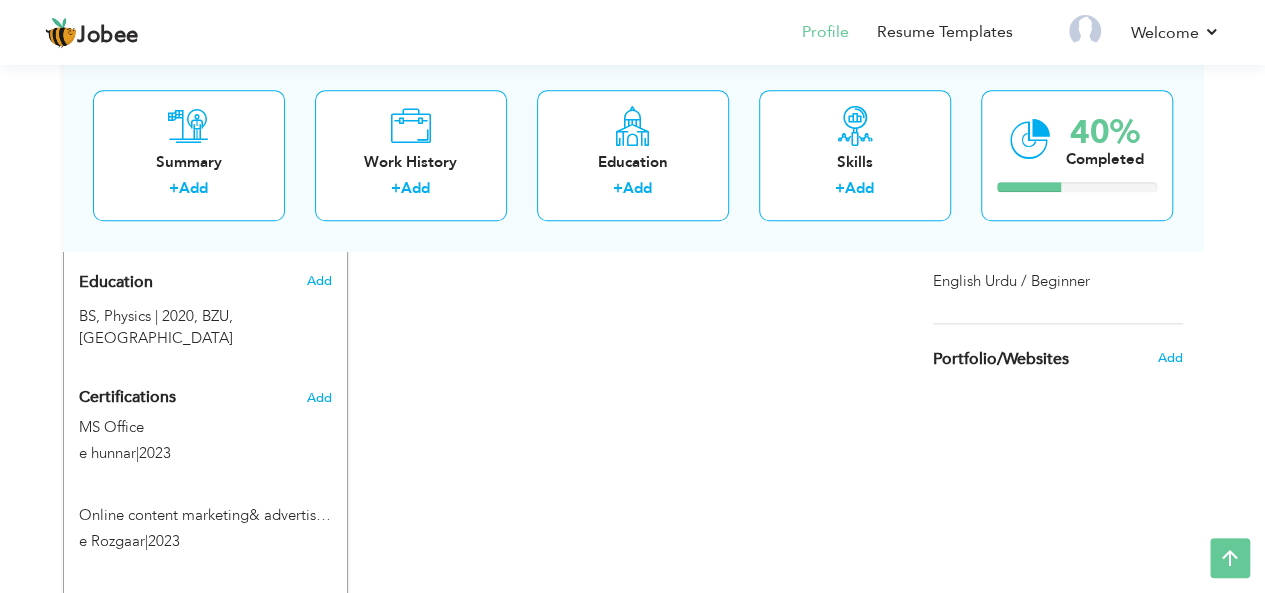scroll, scrollTop: 806, scrollLeft: 0, axis: vertical 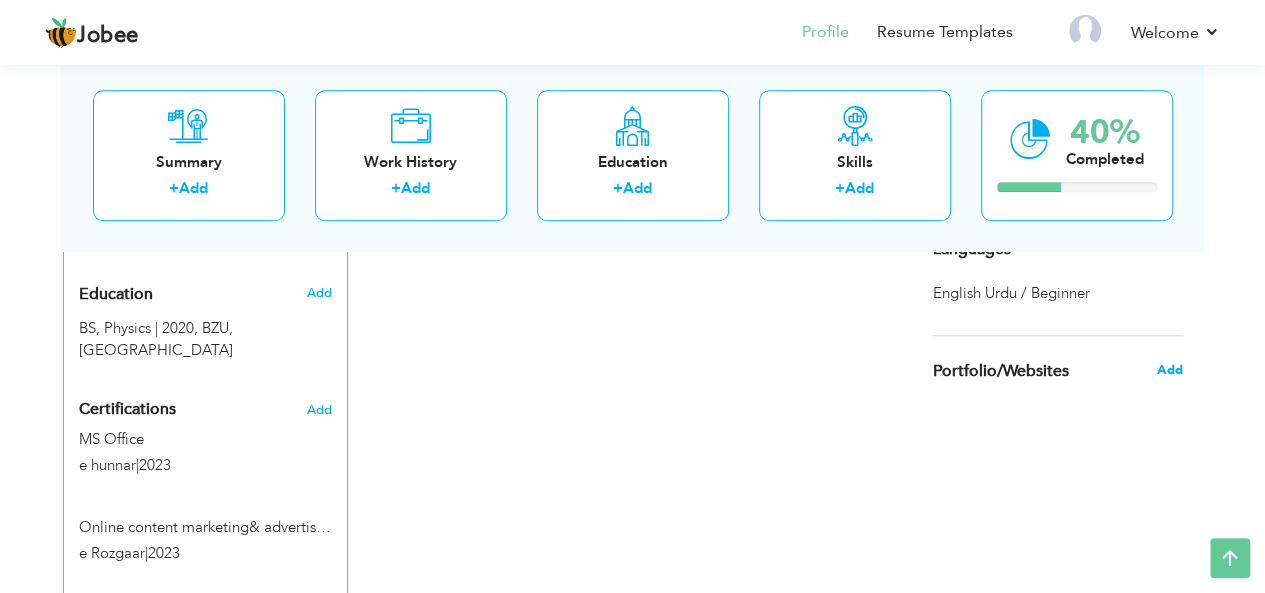 click on "Add" at bounding box center (1169, 370) 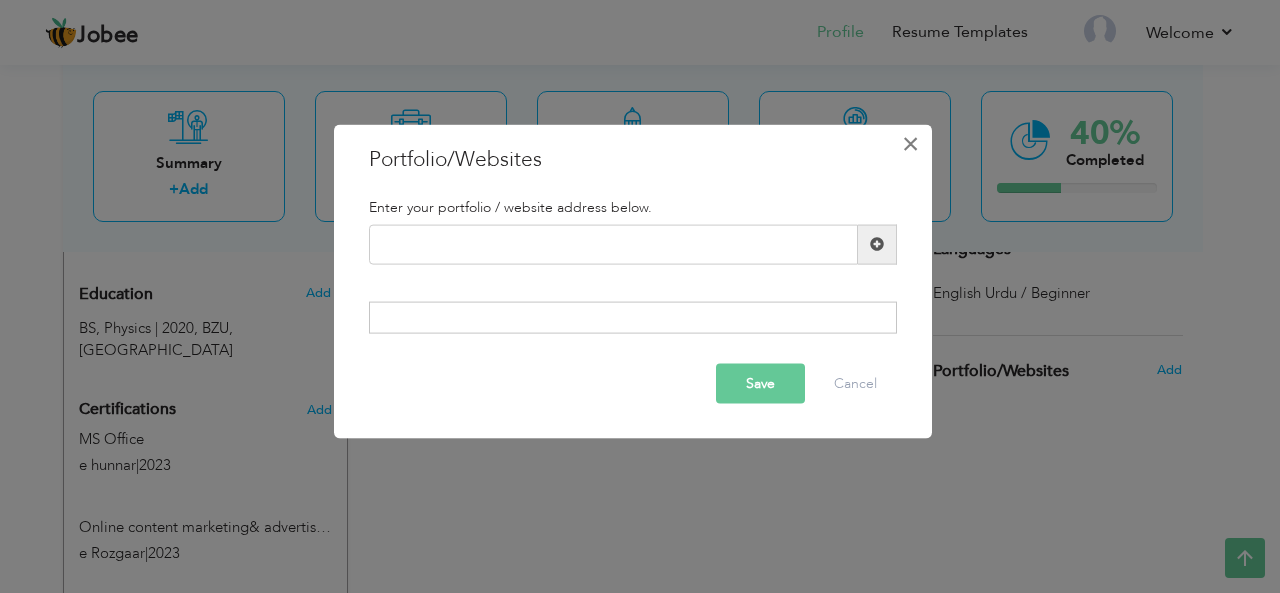 click on "×" at bounding box center (910, 143) 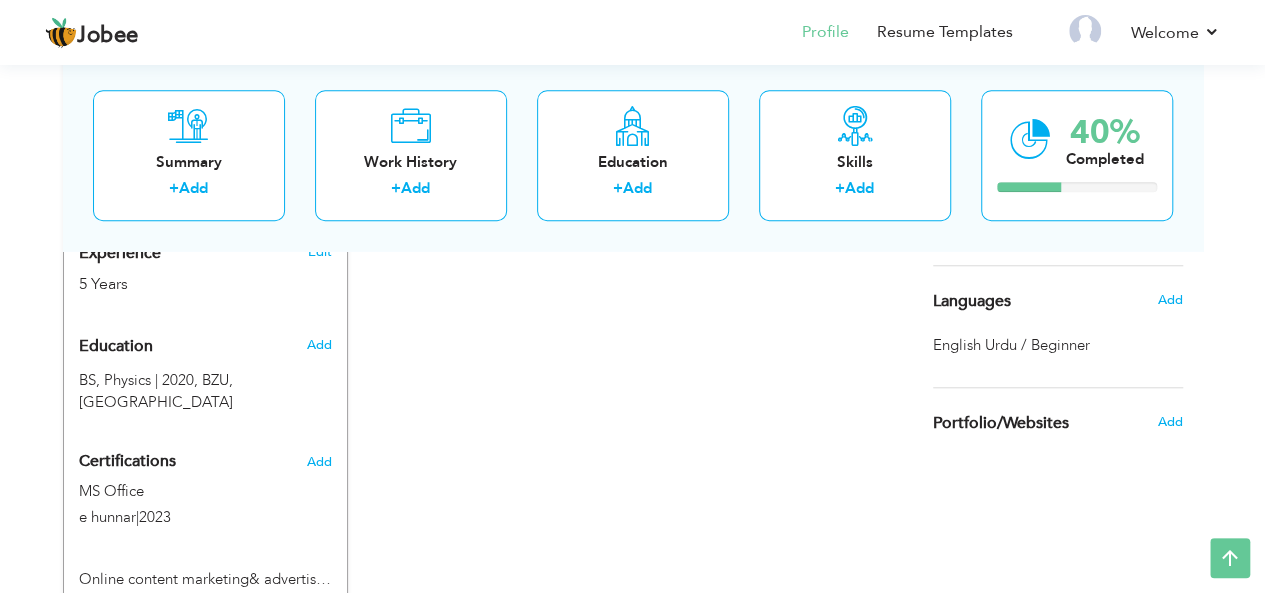 scroll, scrollTop: 743, scrollLeft: 0, axis: vertical 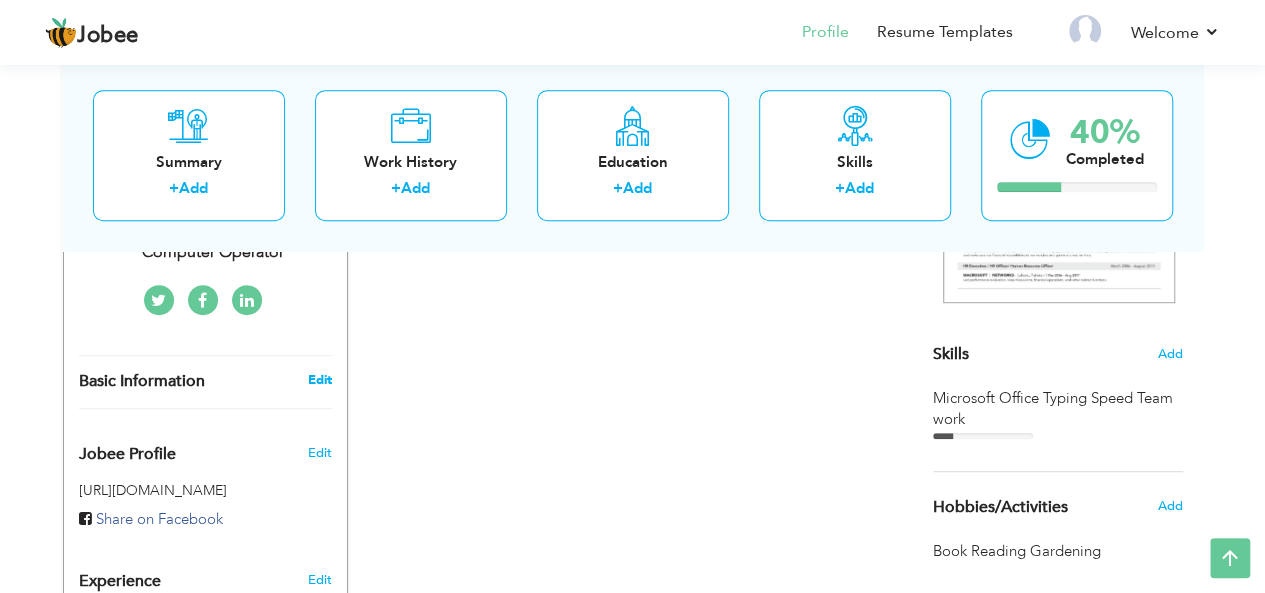 click on "Edit" at bounding box center (319, 380) 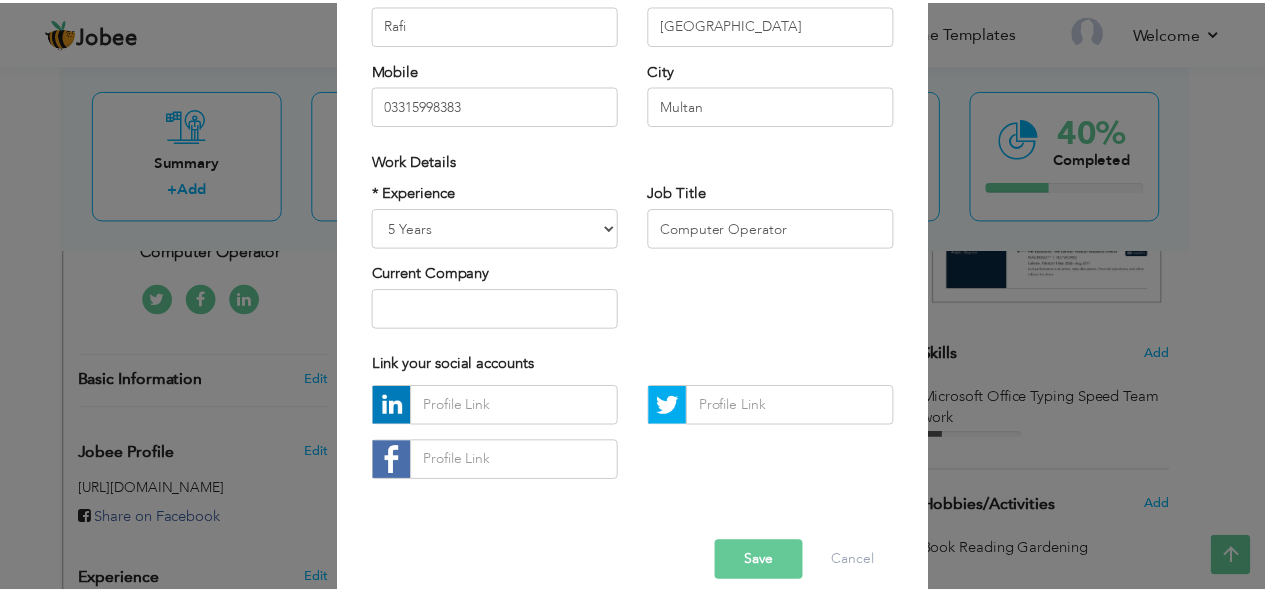 scroll, scrollTop: 304, scrollLeft: 0, axis: vertical 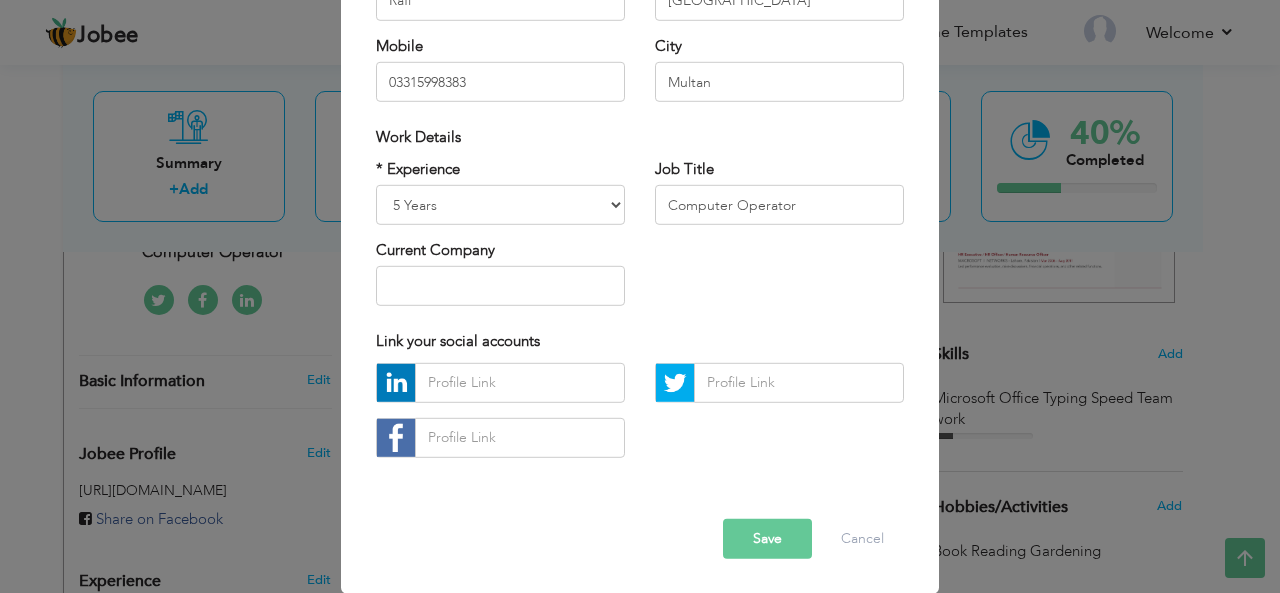 click on "Save" at bounding box center [767, 539] 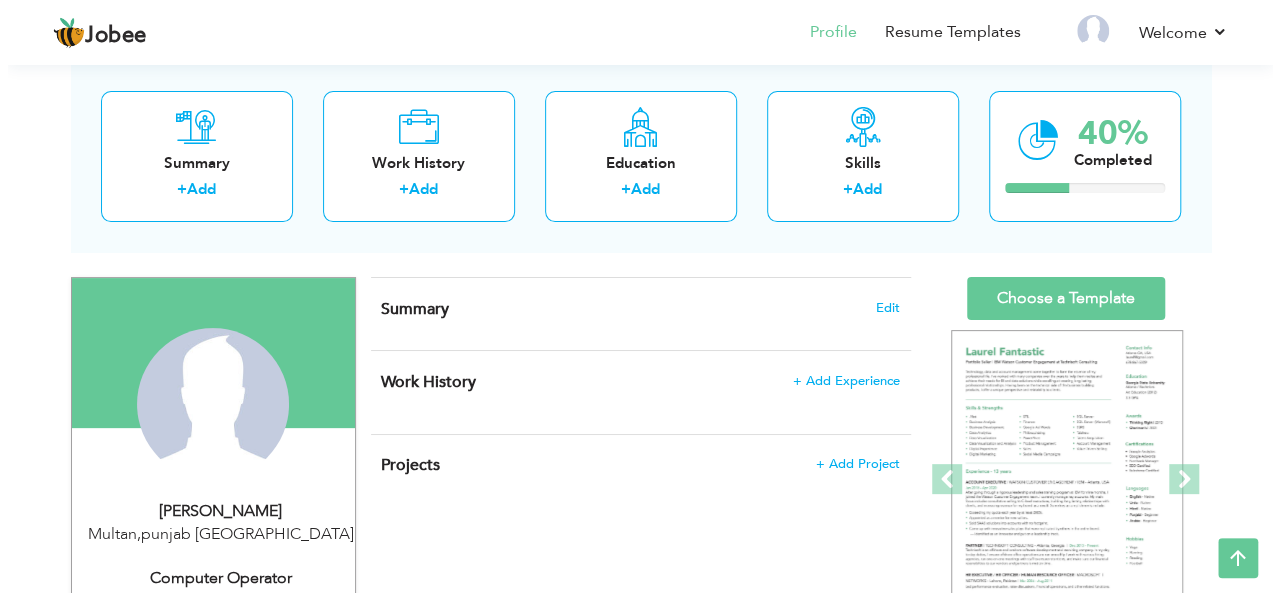 scroll, scrollTop: 83, scrollLeft: 0, axis: vertical 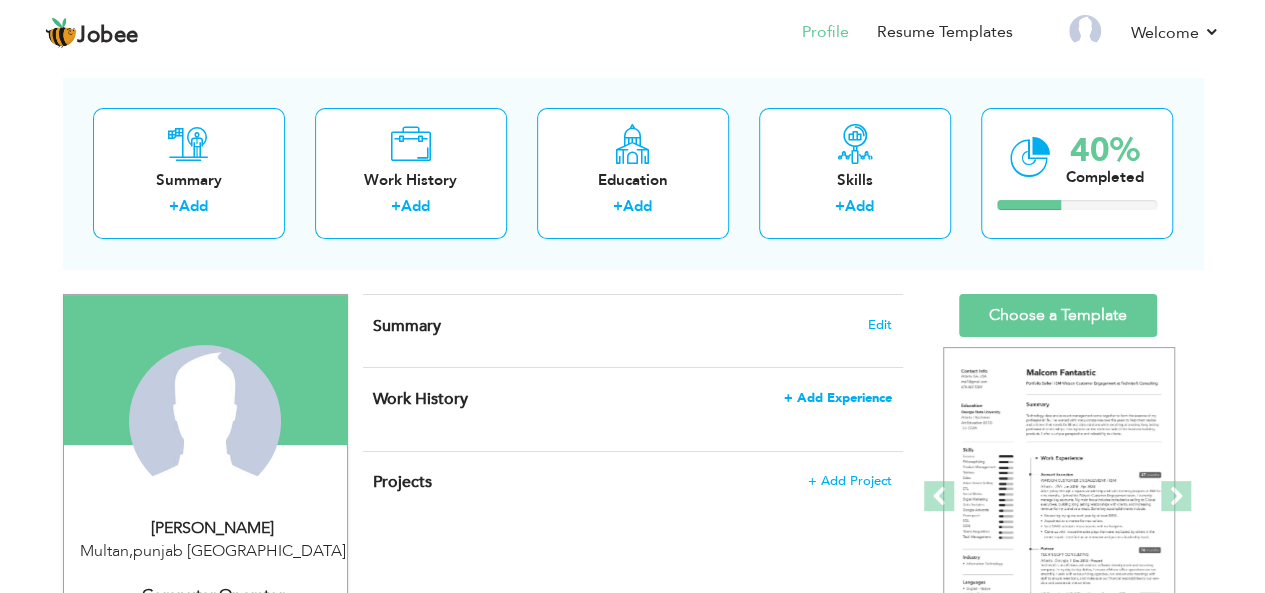 click on "+ Add Experience" at bounding box center (838, 398) 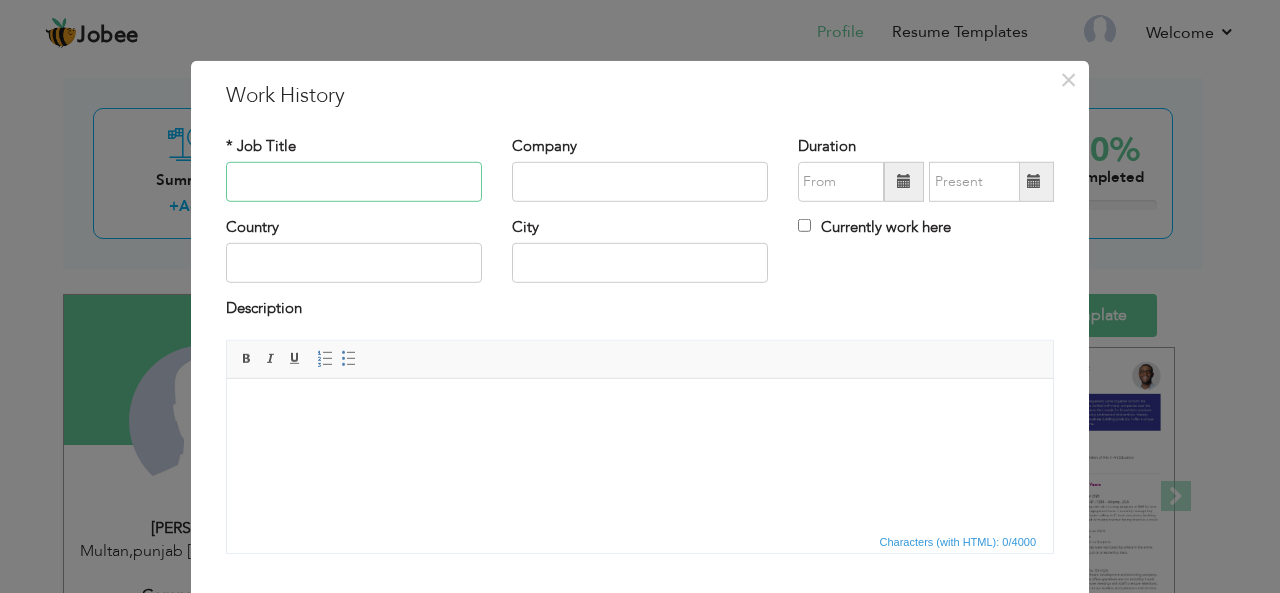 click at bounding box center [354, 182] 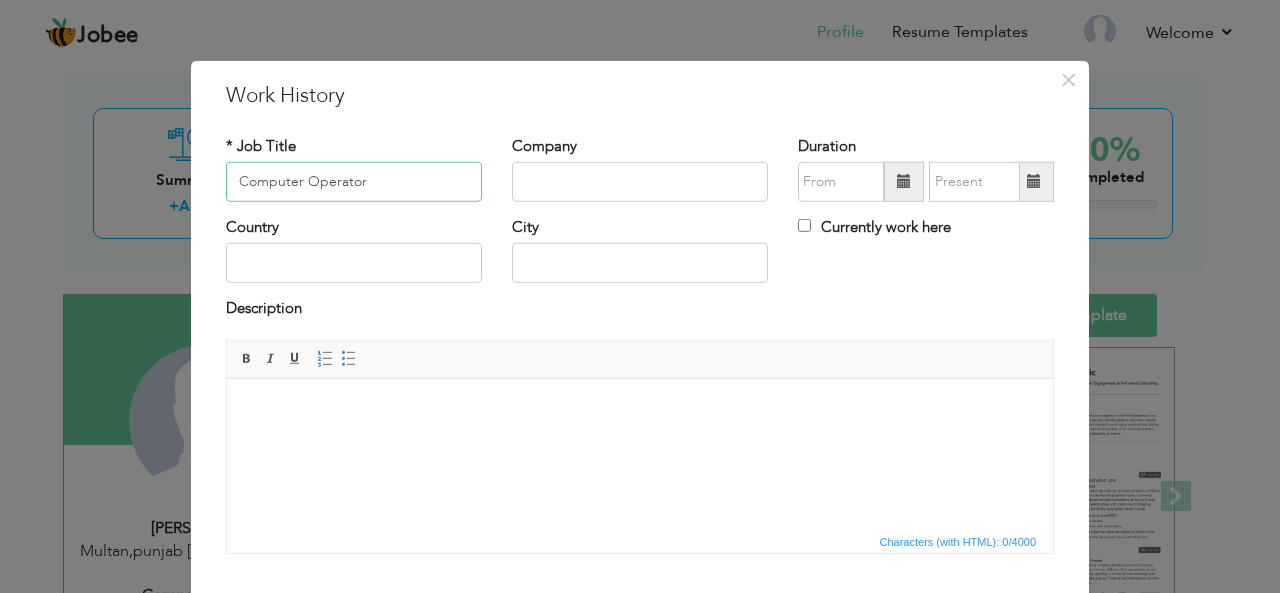 type on "Computer Operator" 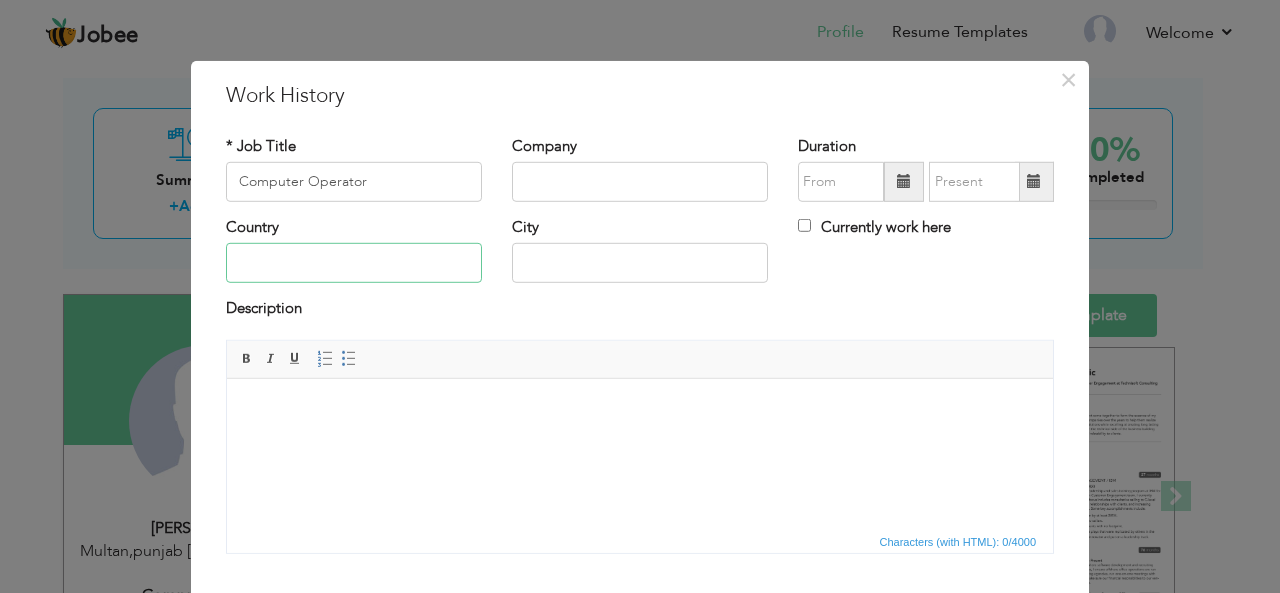 click at bounding box center [354, 263] 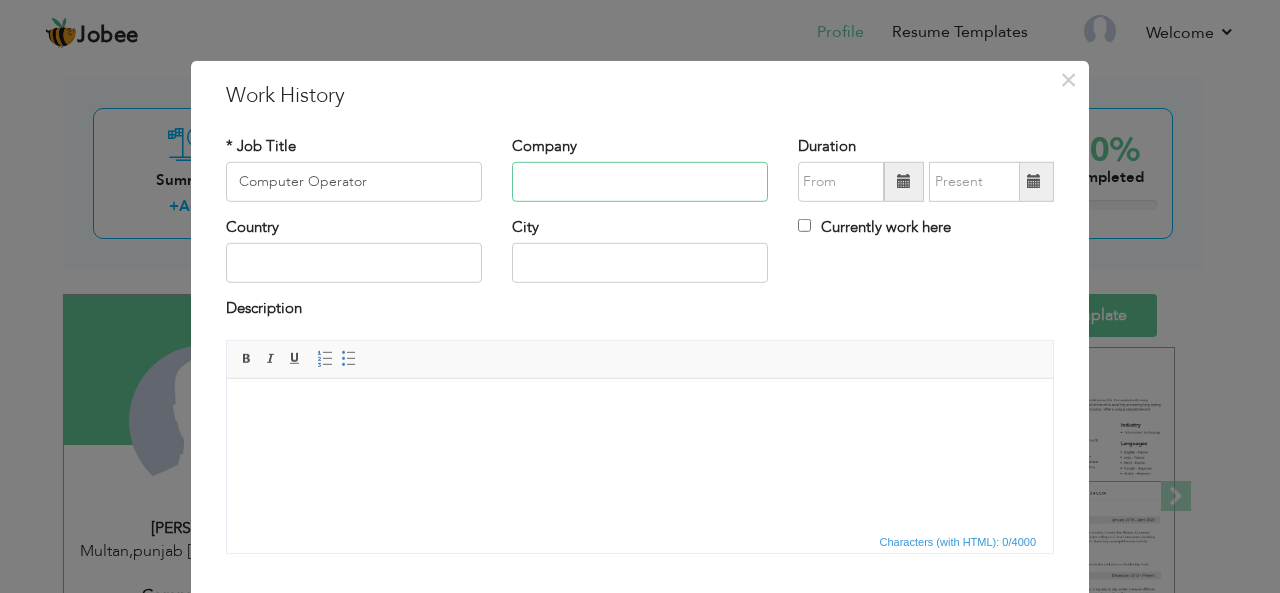 click at bounding box center [640, 182] 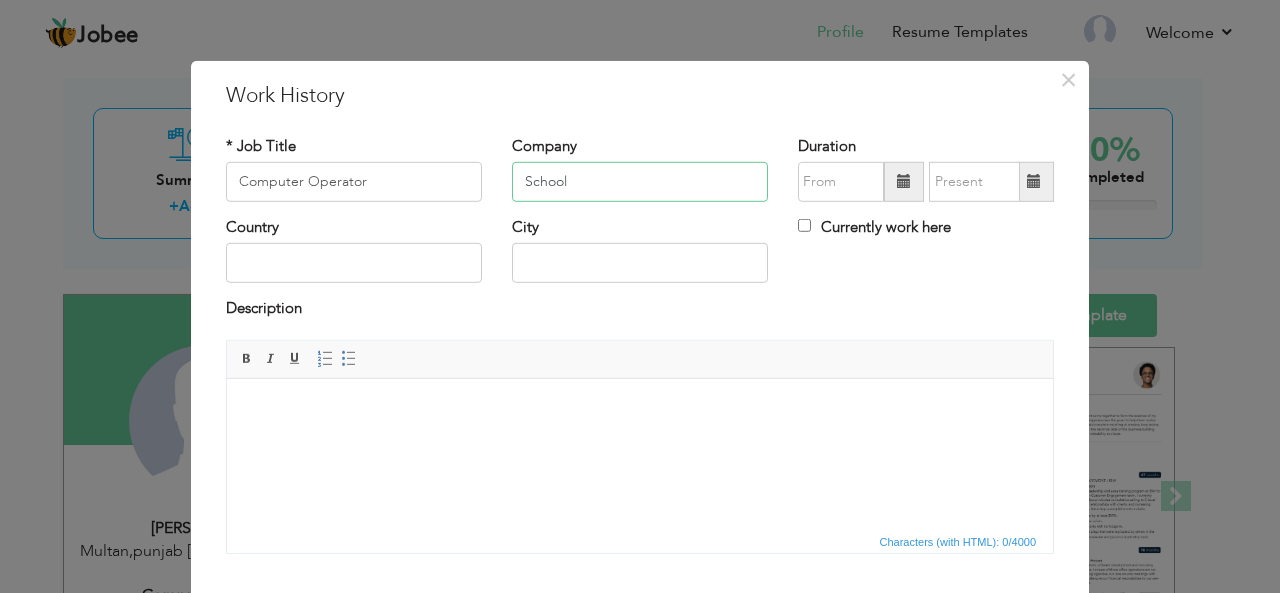 type on "School" 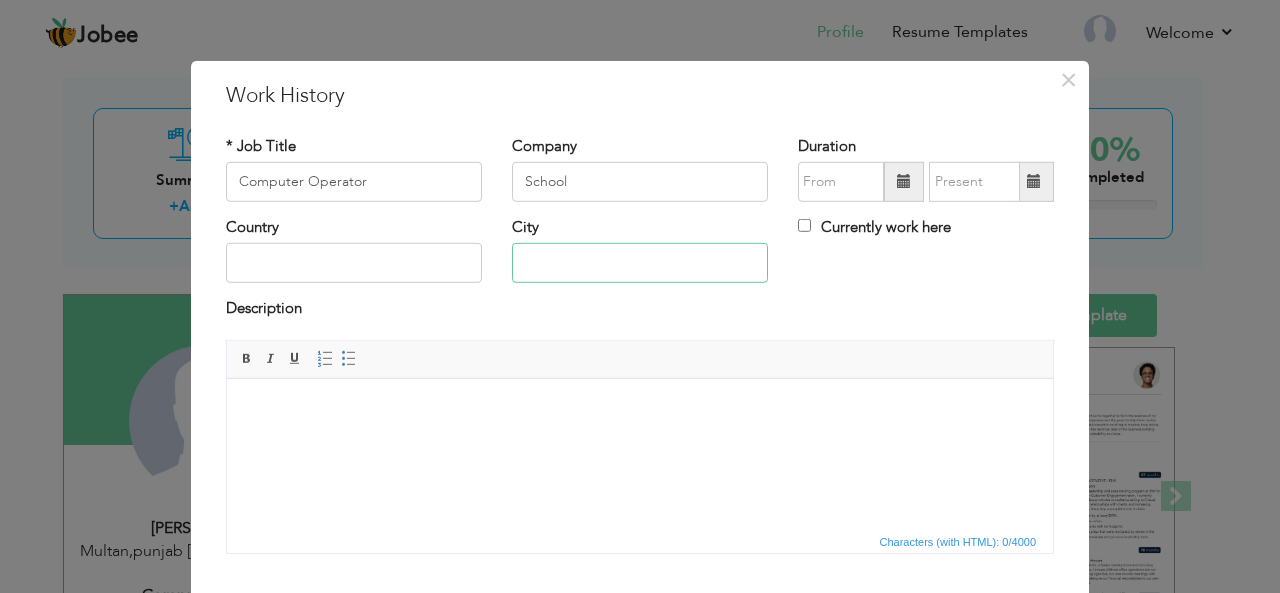click at bounding box center (640, 263) 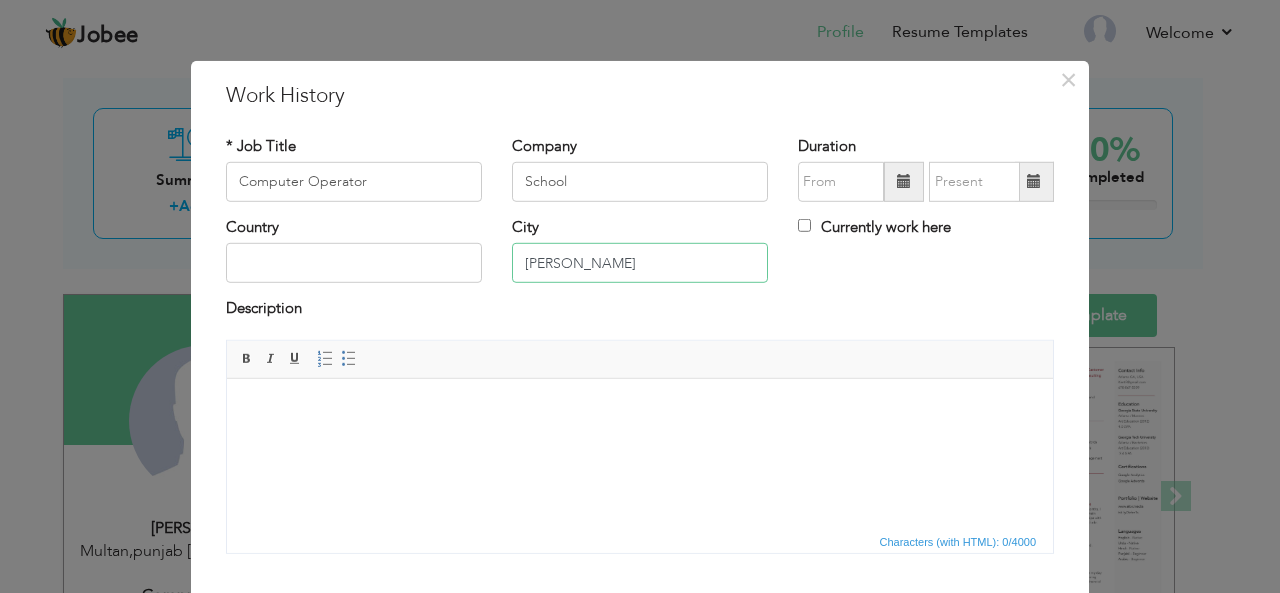 type on "[PERSON_NAME]" 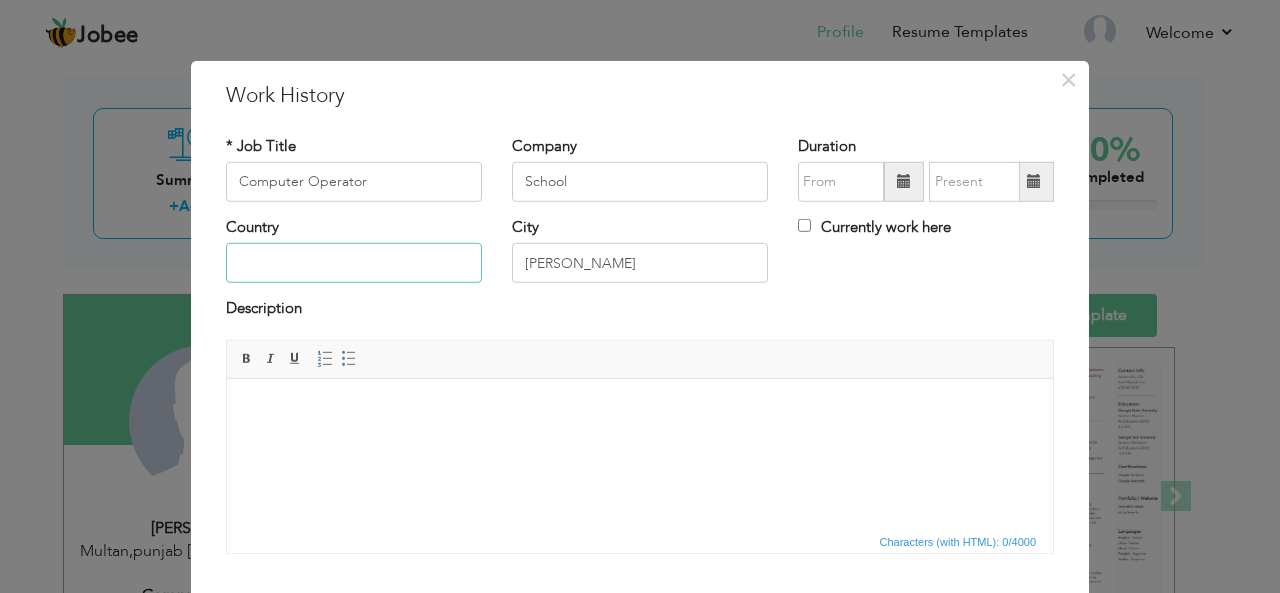 click at bounding box center [354, 263] 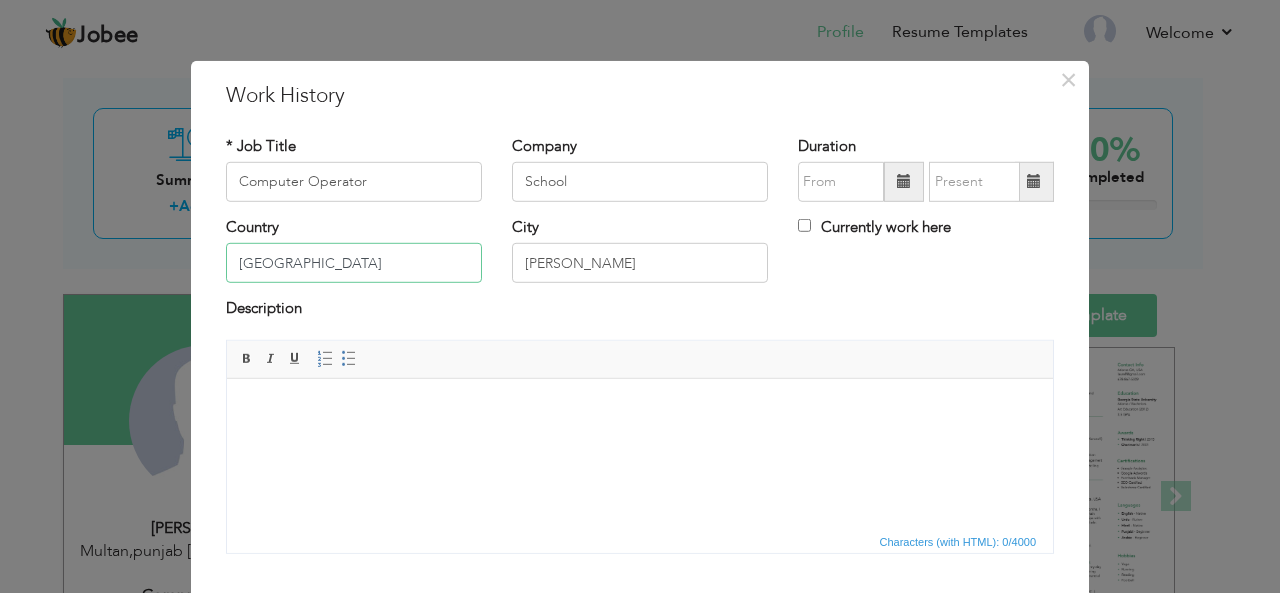 type on "[GEOGRAPHIC_DATA]" 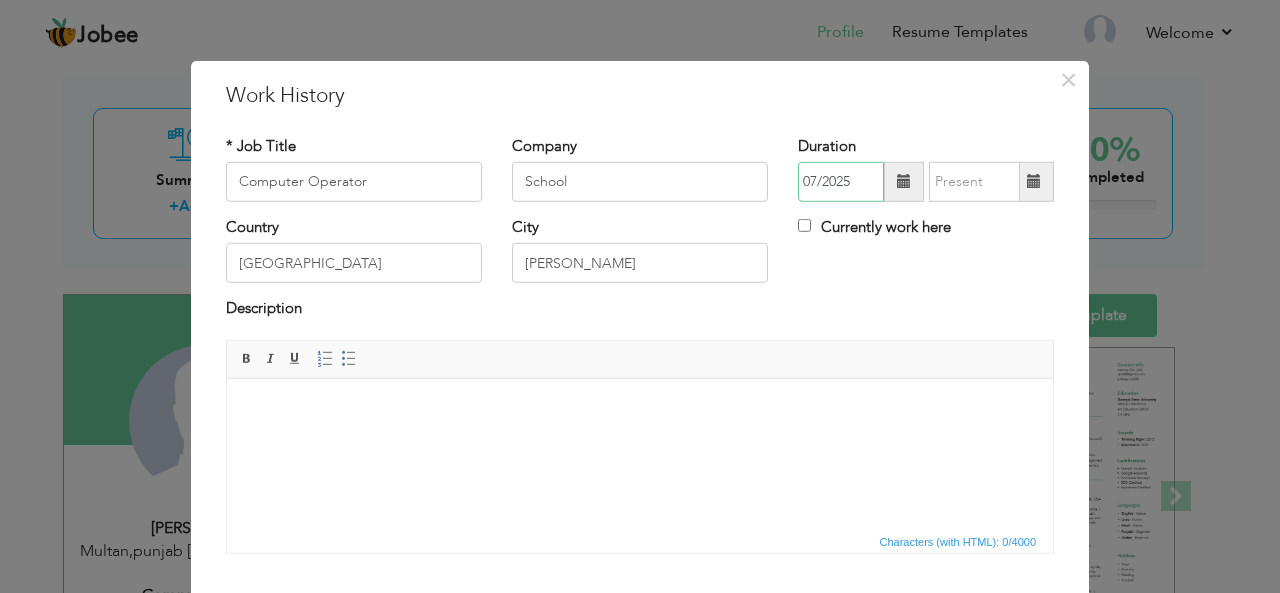 click on "07/2025" at bounding box center [841, 182] 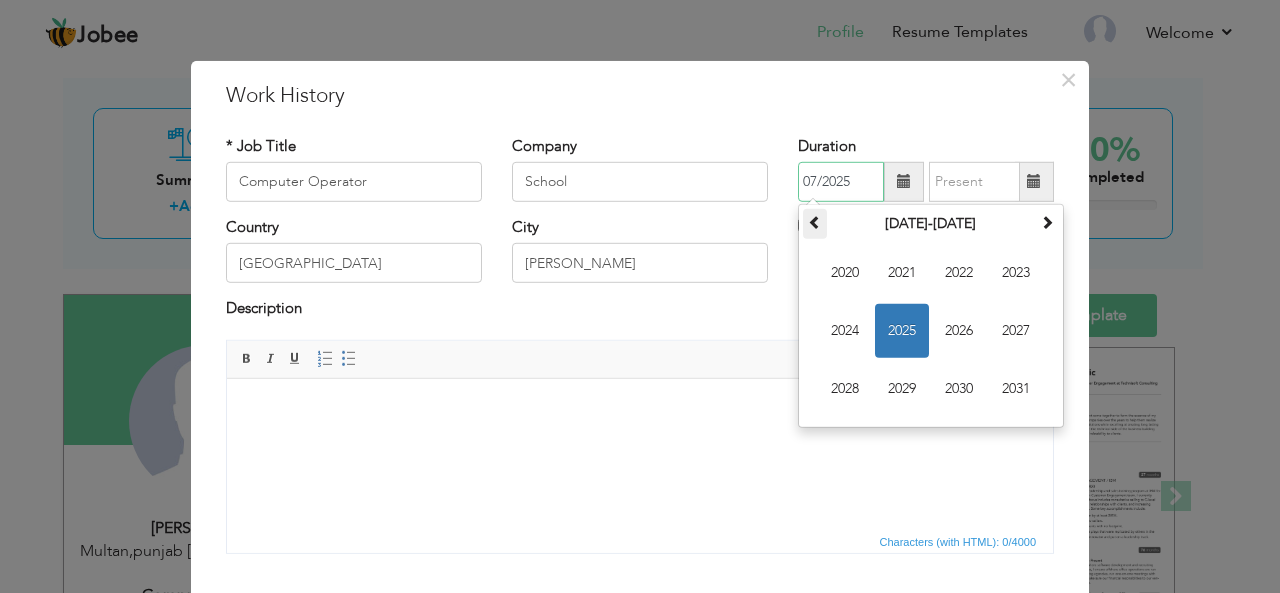 click at bounding box center [815, 222] 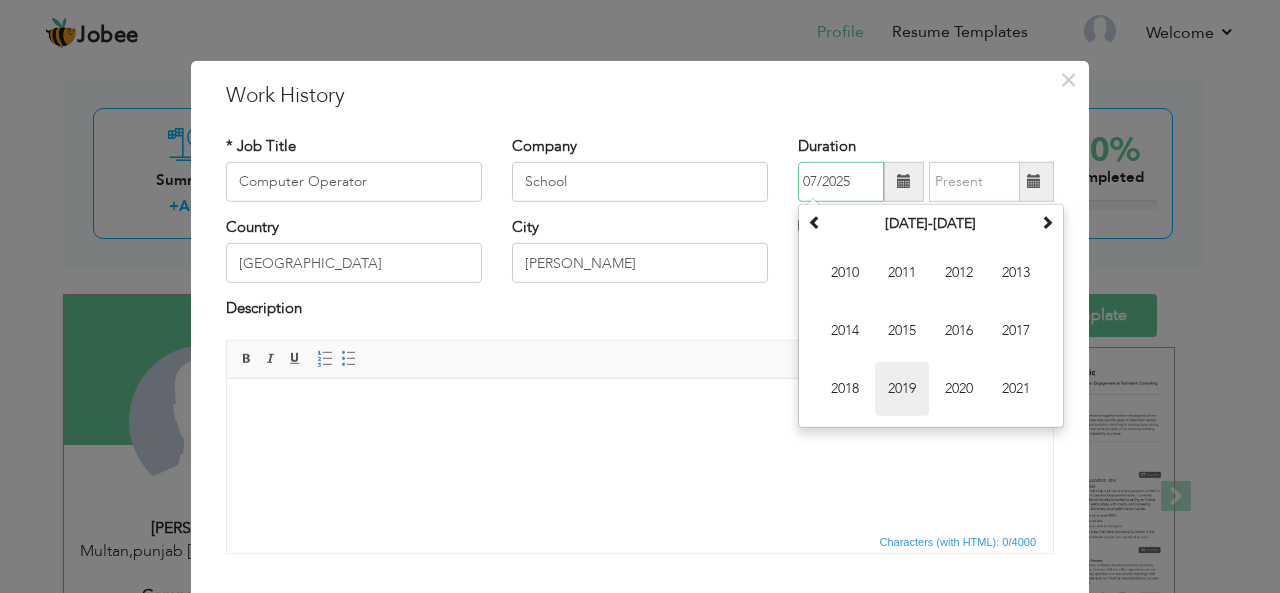 click on "2019" at bounding box center (902, 389) 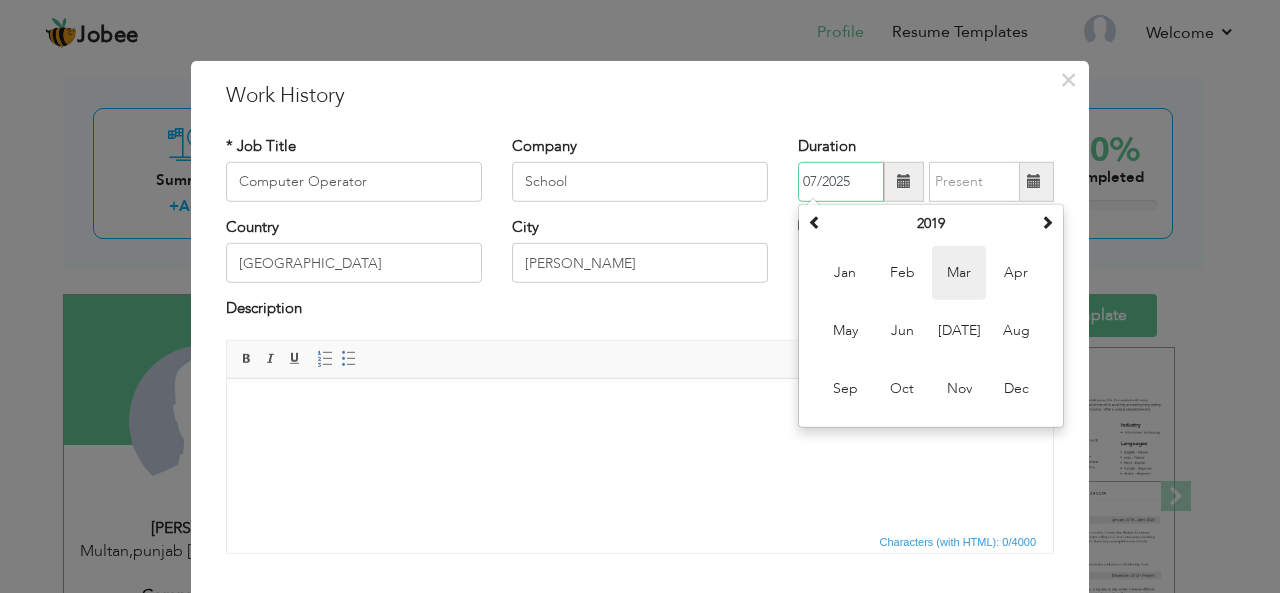 click on "Mar" at bounding box center (959, 273) 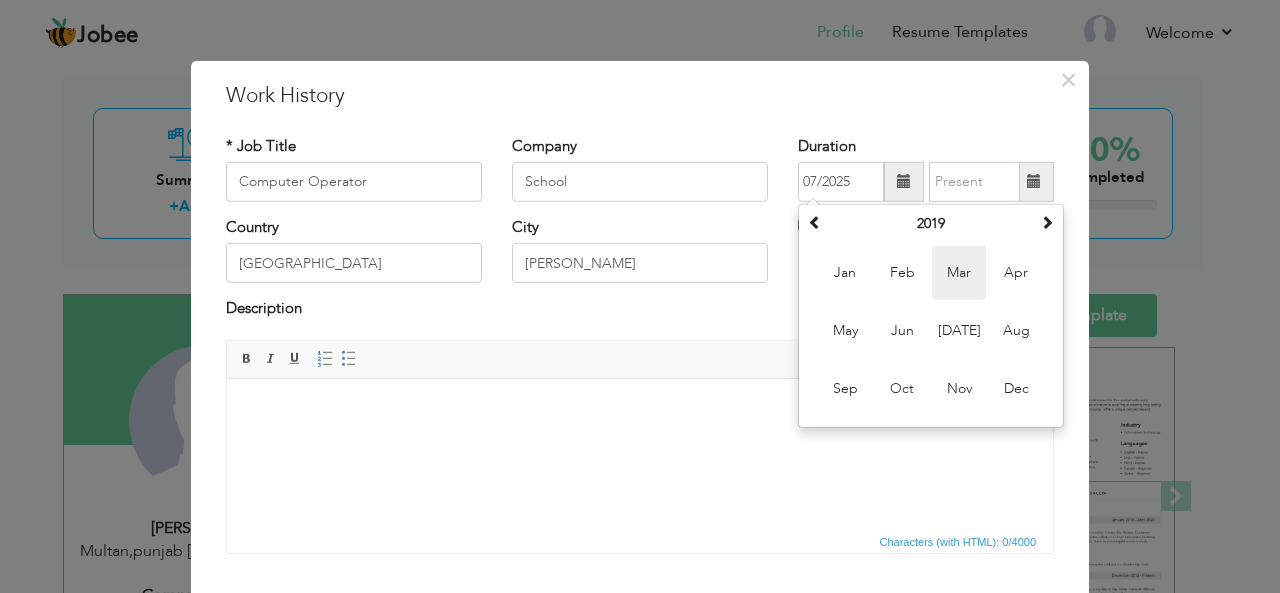 type on "03/2019" 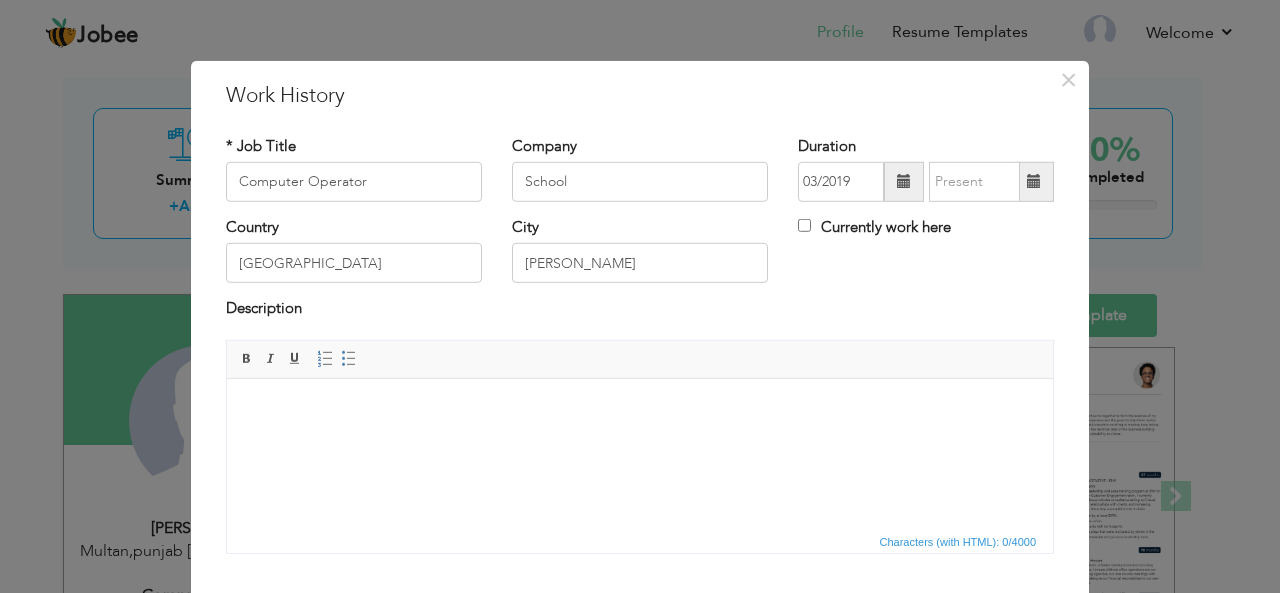 click at bounding box center [1034, 181] 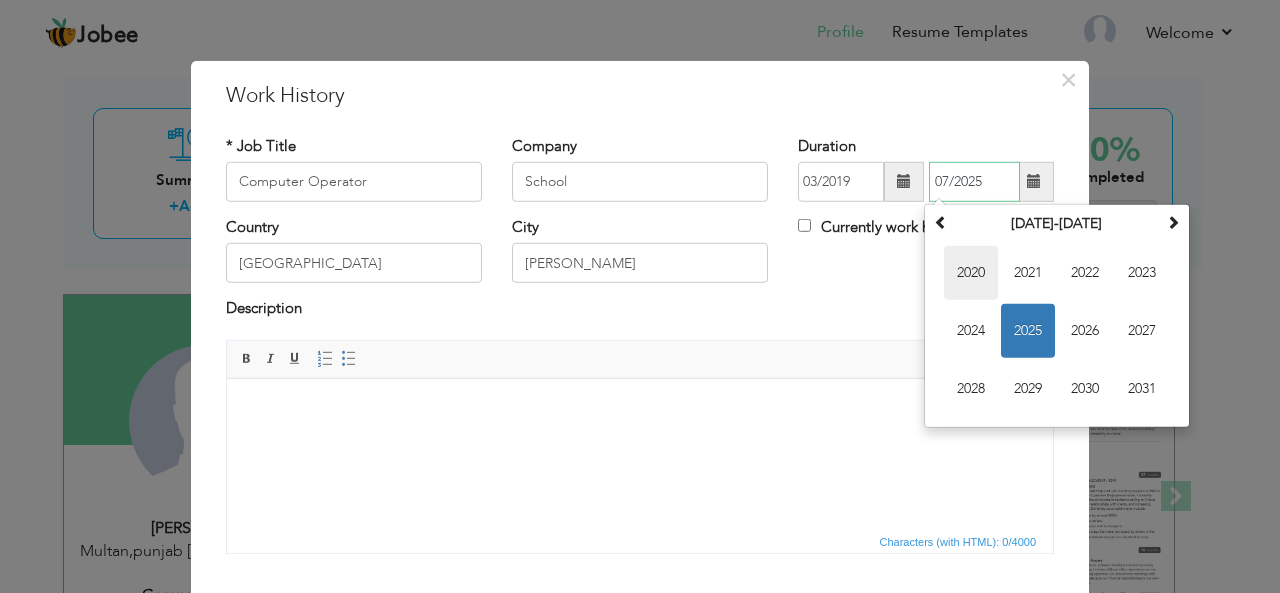 click on "2020" at bounding box center [971, 273] 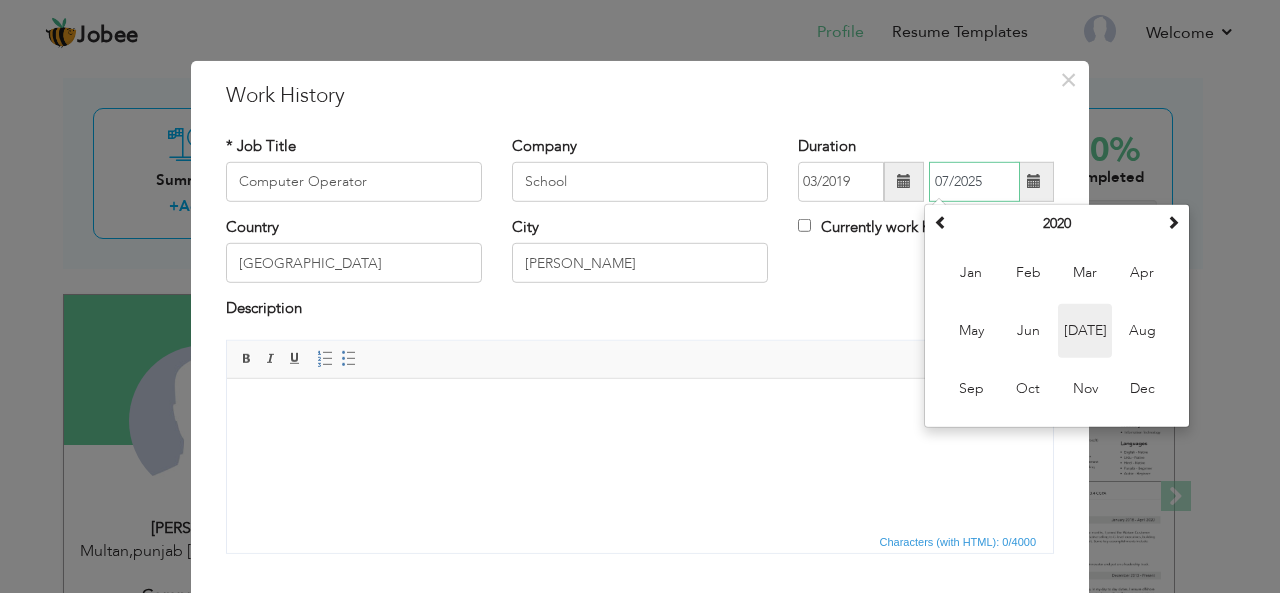 click on "[DATE]" at bounding box center (1085, 331) 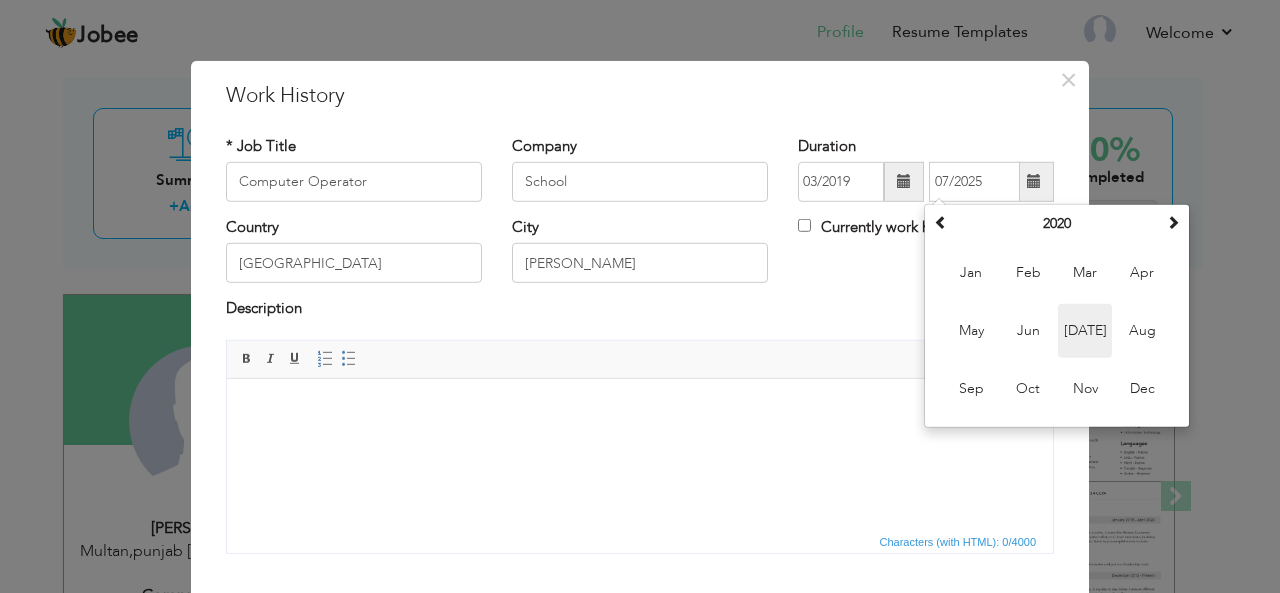type on "07/2020" 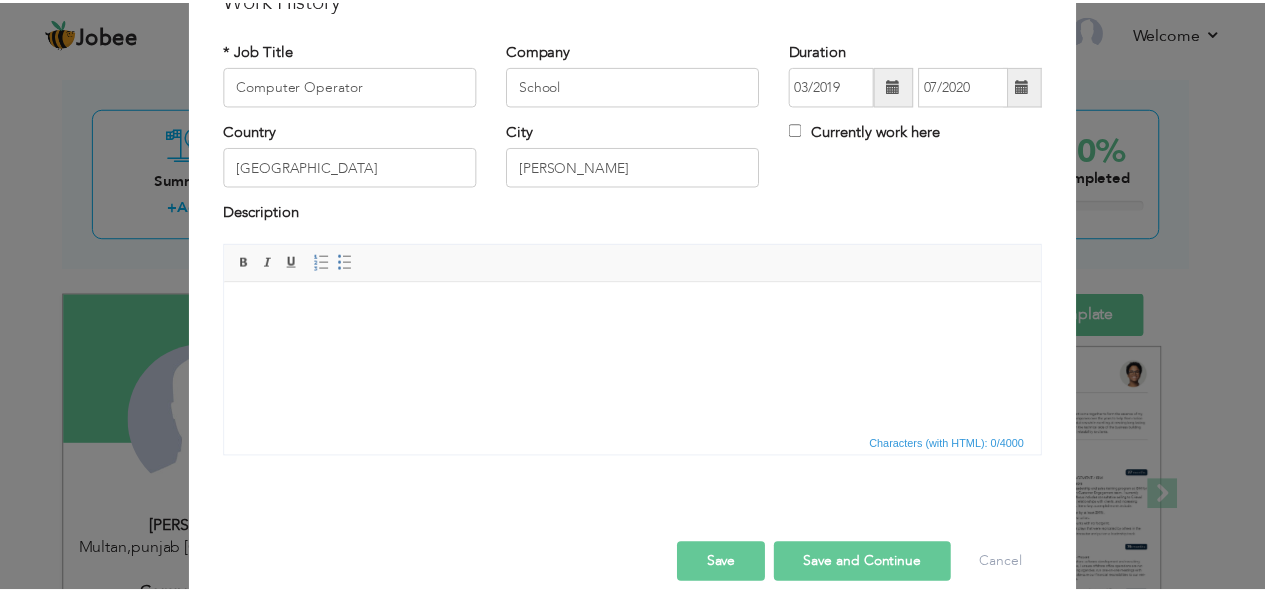 scroll, scrollTop: 97, scrollLeft: 0, axis: vertical 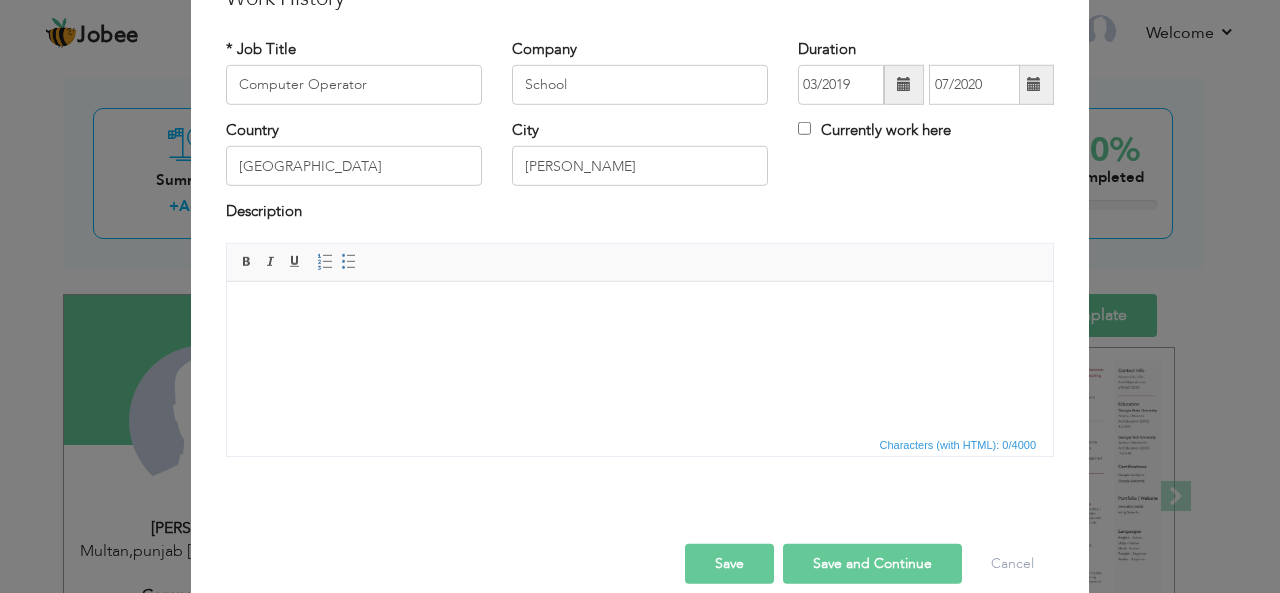 click at bounding box center [640, 311] 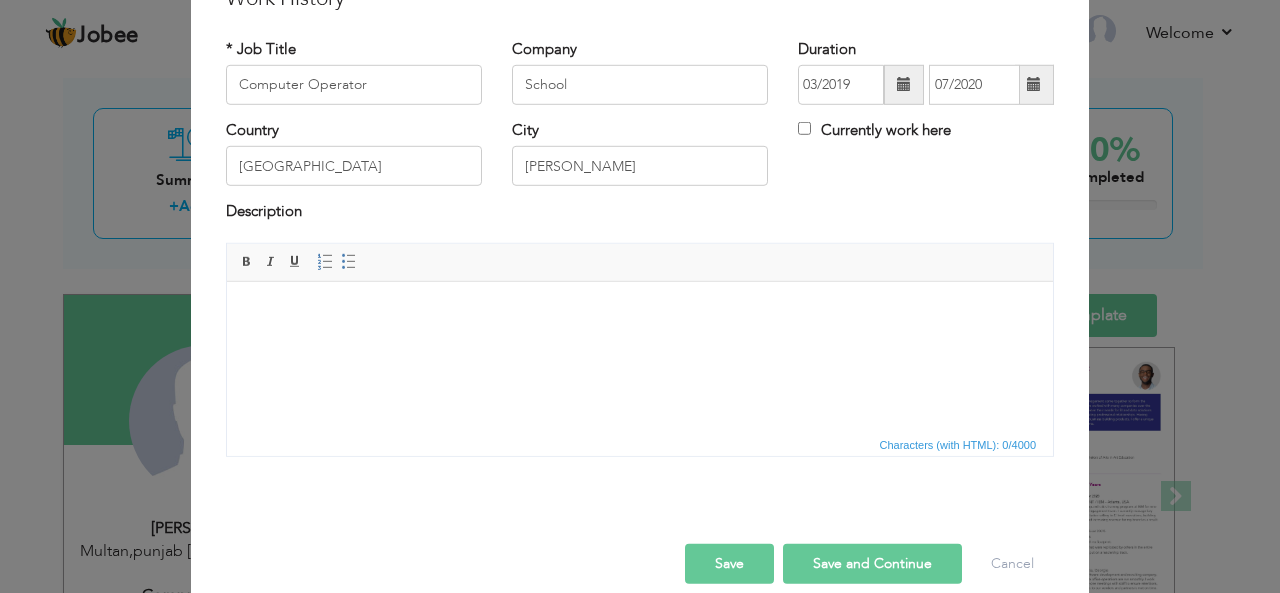 type 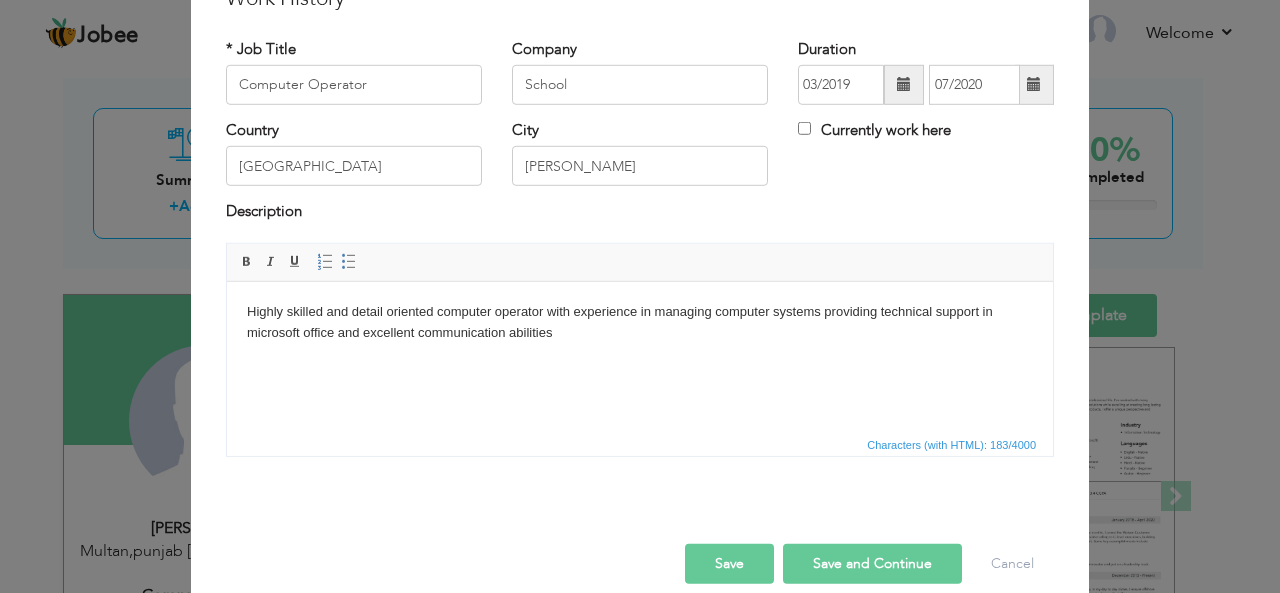 click on "Highly skilled and detail oriented computer operator with experience in managing computer systems providing technical support in microsoft office and excellent communication abilities" at bounding box center [640, 322] 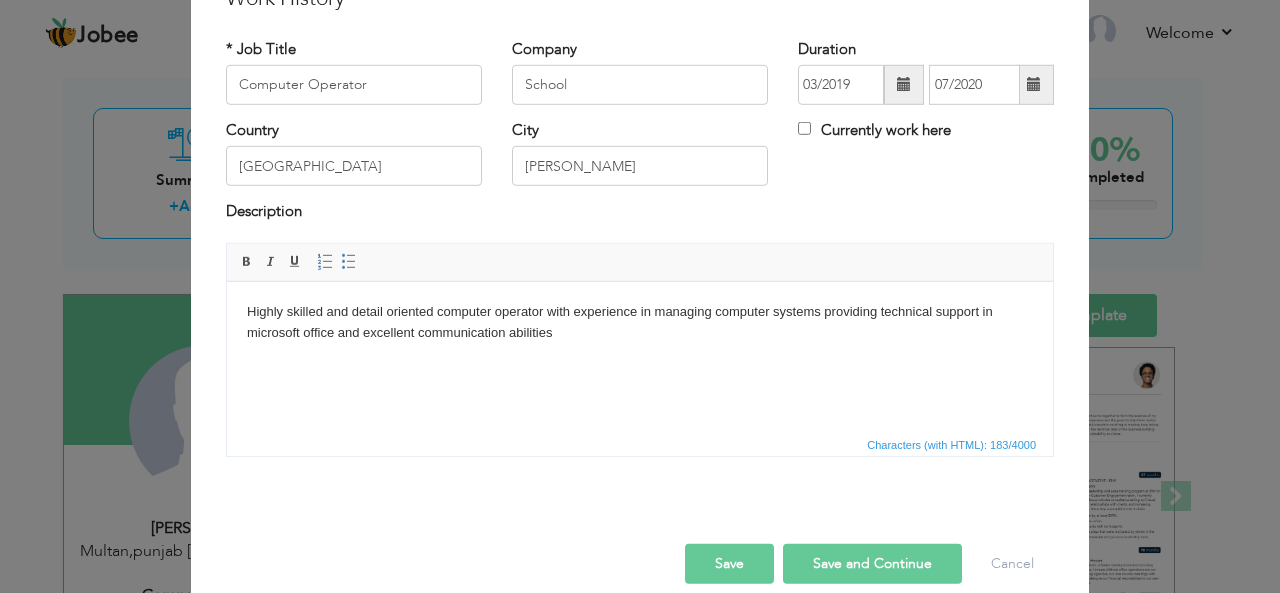 click on "Save and Continue" at bounding box center [872, 564] 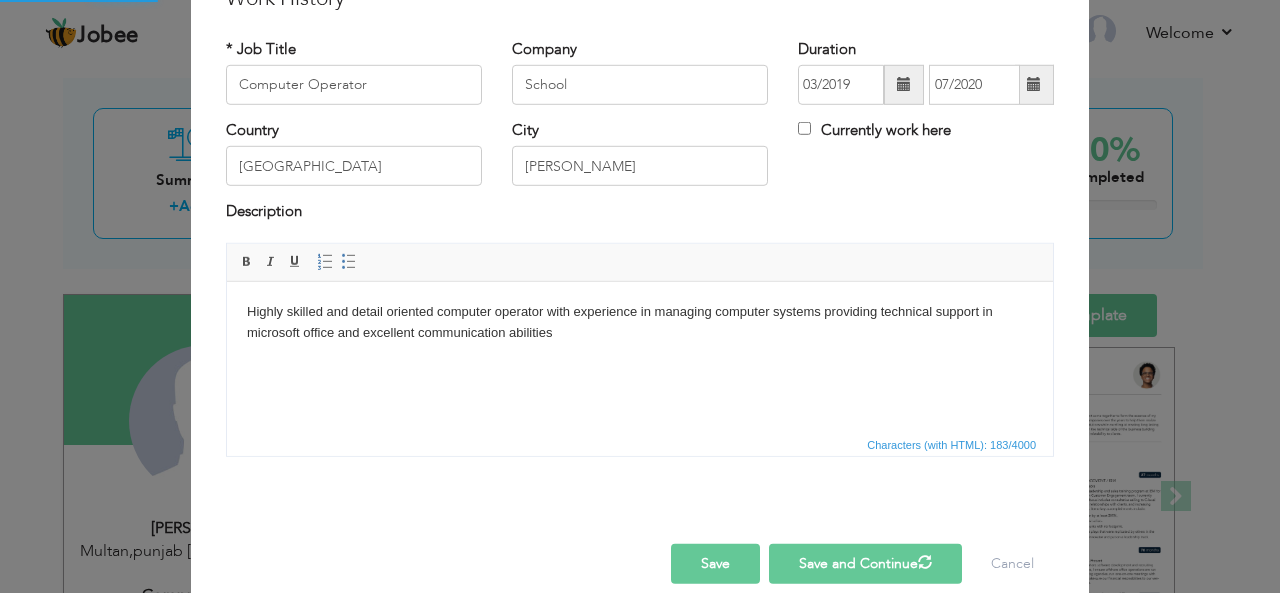 type 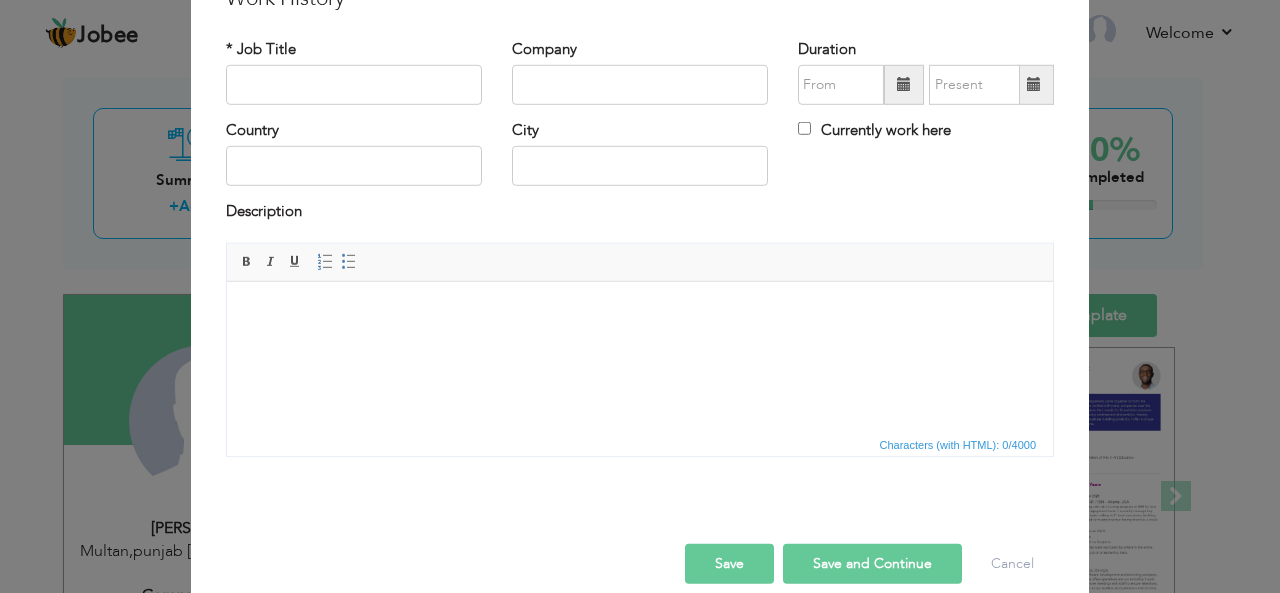 click on "×
Work History
* Job Title
Company
Duration Currently work here Country" at bounding box center [640, 296] 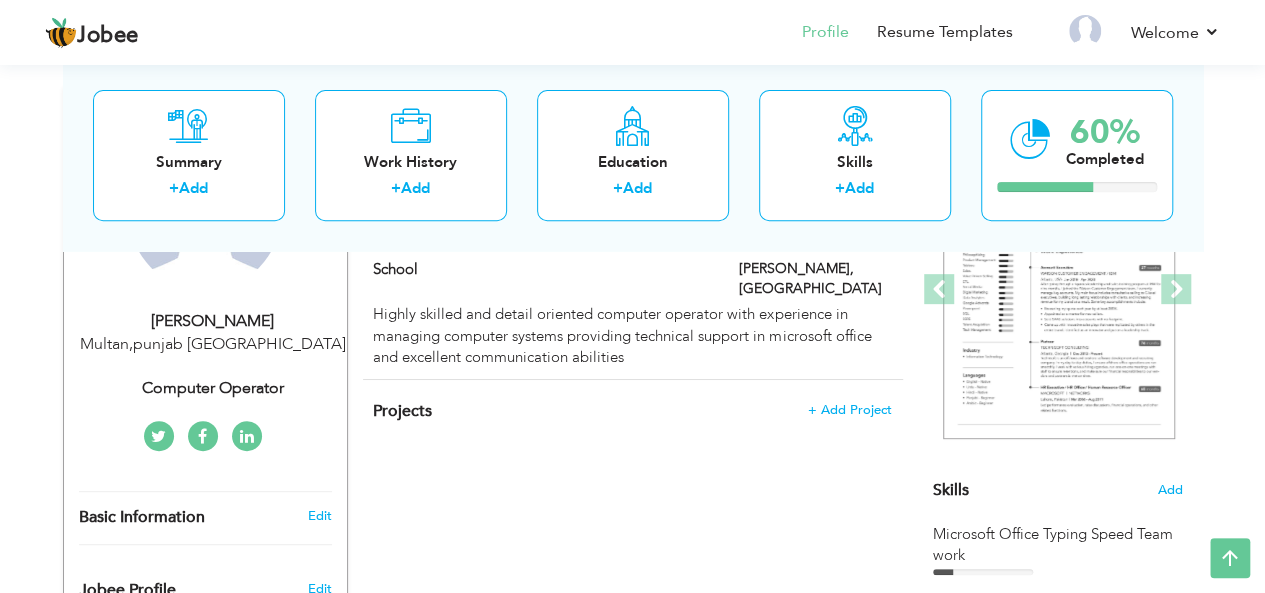 scroll, scrollTop: 288, scrollLeft: 0, axis: vertical 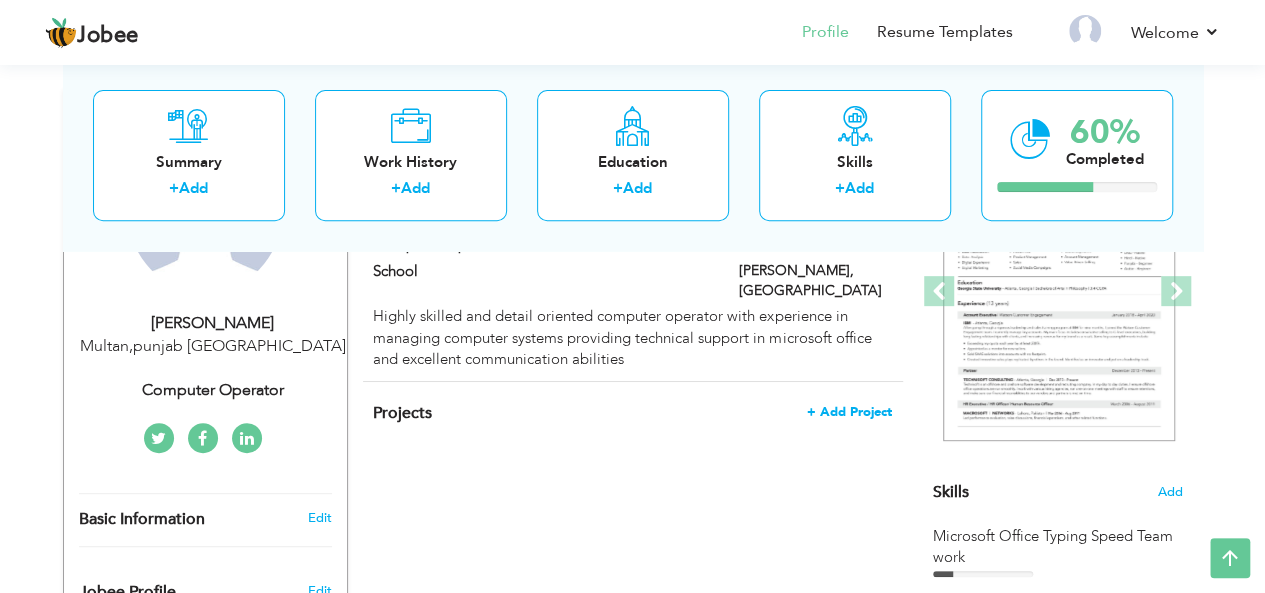 click on "+ Add Project" at bounding box center [849, 412] 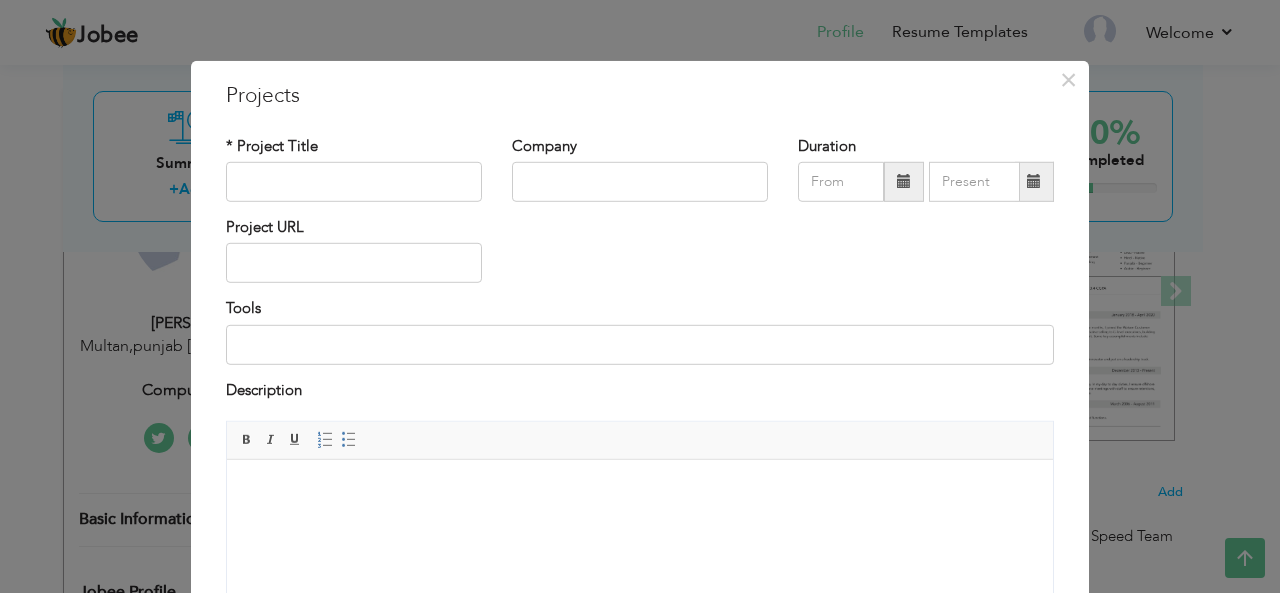 click on "×
Projects
* Project Title
Company
Duration Project URL Tools Description" at bounding box center [640, 296] 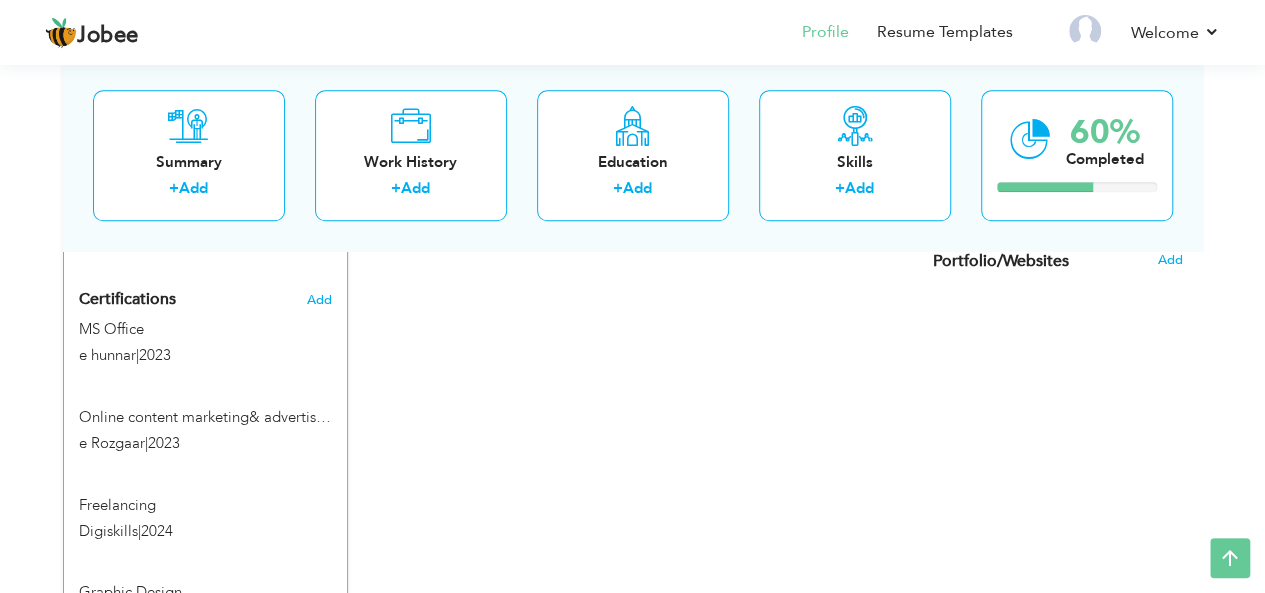 scroll, scrollTop: 952, scrollLeft: 0, axis: vertical 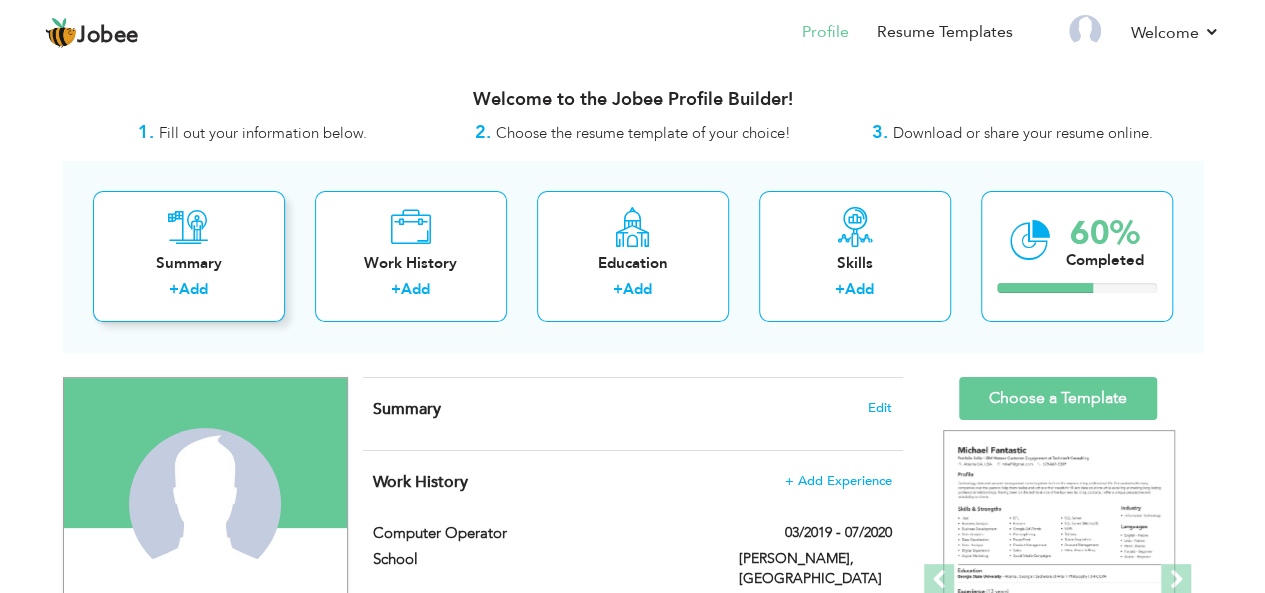 click on "Add" at bounding box center (193, 289) 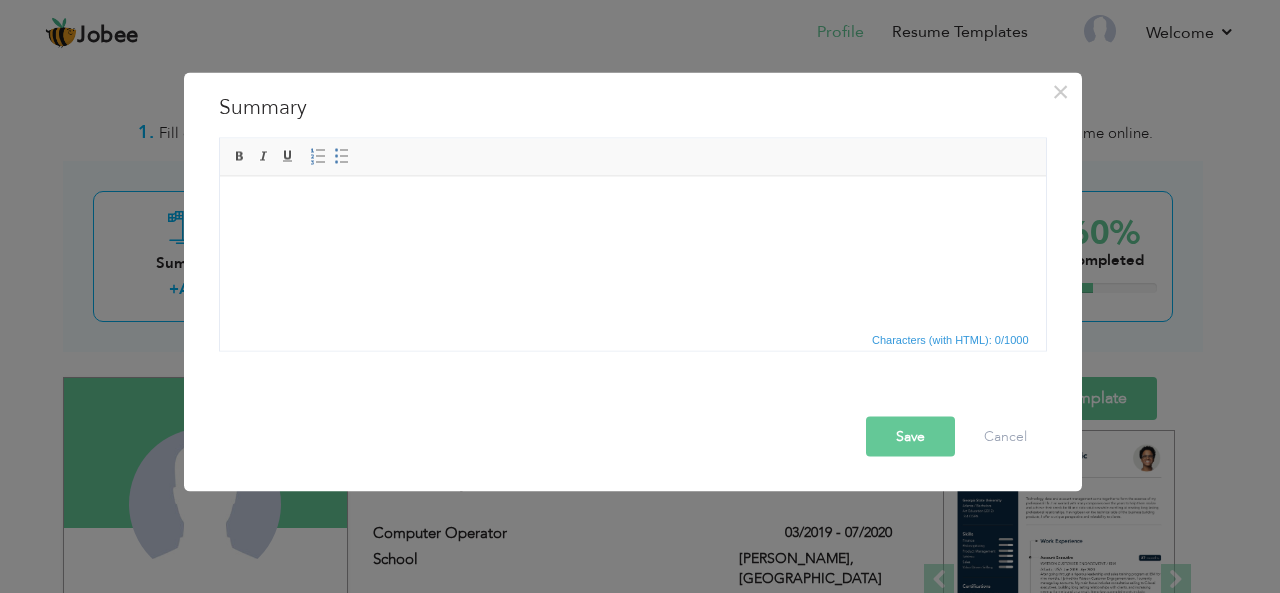 type 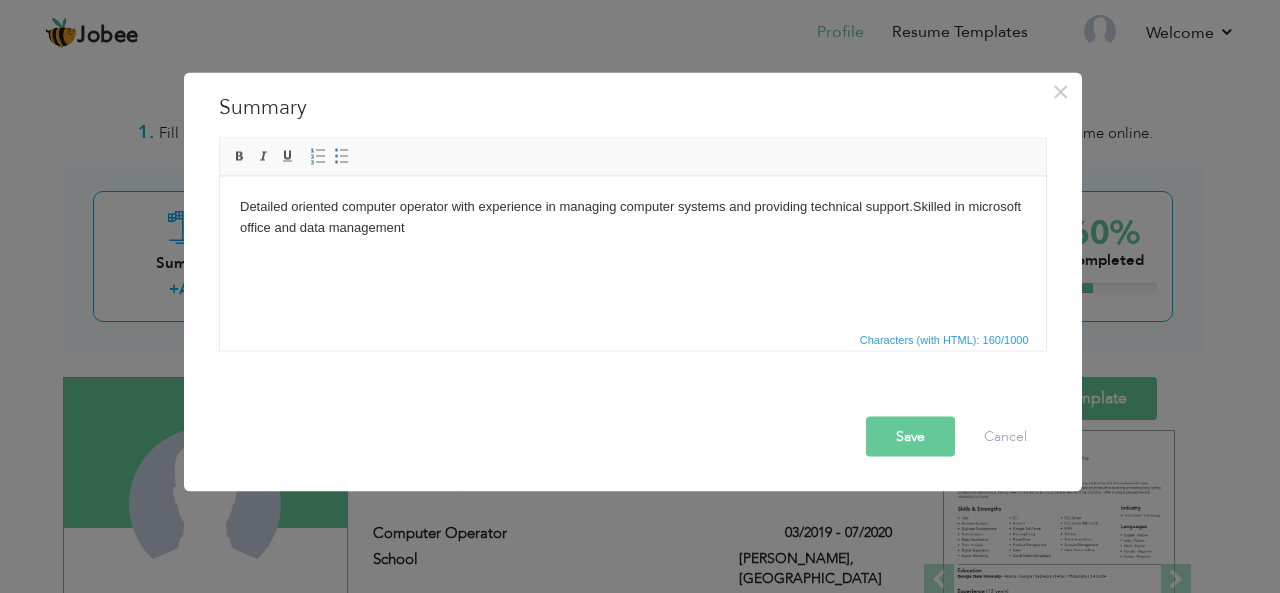click on "Save" at bounding box center (910, 436) 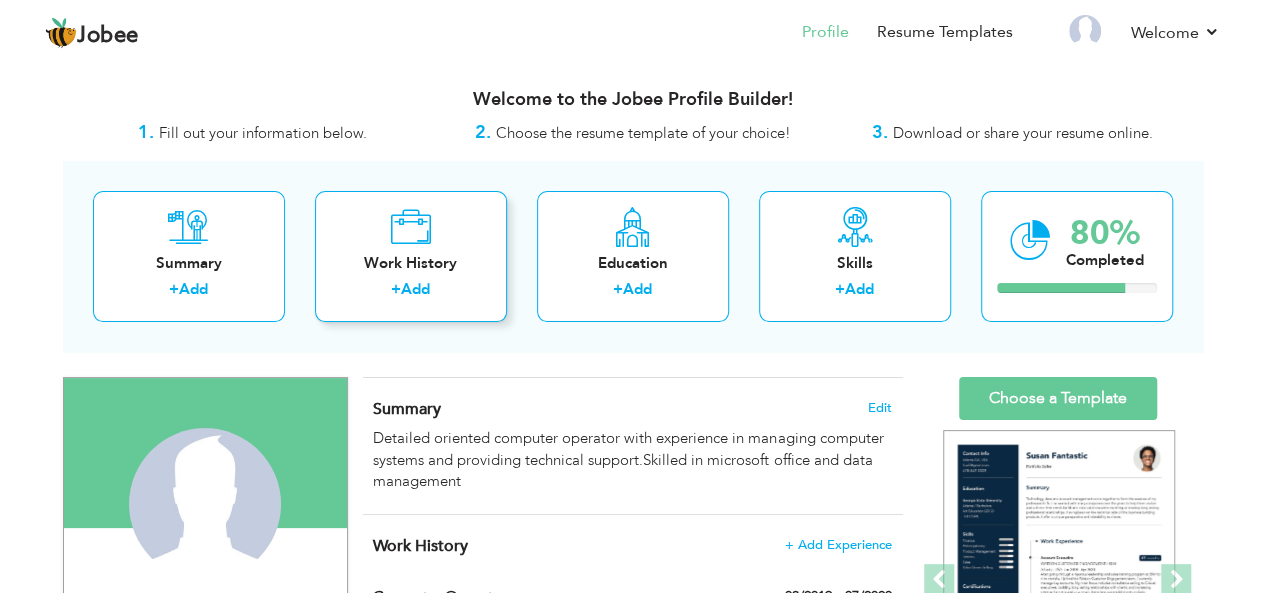 click on "Add" at bounding box center (415, 289) 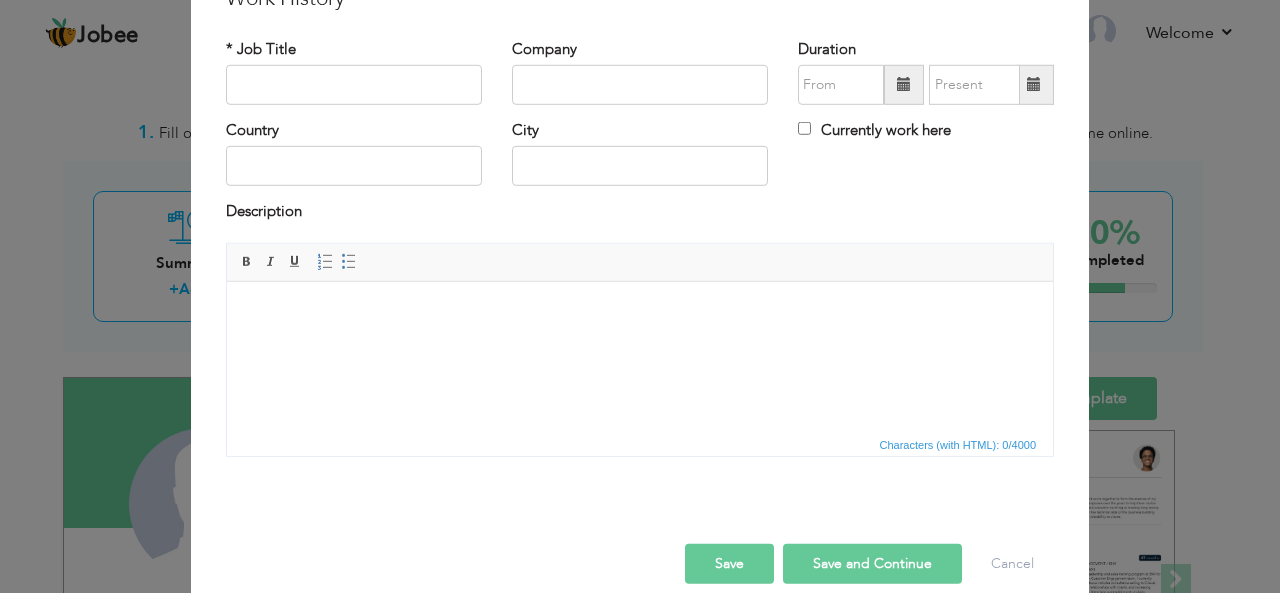scroll, scrollTop: 0, scrollLeft: 0, axis: both 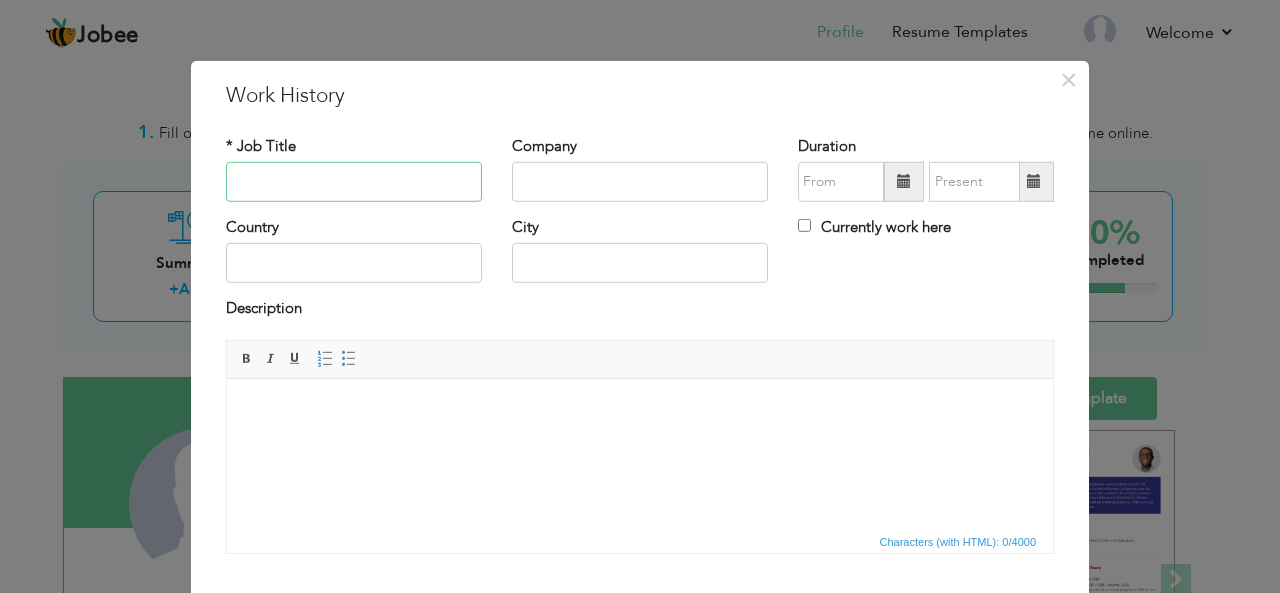 click at bounding box center [354, 182] 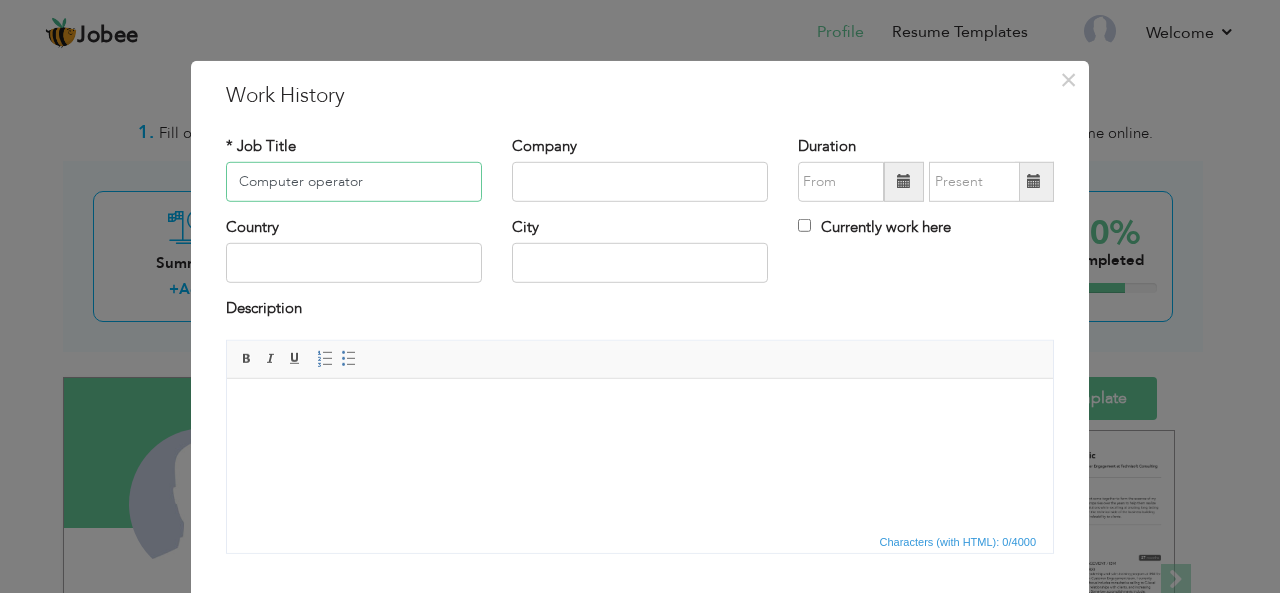 type on "Computer operator" 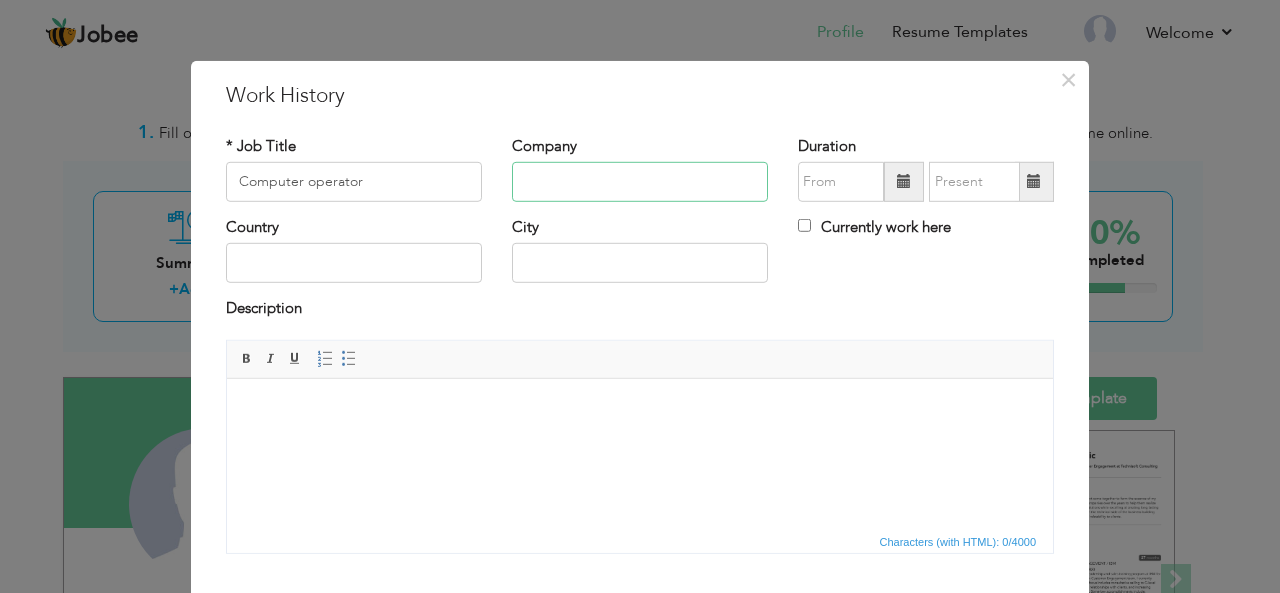 click at bounding box center (640, 182) 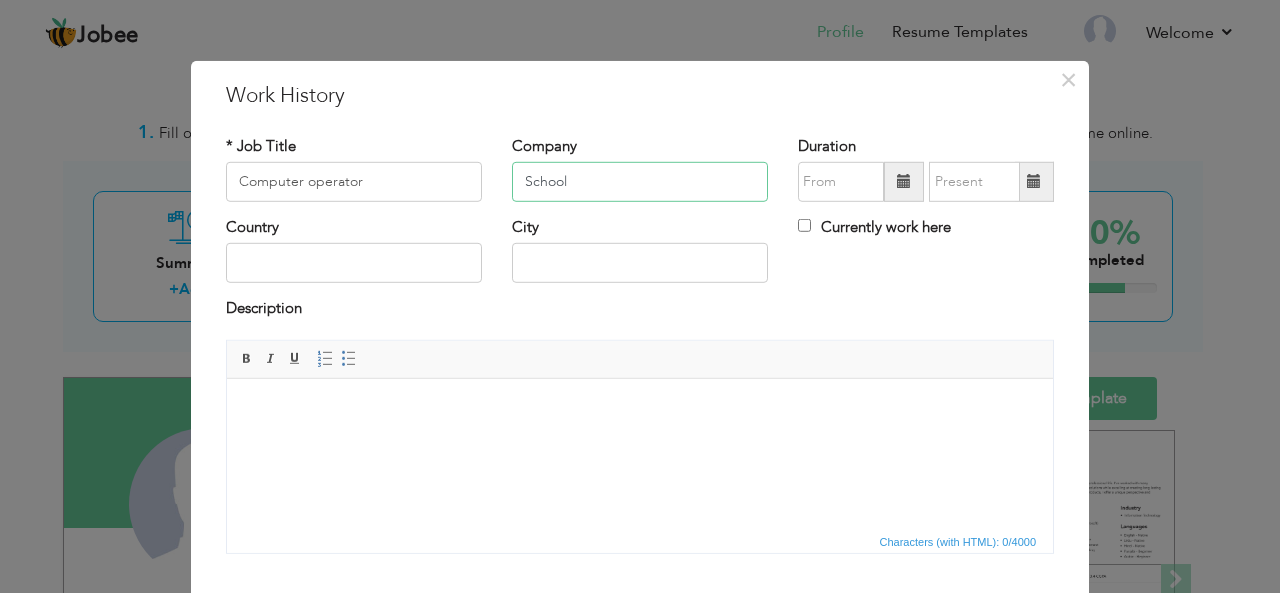 type on "School" 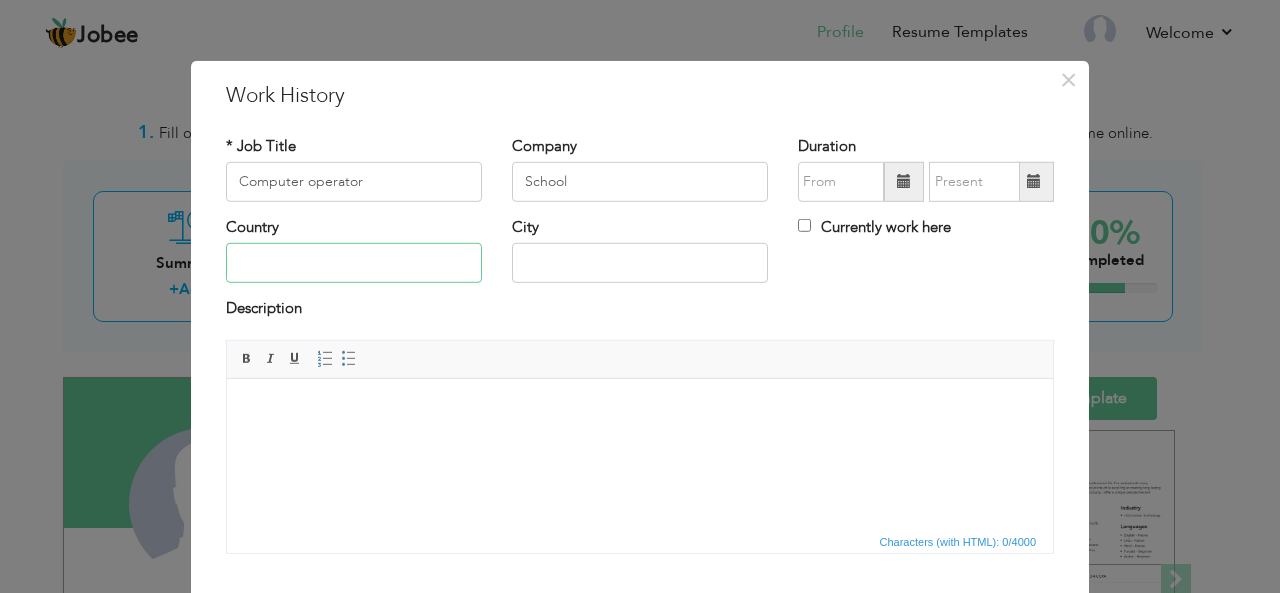 click at bounding box center (354, 263) 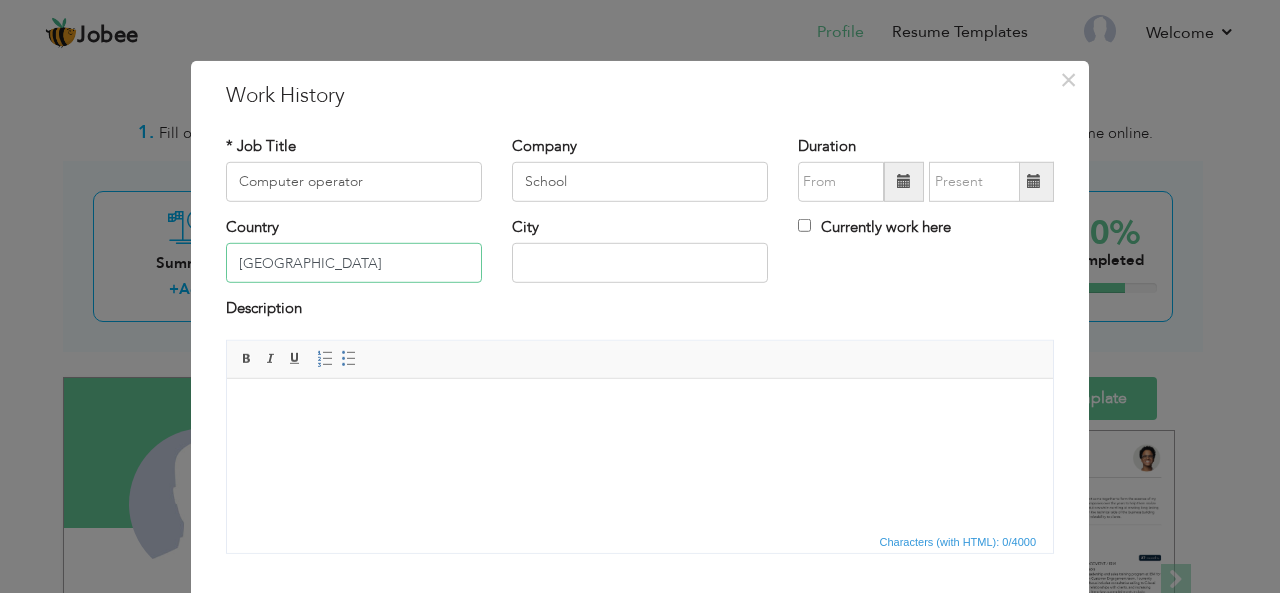 type on "[GEOGRAPHIC_DATA]" 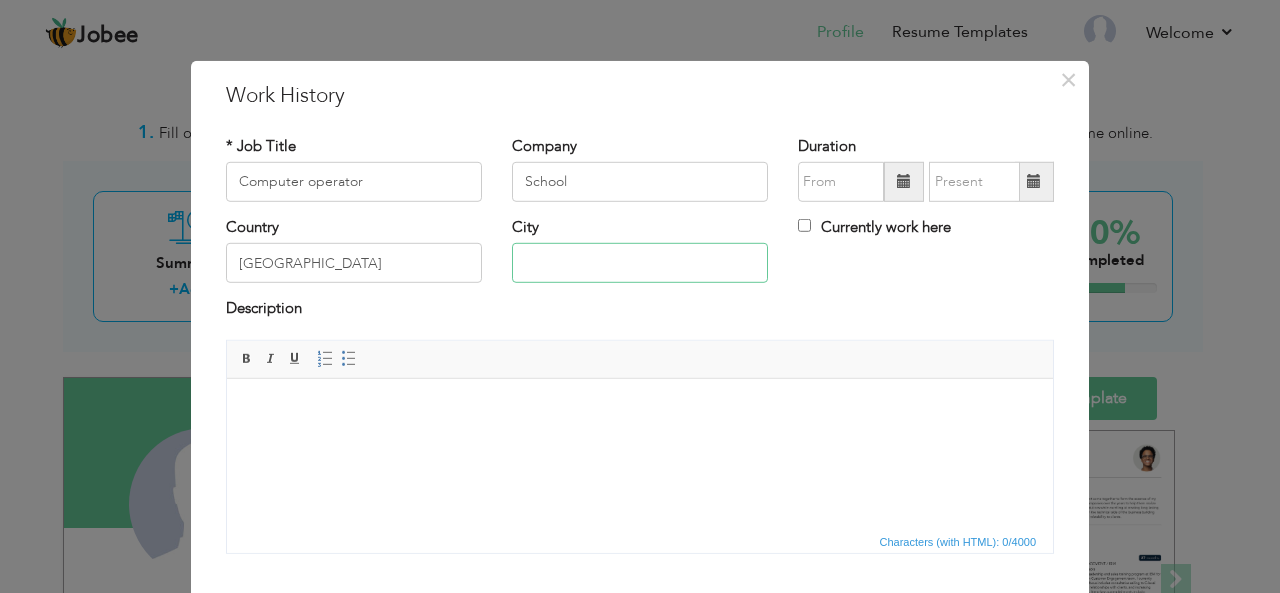 click at bounding box center (640, 263) 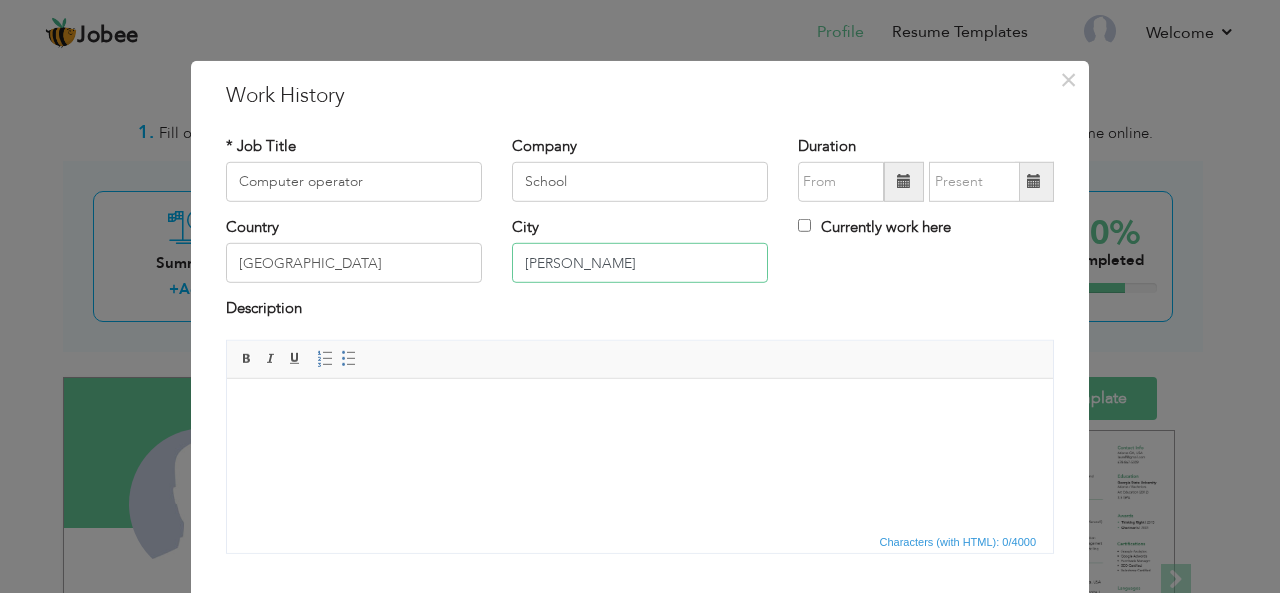 type on "[PERSON_NAME]" 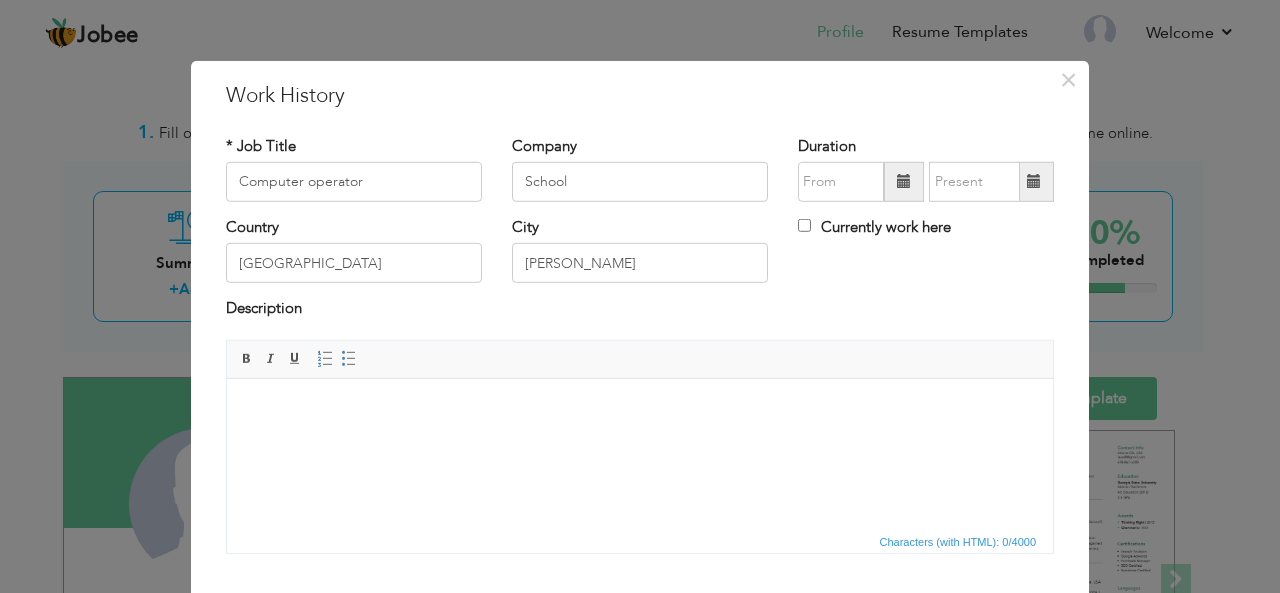 click at bounding box center (904, 181) 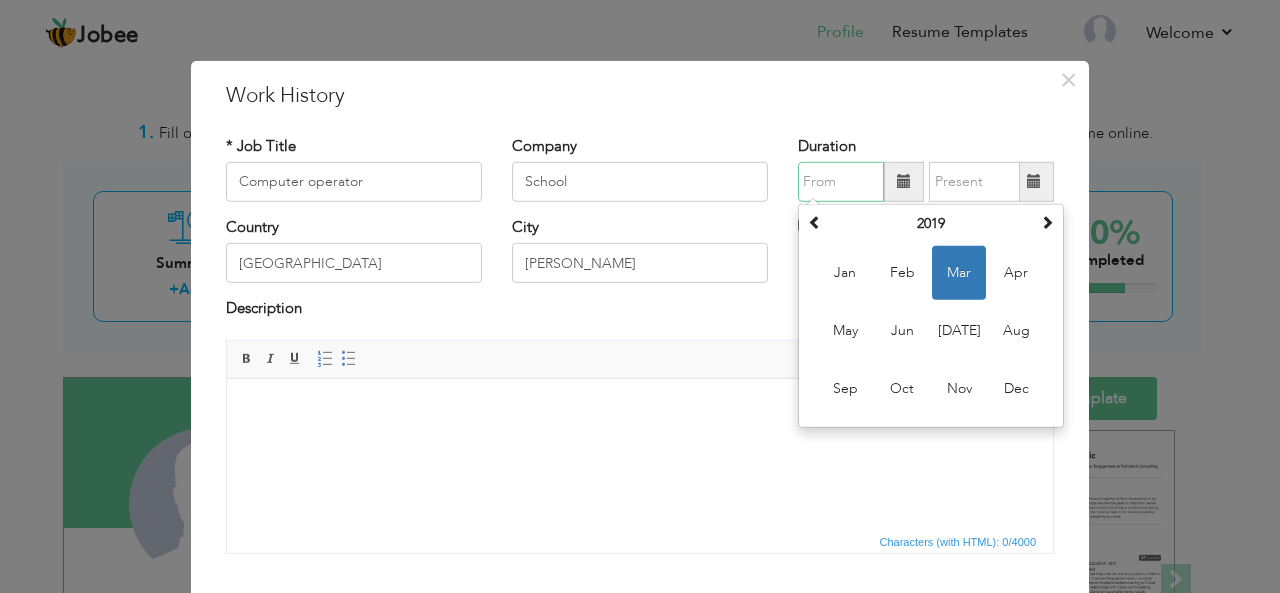 click on "Mar" at bounding box center (959, 273) 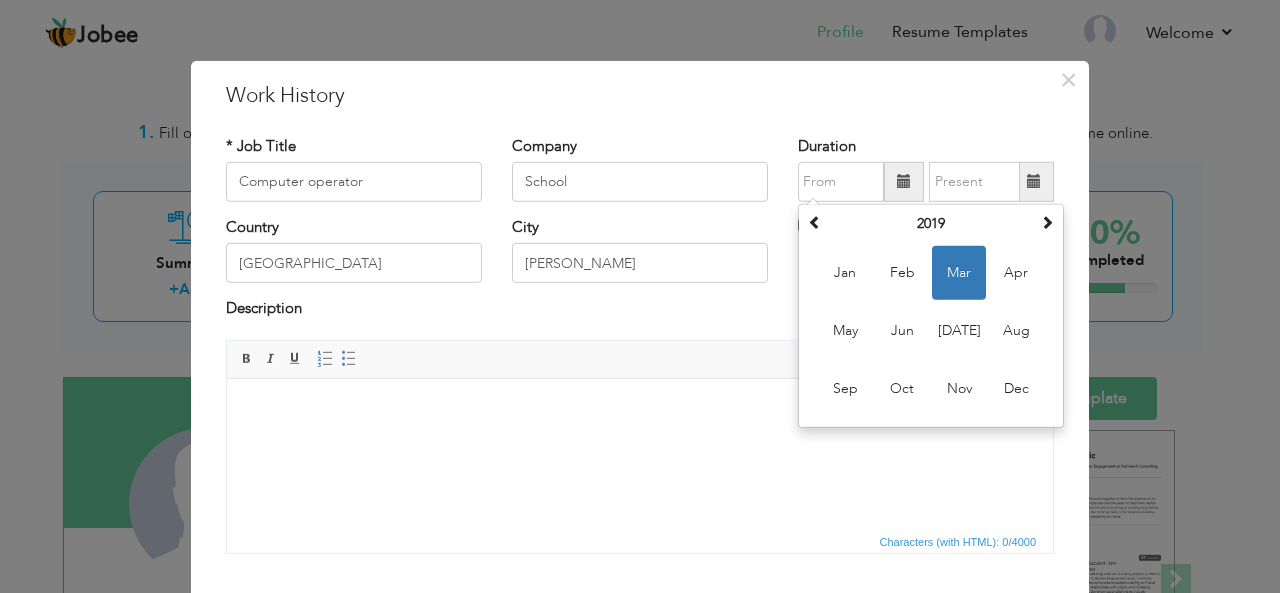 type on "03/2019" 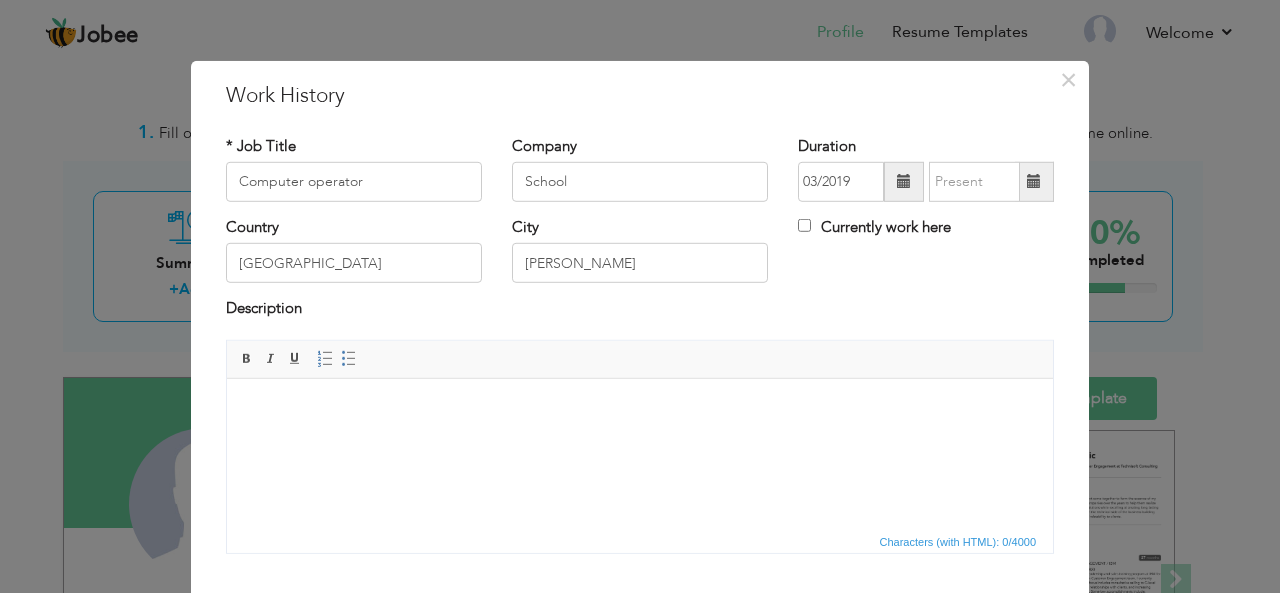 click at bounding box center [1034, 181] 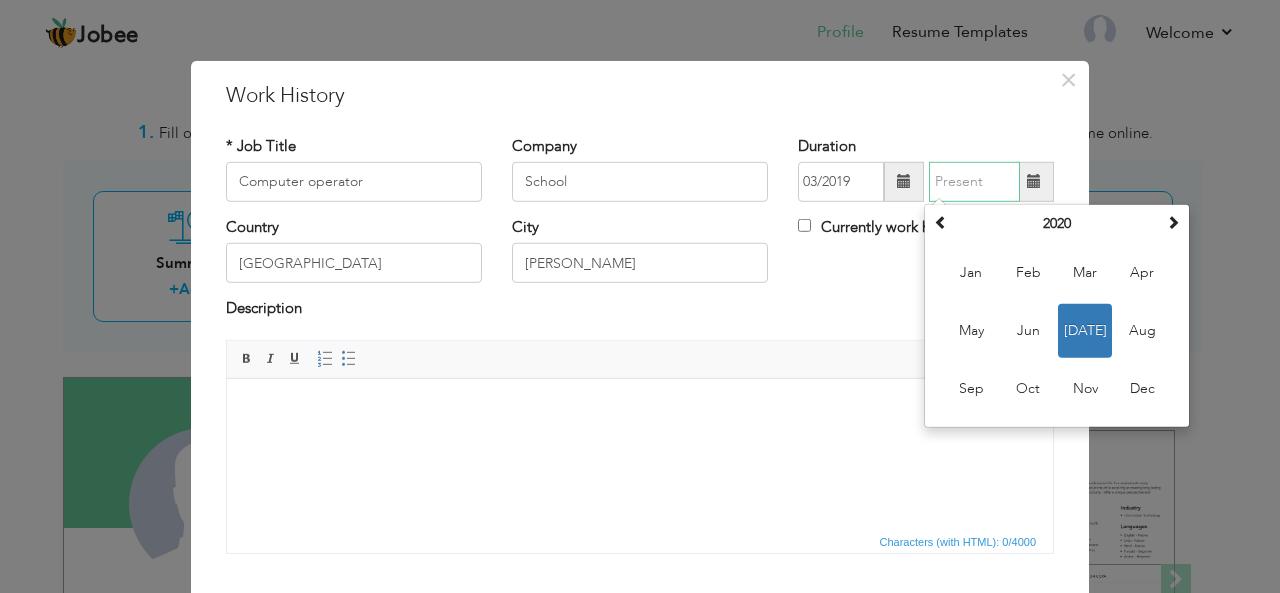 click on "[DATE]" at bounding box center (1085, 331) 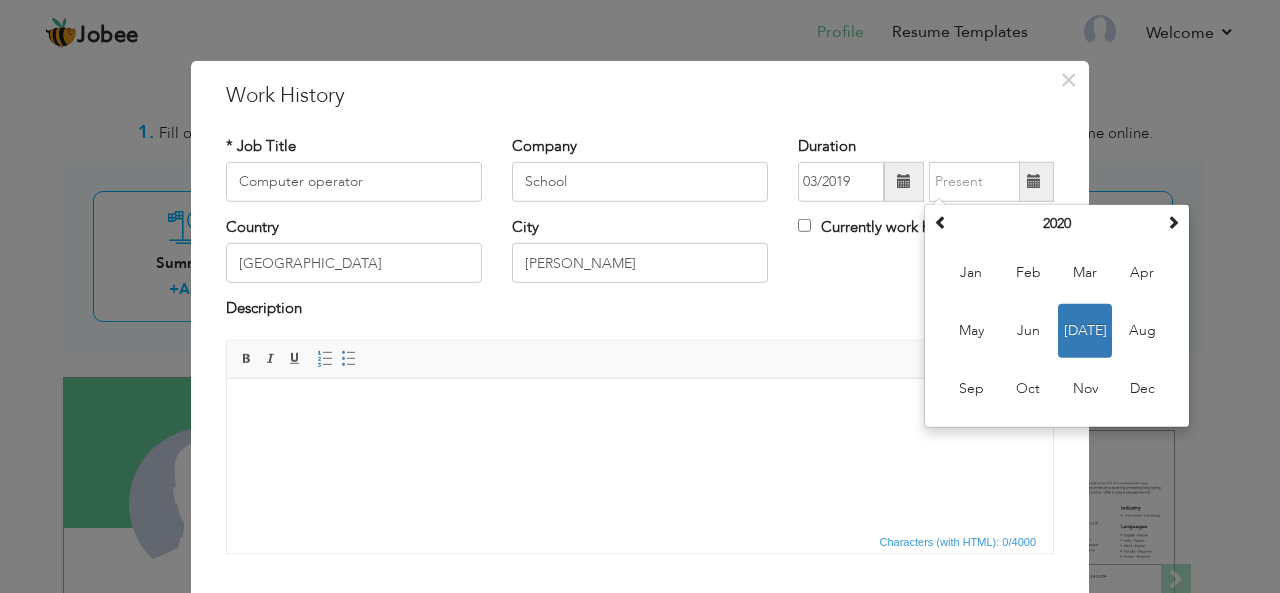 type on "07/2020" 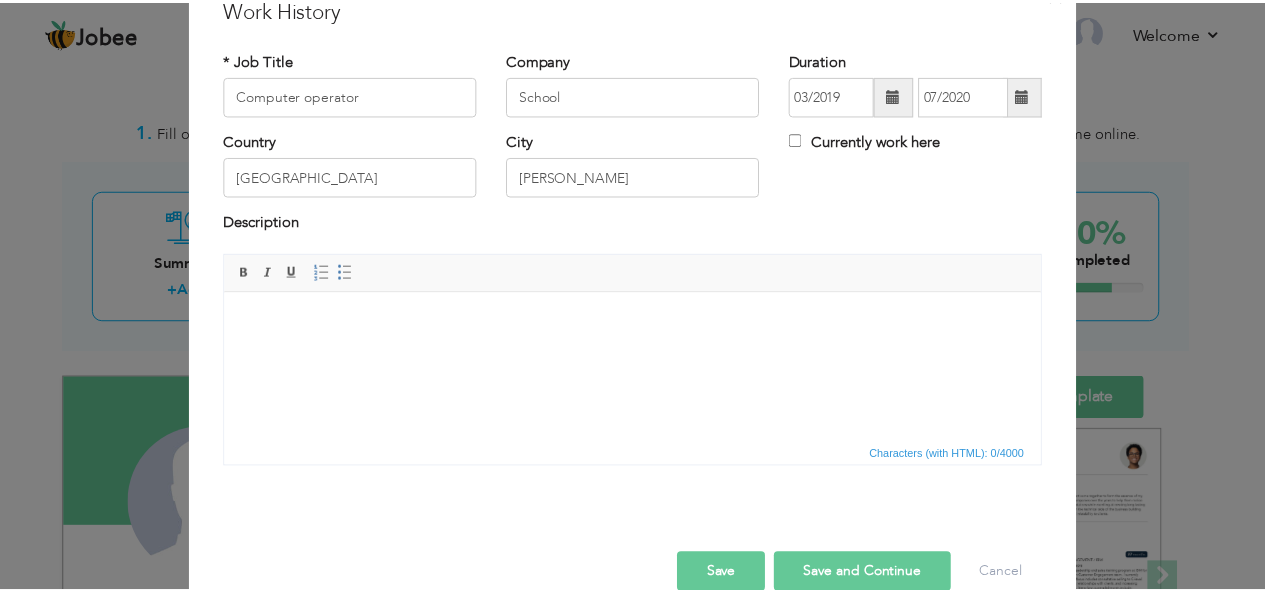 scroll, scrollTop: 86, scrollLeft: 0, axis: vertical 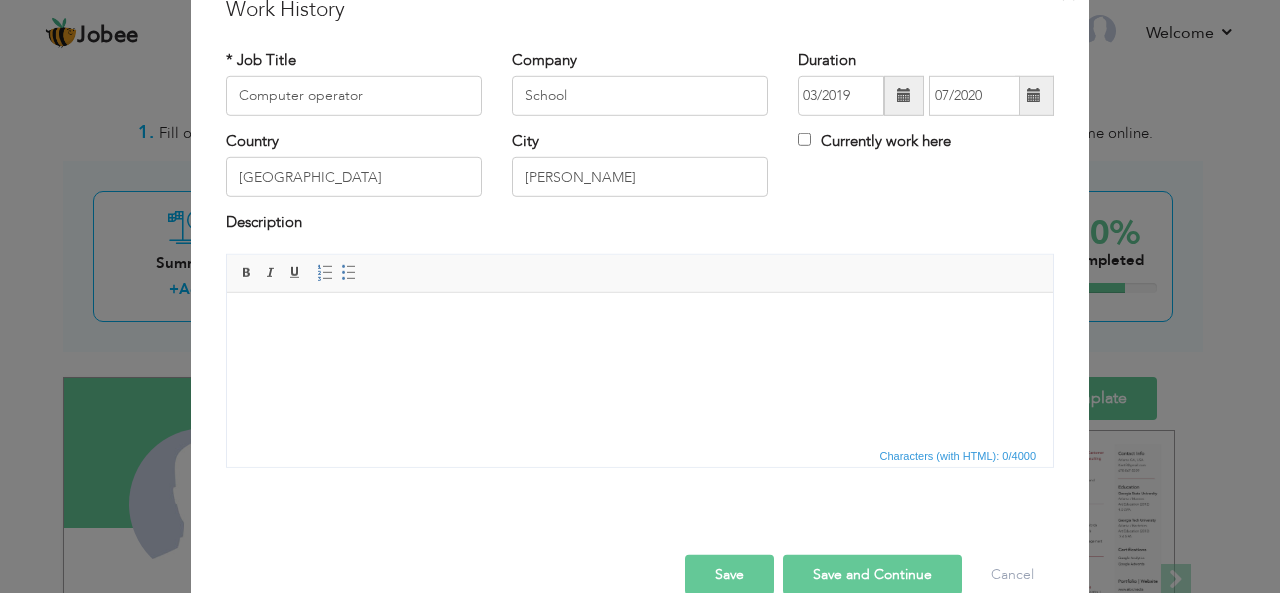 click at bounding box center (640, 322) 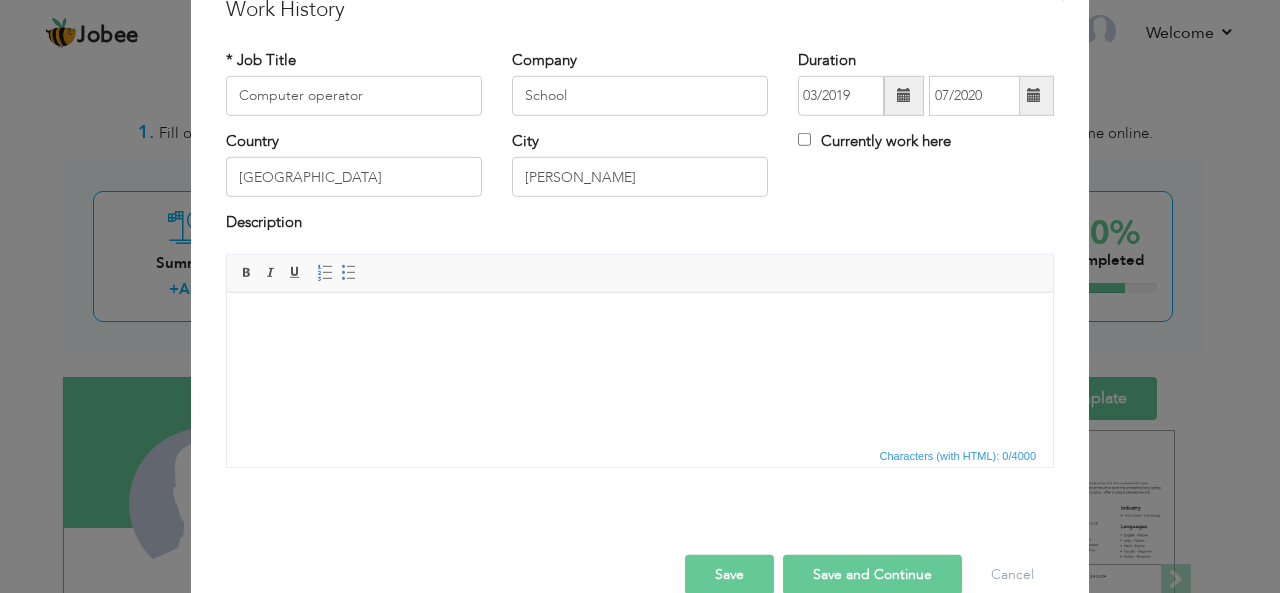 type 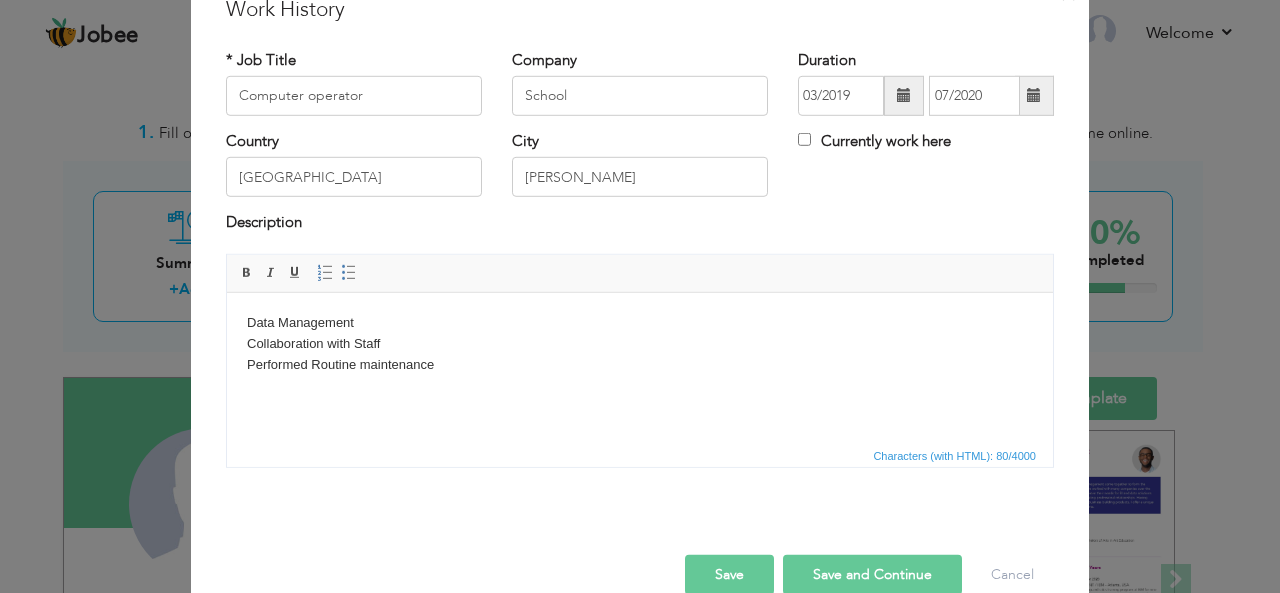 click on "Save and Continue" at bounding box center [872, 575] 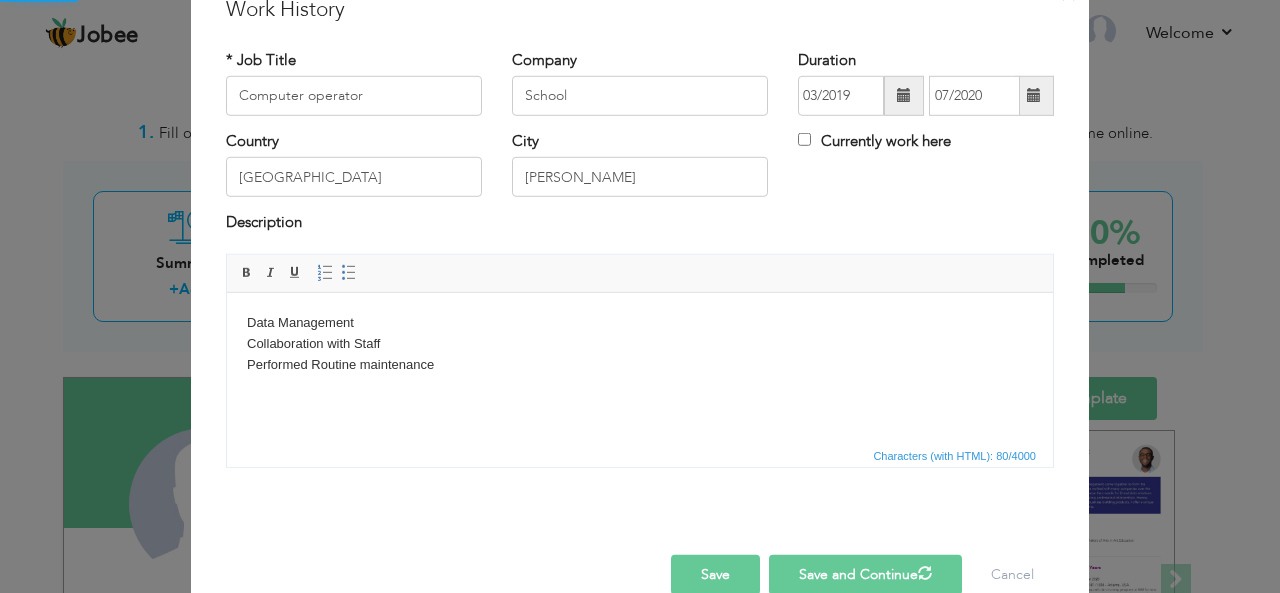 type 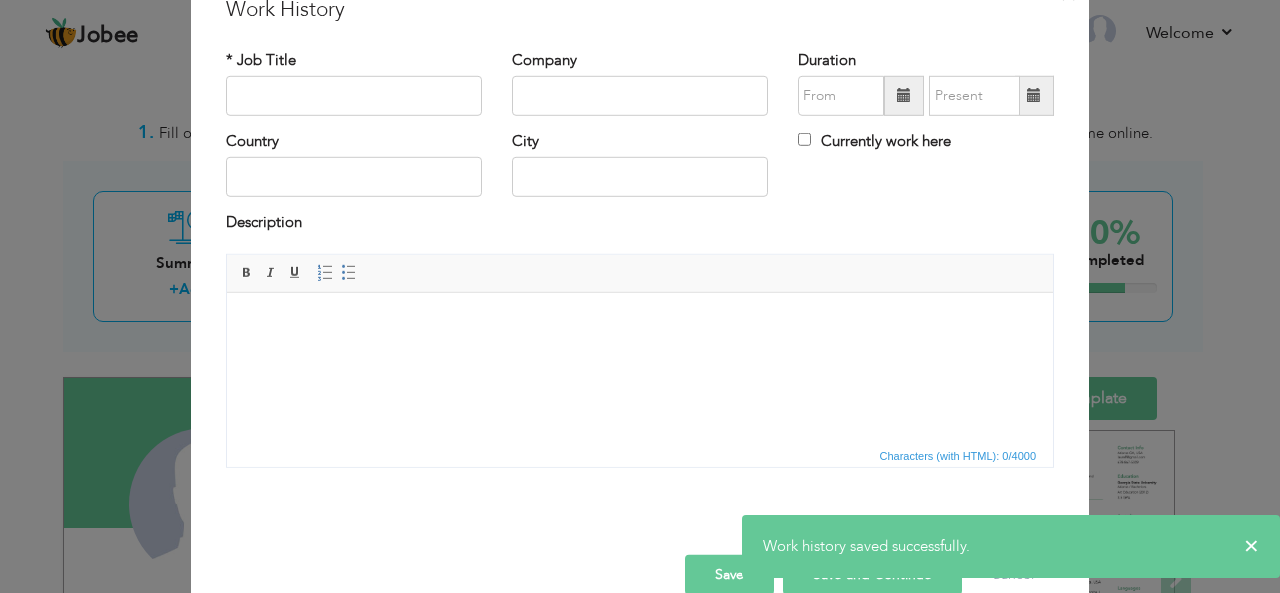 click on "×
Work History
* Job Title
Company
Duration Currently work here Country" at bounding box center (640, 296) 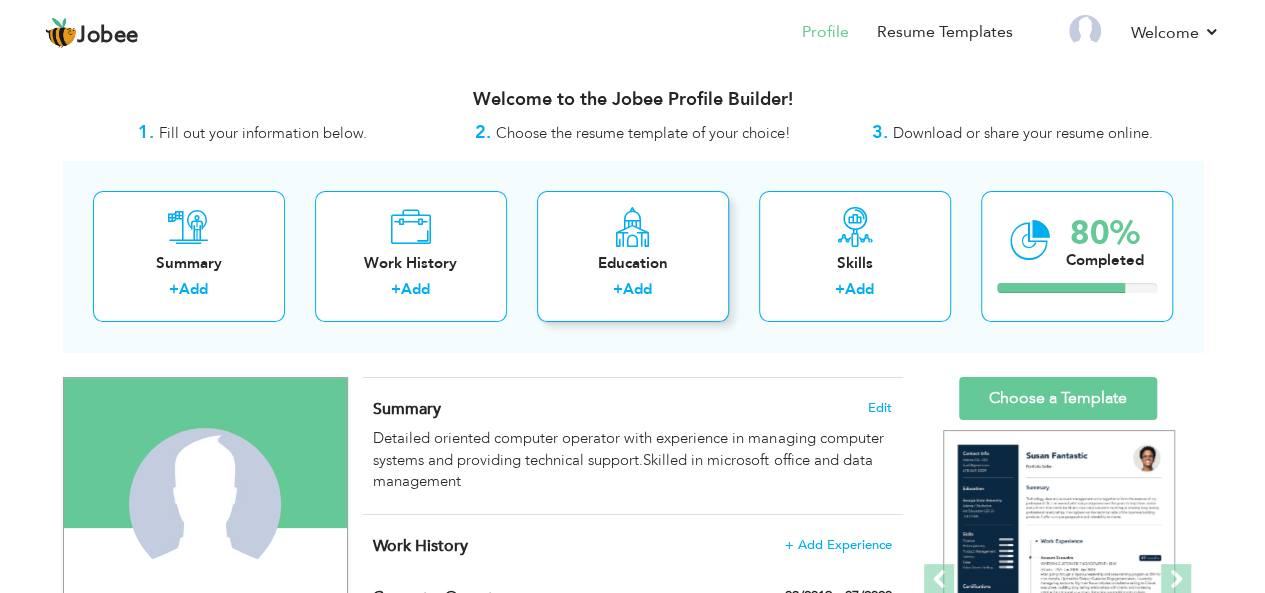 click on "Add" at bounding box center (637, 289) 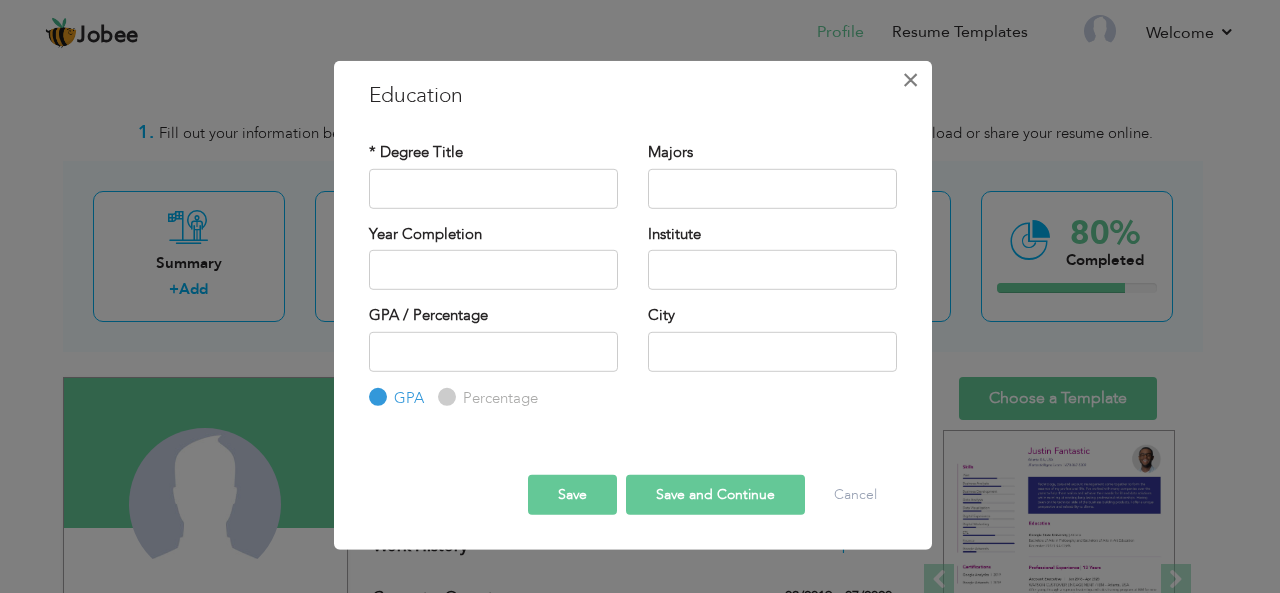 click on "×" at bounding box center (910, 79) 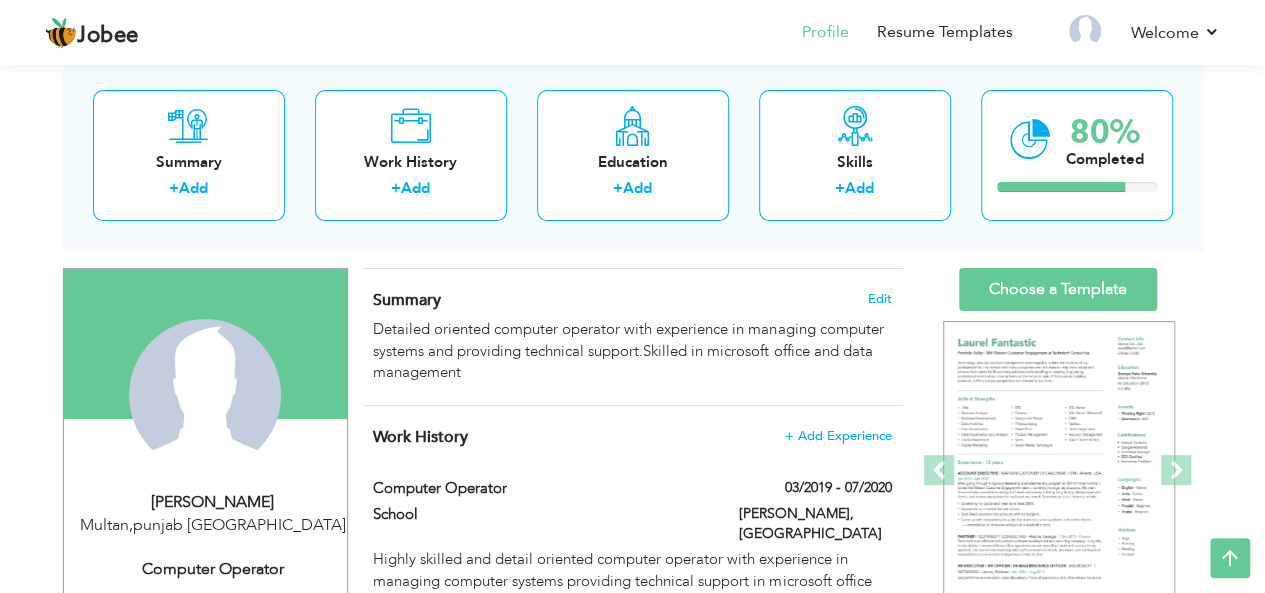 scroll, scrollTop: 105, scrollLeft: 0, axis: vertical 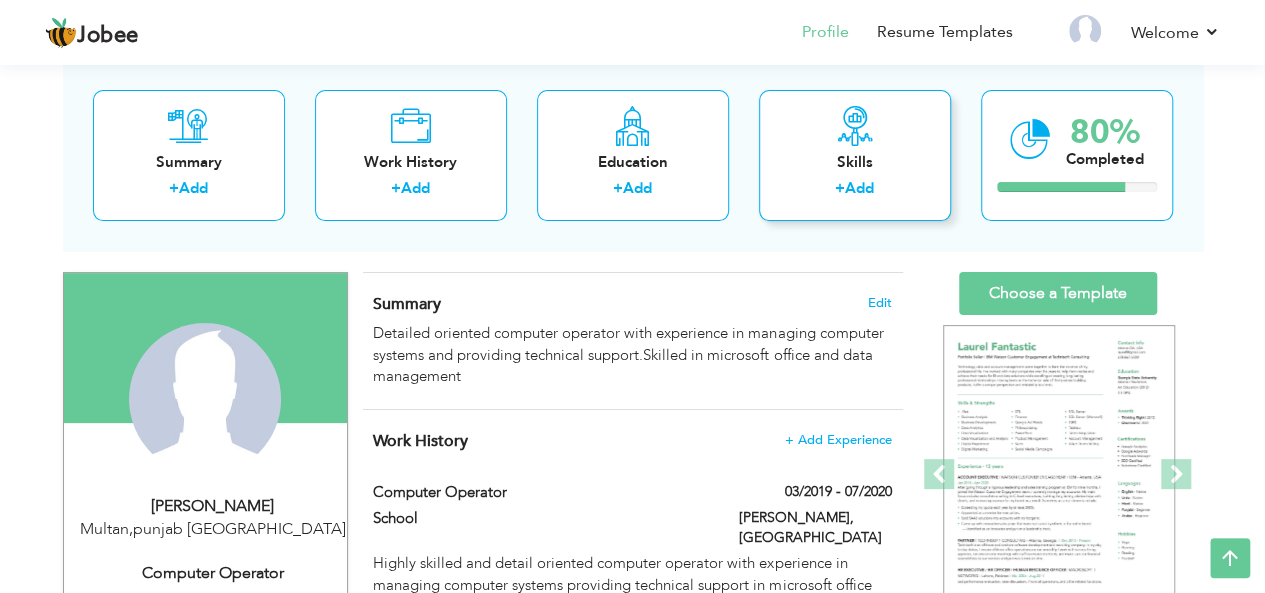 click on "Add" at bounding box center (859, 189) 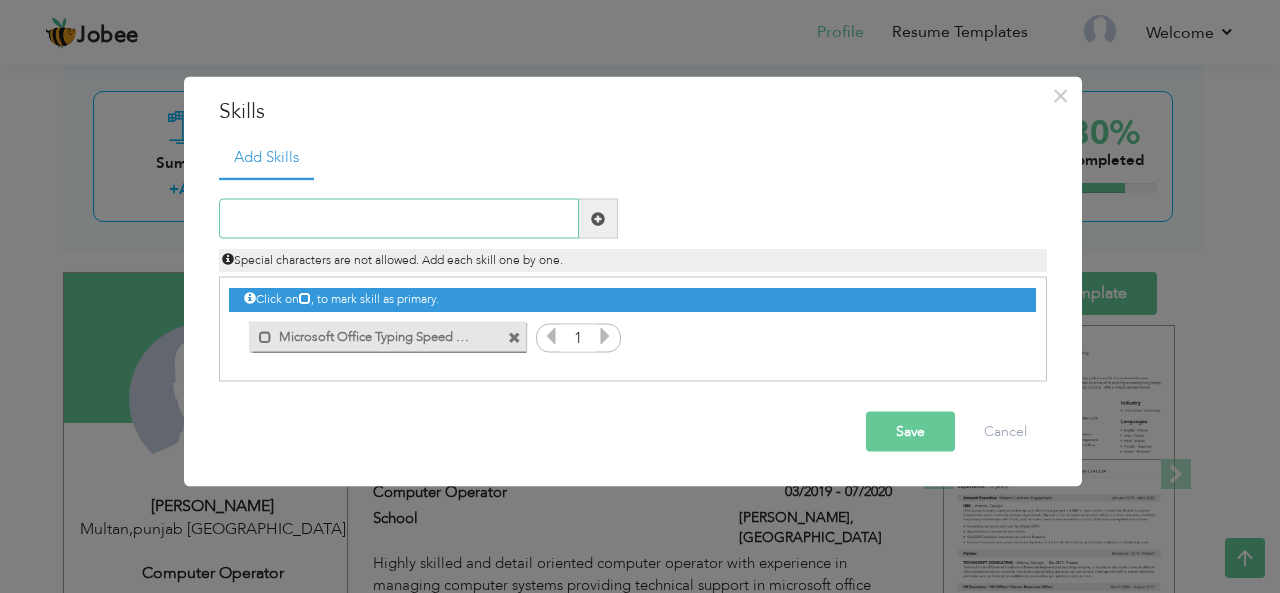 click at bounding box center (399, 219) 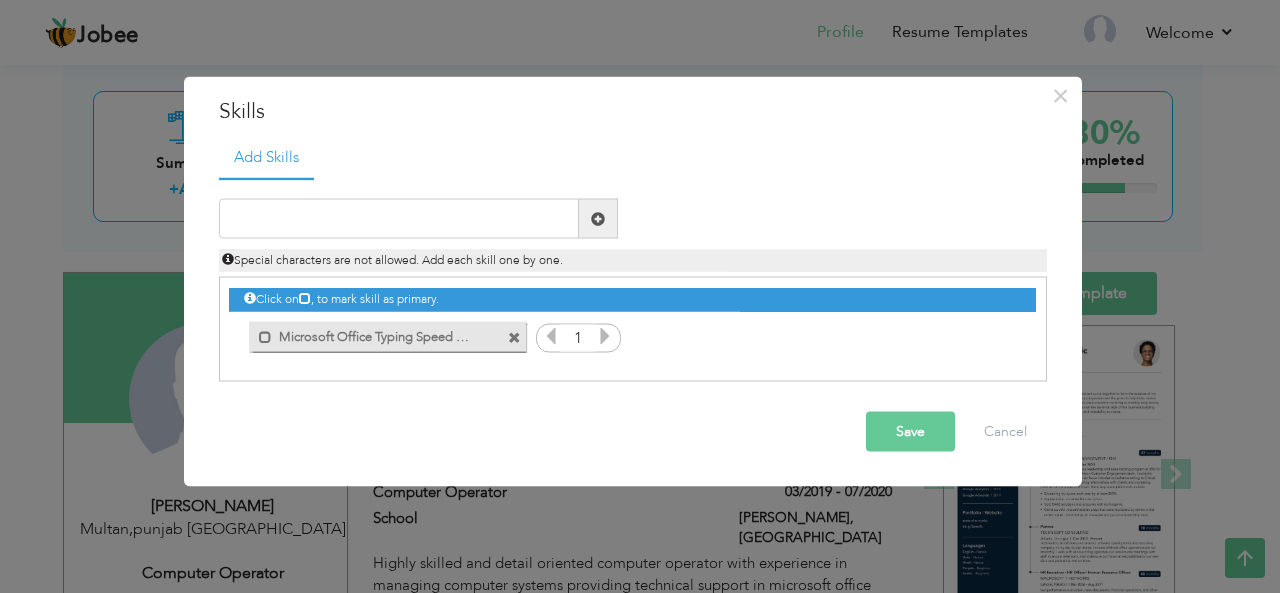 click on "×
Skills
Add Skills
Duplicate entry Mark as primary skill. 1" at bounding box center [640, 296] 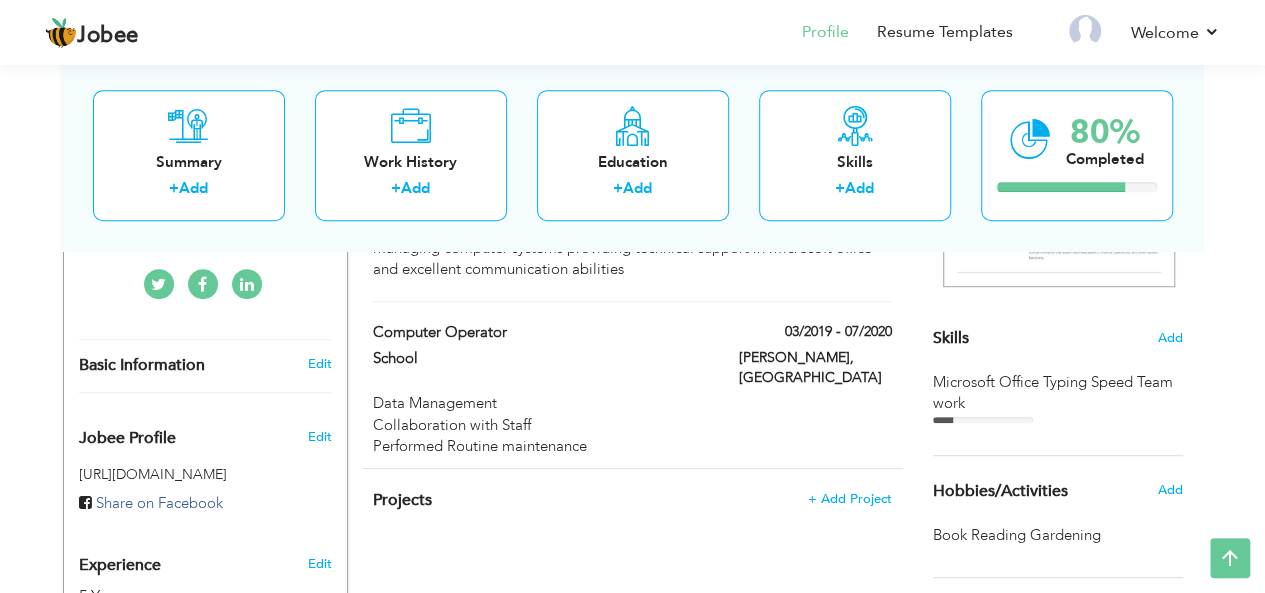 scroll, scrollTop: 444, scrollLeft: 0, axis: vertical 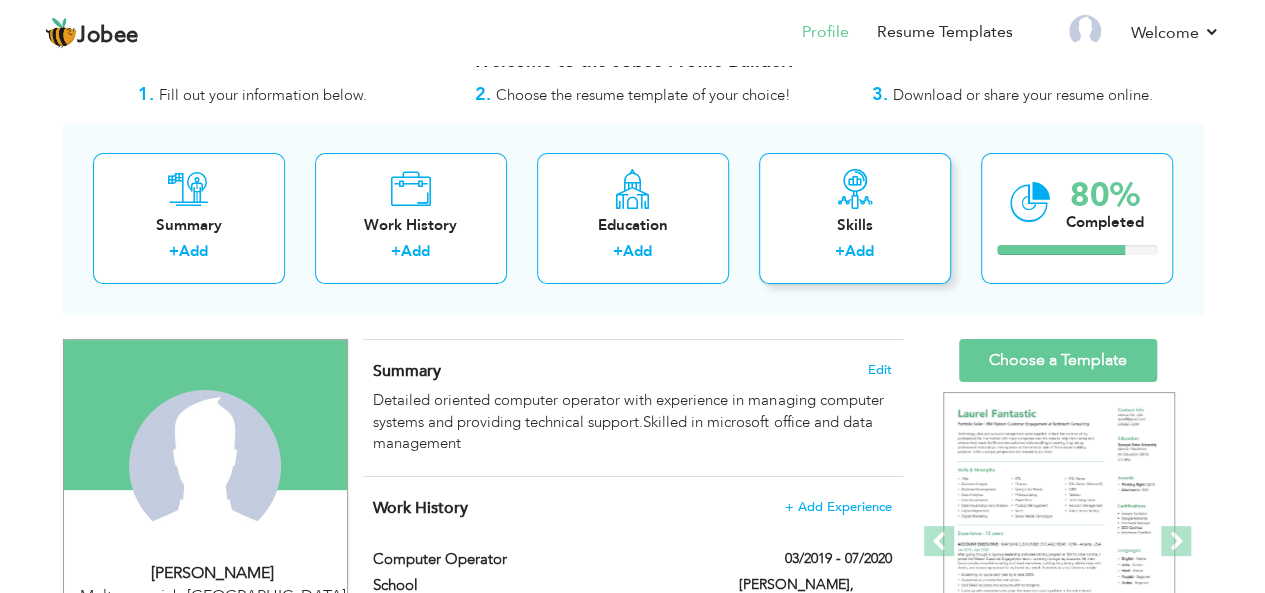 click on "Add" at bounding box center [859, 251] 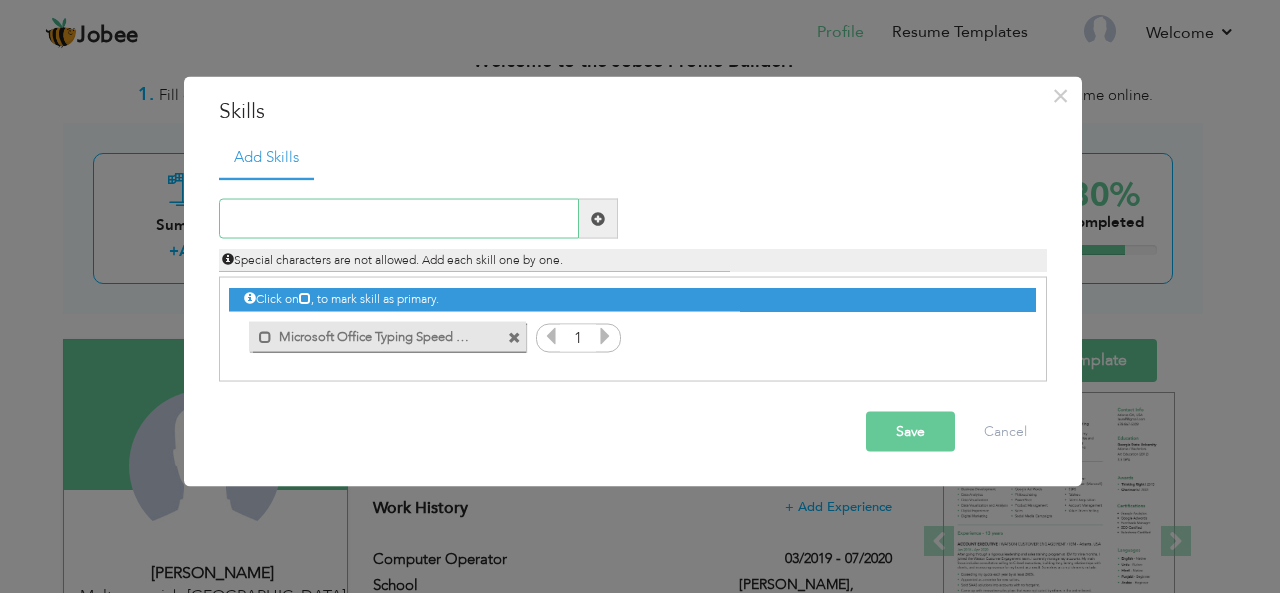 click at bounding box center [399, 219] 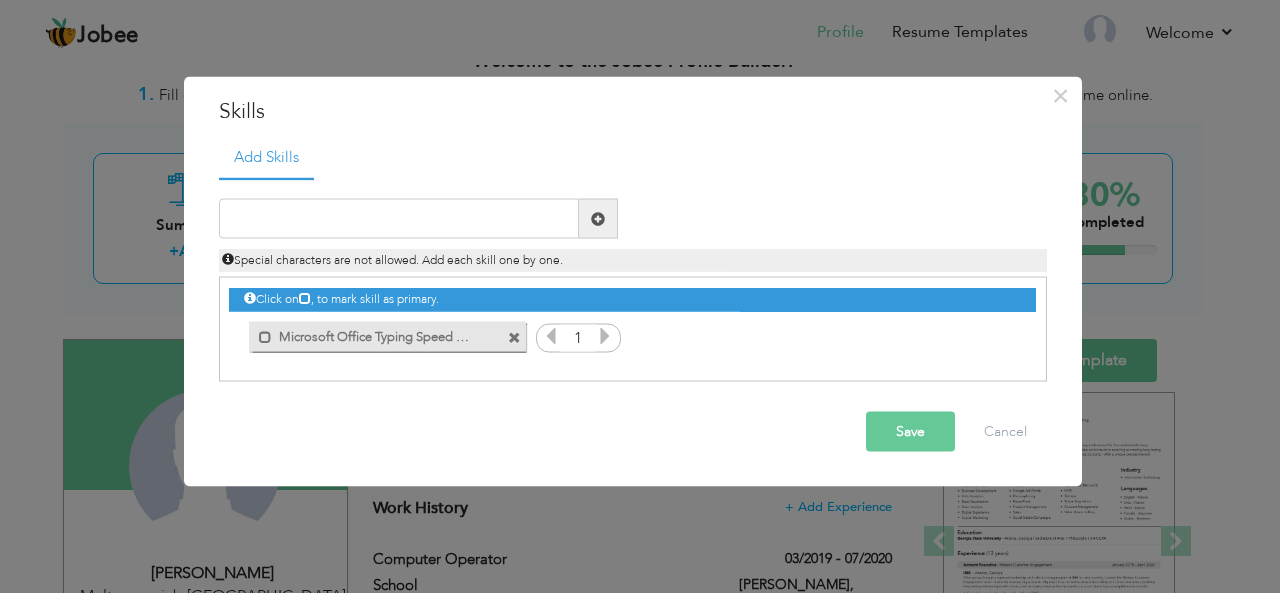 click at bounding box center [605, 336] 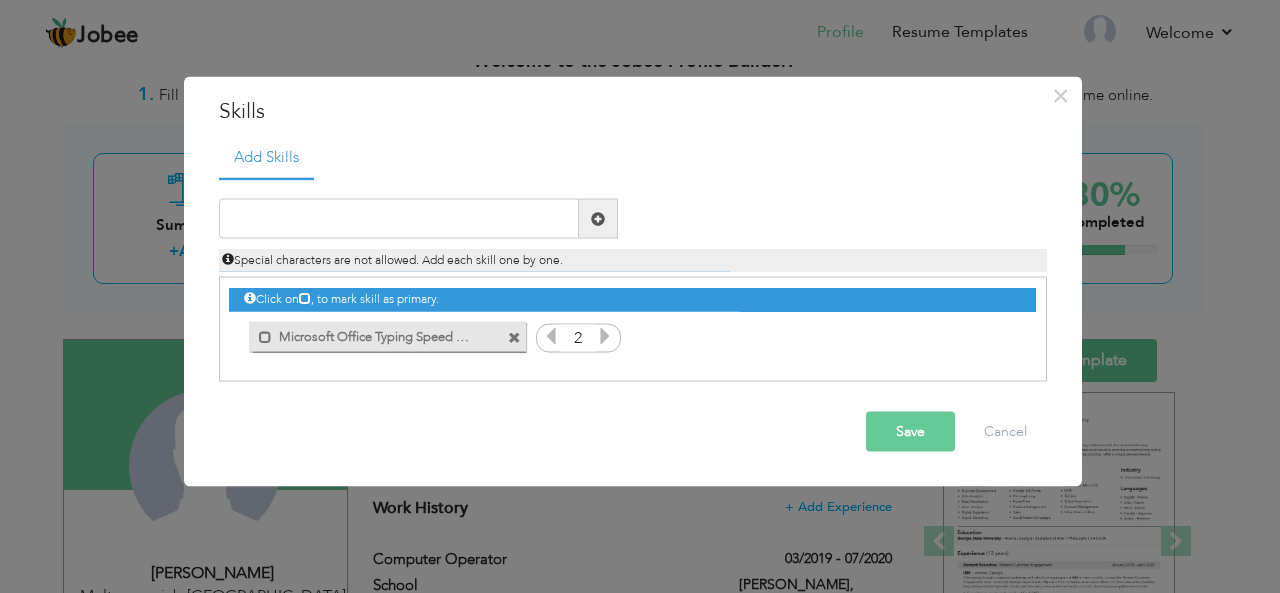 click at bounding box center (605, 336) 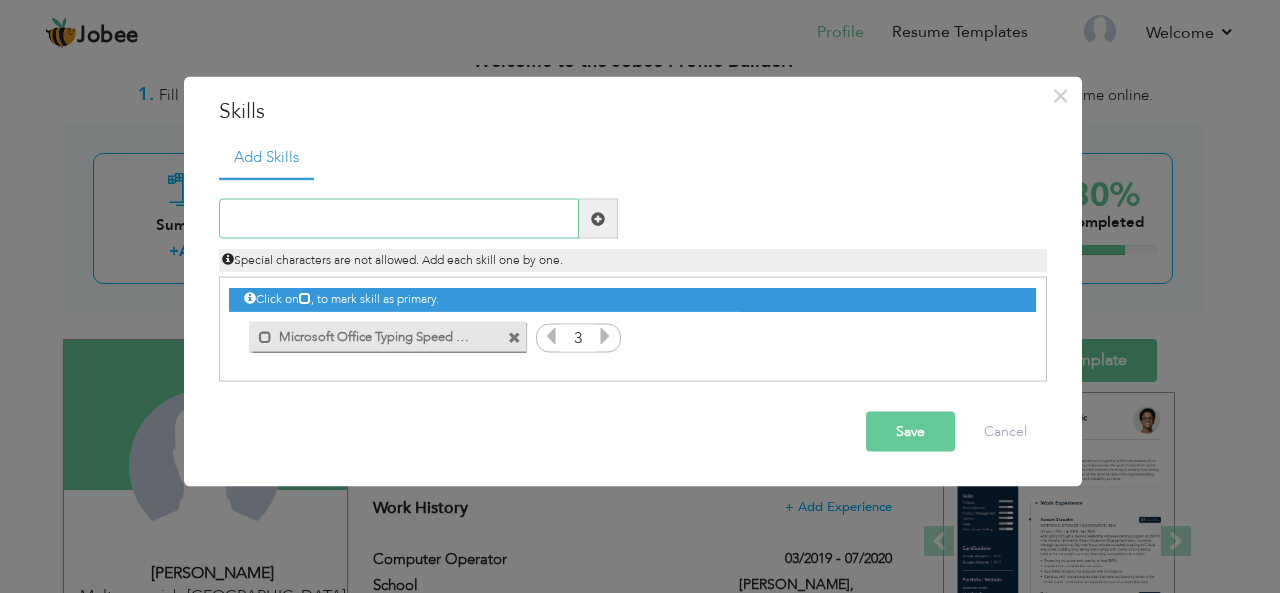click at bounding box center (399, 219) 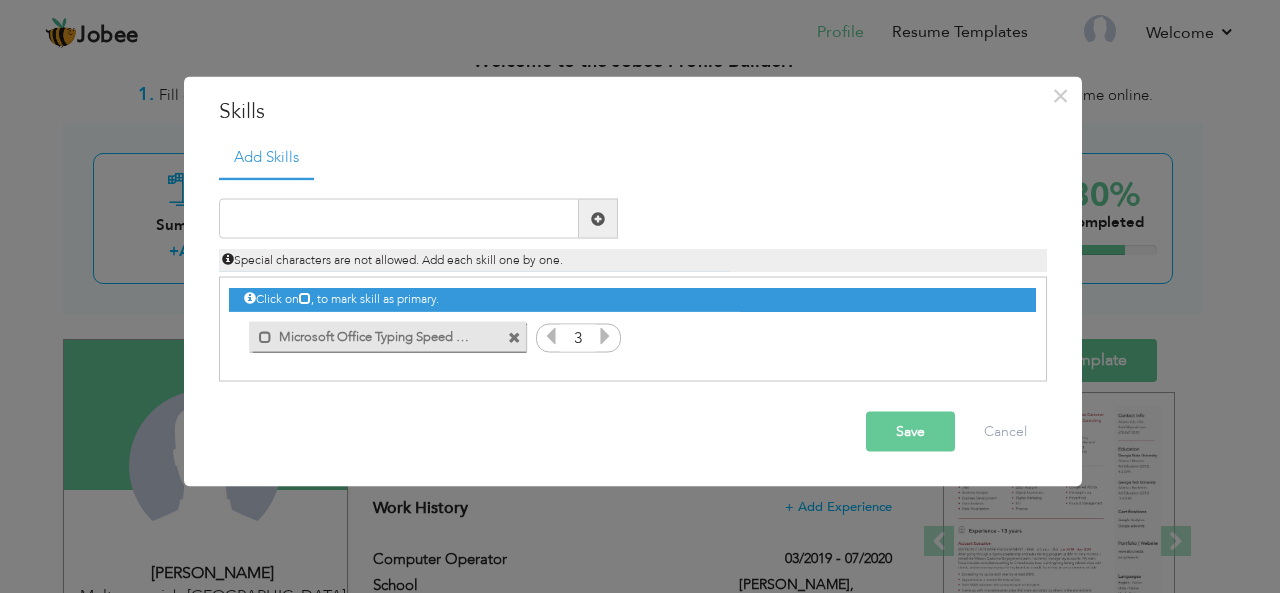 click on "Save" at bounding box center (910, 432) 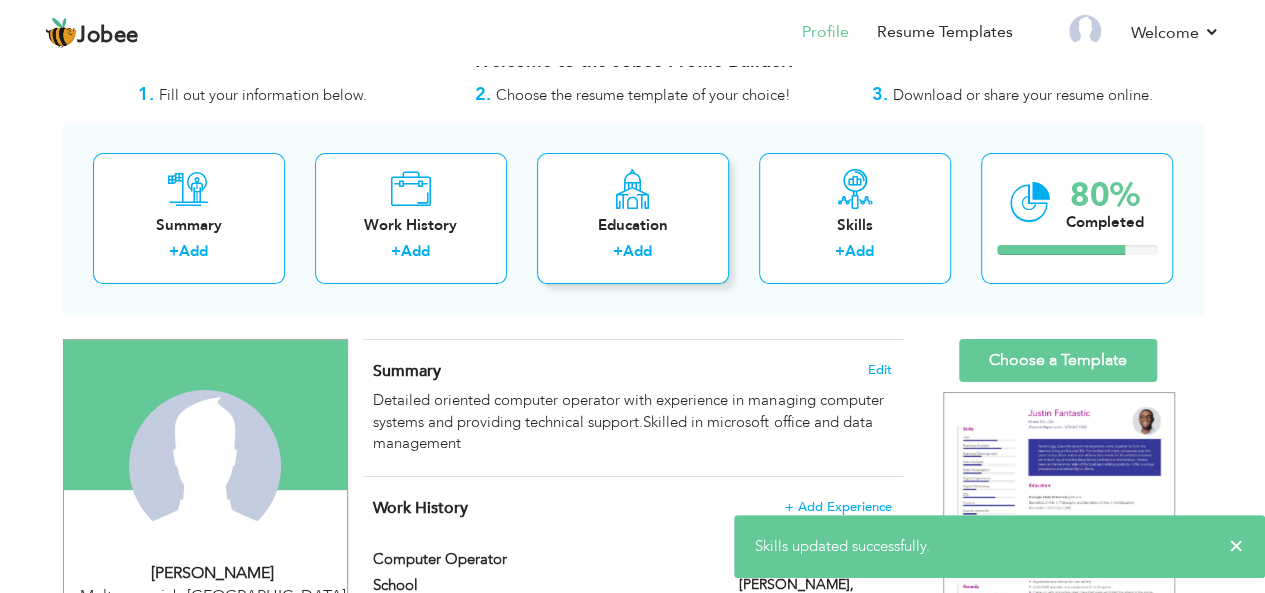 click on "Add" at bounding box center [637, 251] 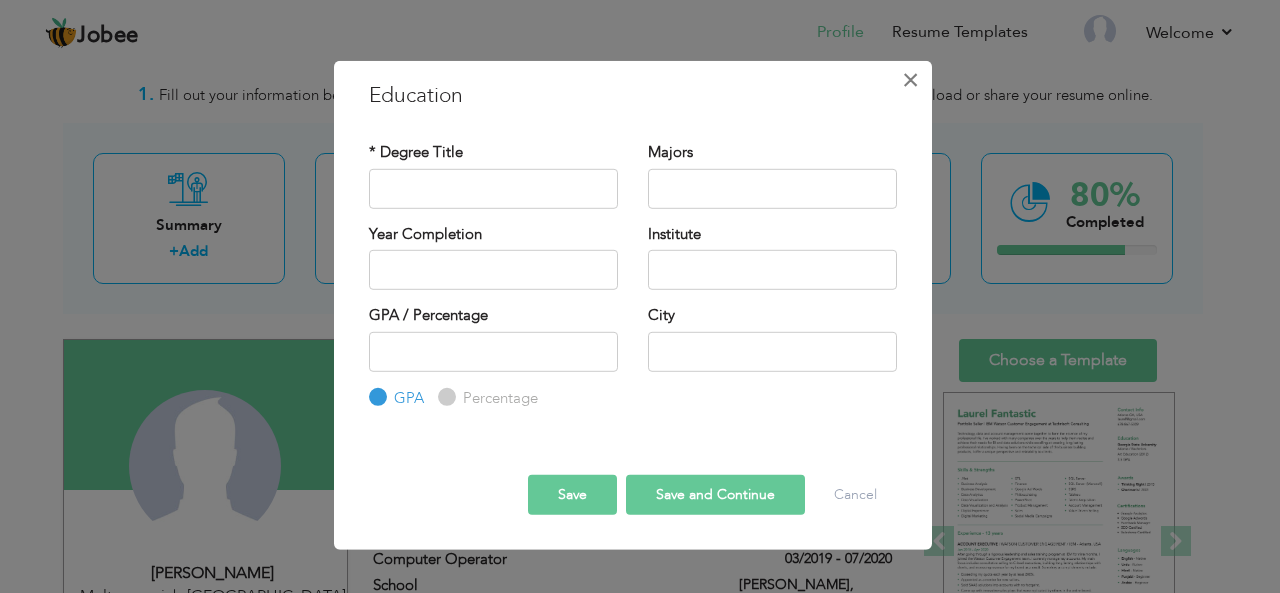 click on "×" at bounding box center [910, 79] 